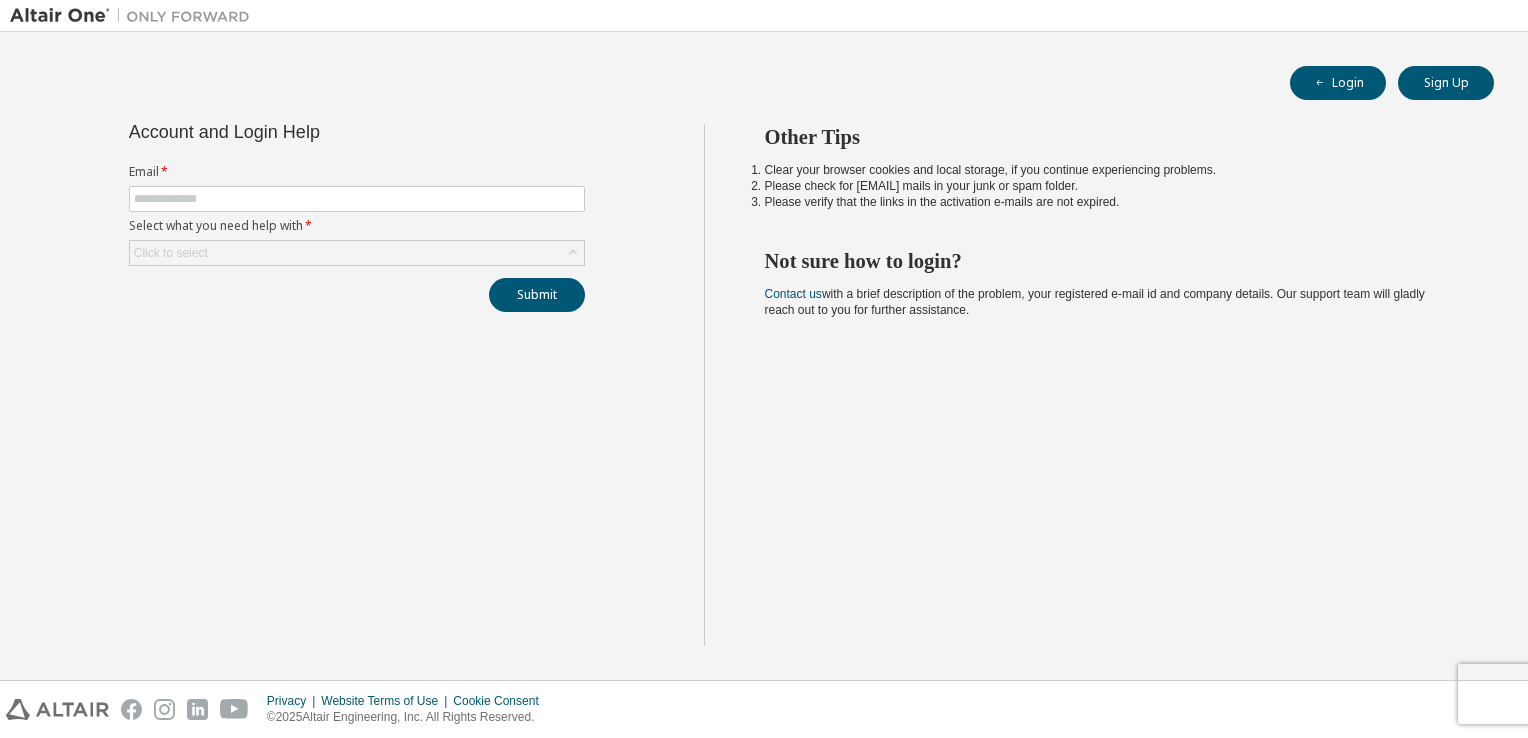 scroll, scrollTop: 0, scrollLeft: 0, axis: both 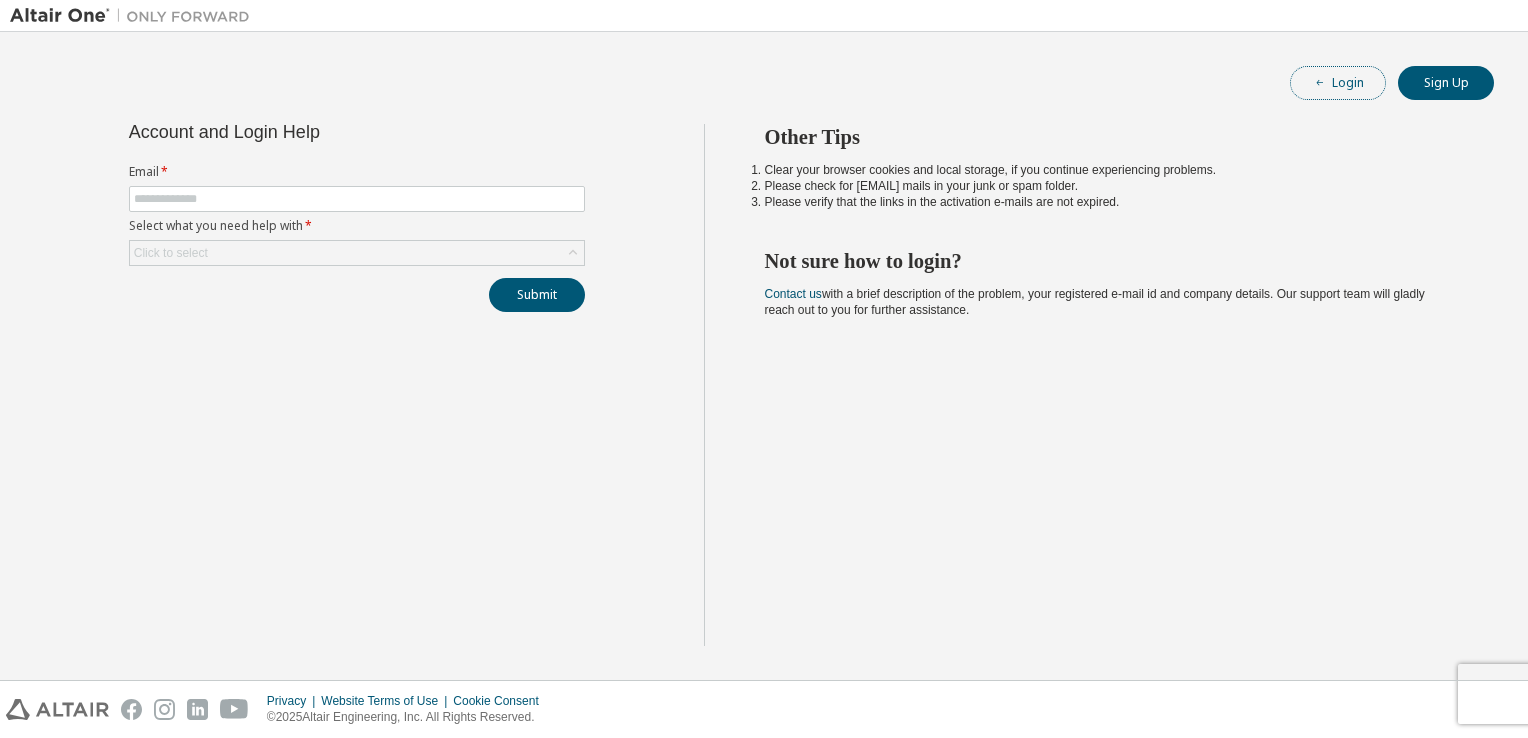 click on "Login" at bounding box center (1338, 83) 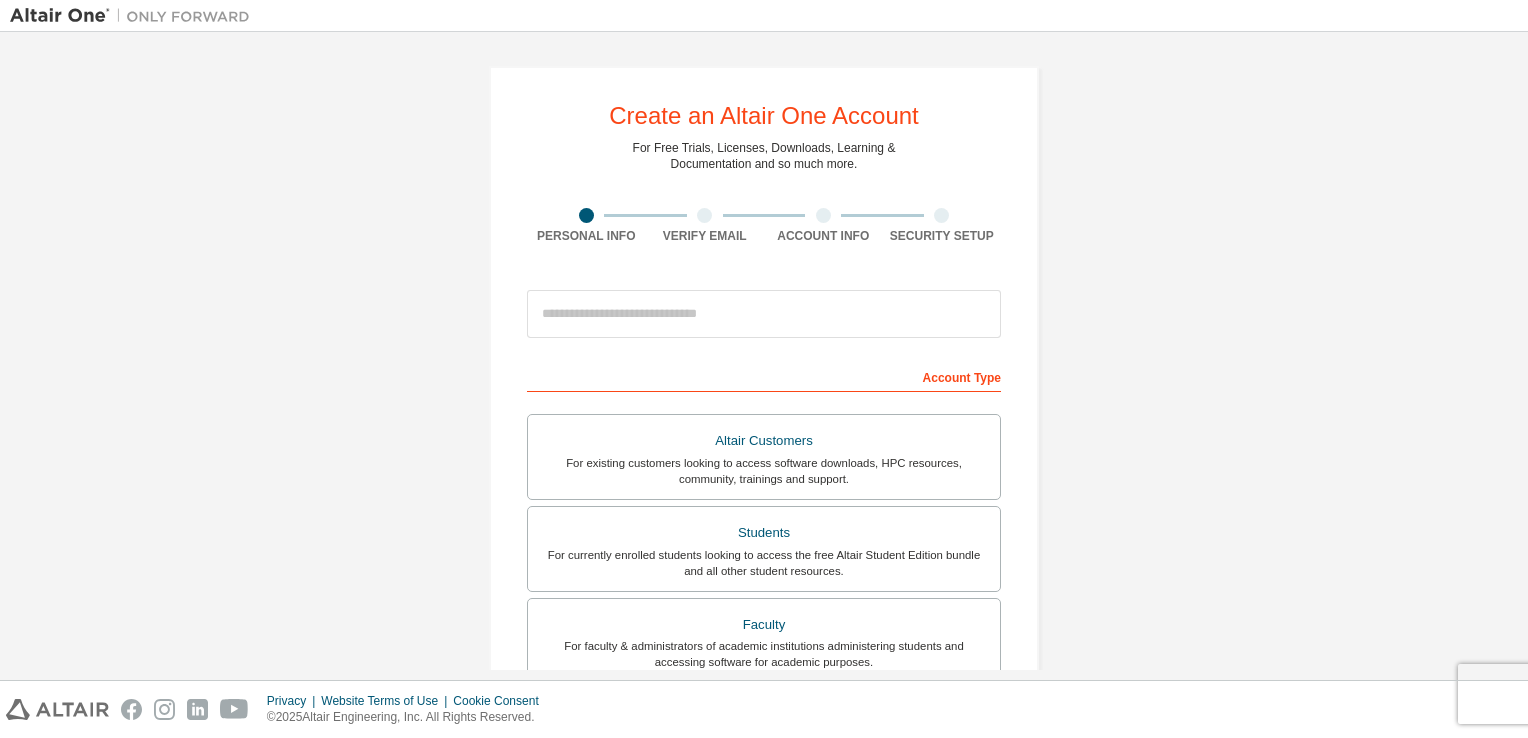 scroll, scrollTop: 0, scrollLeft: 0, axis: both 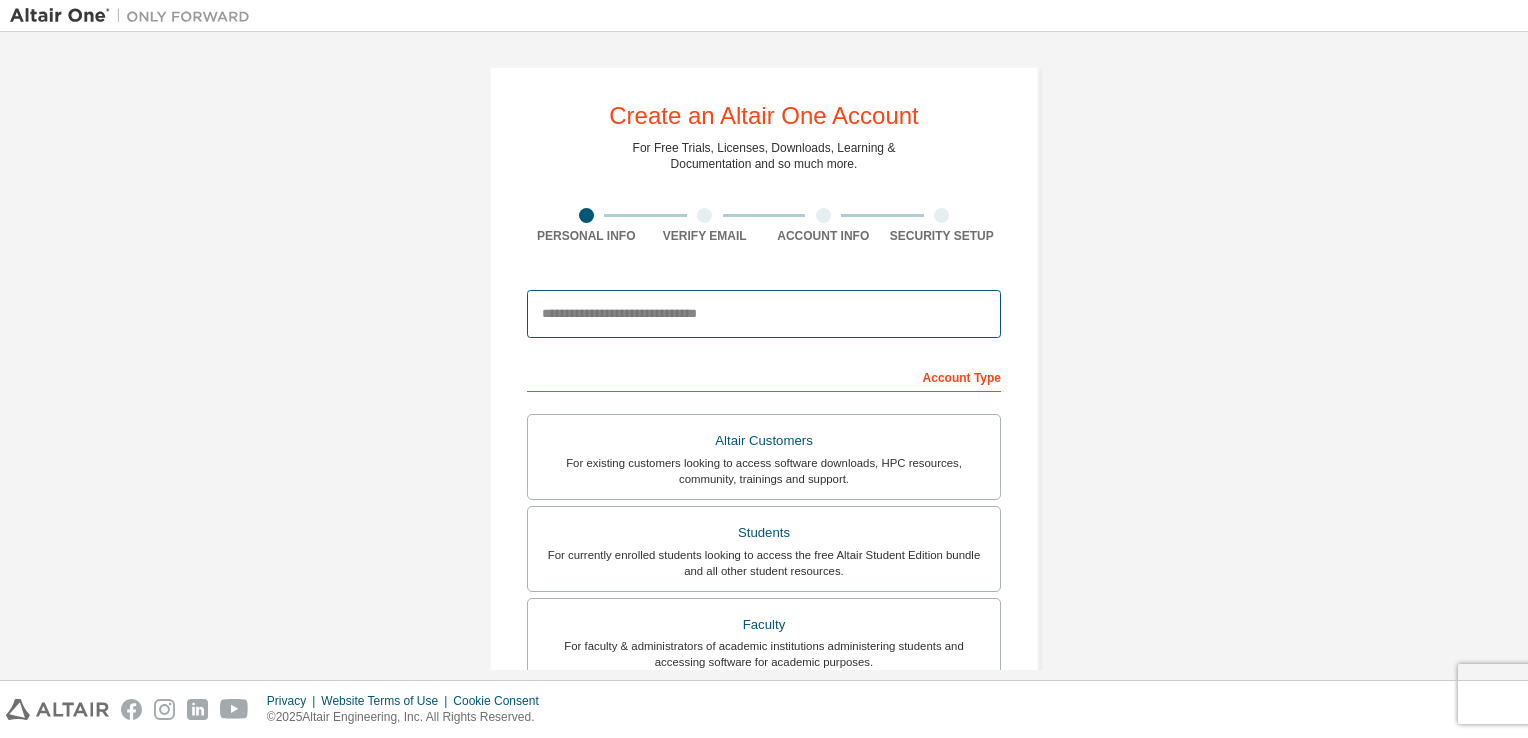 click at bounding box center (764, 314) 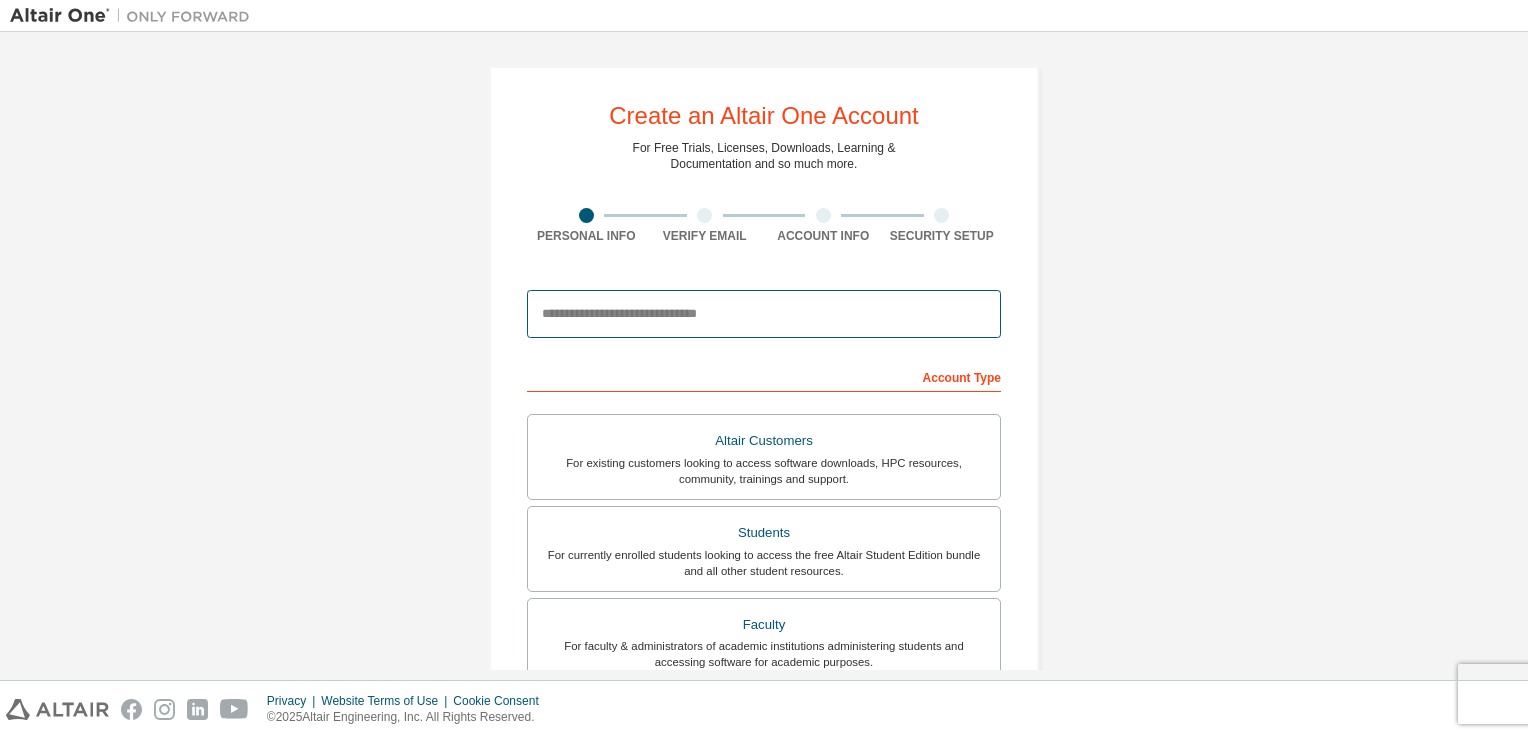 type on "**********" 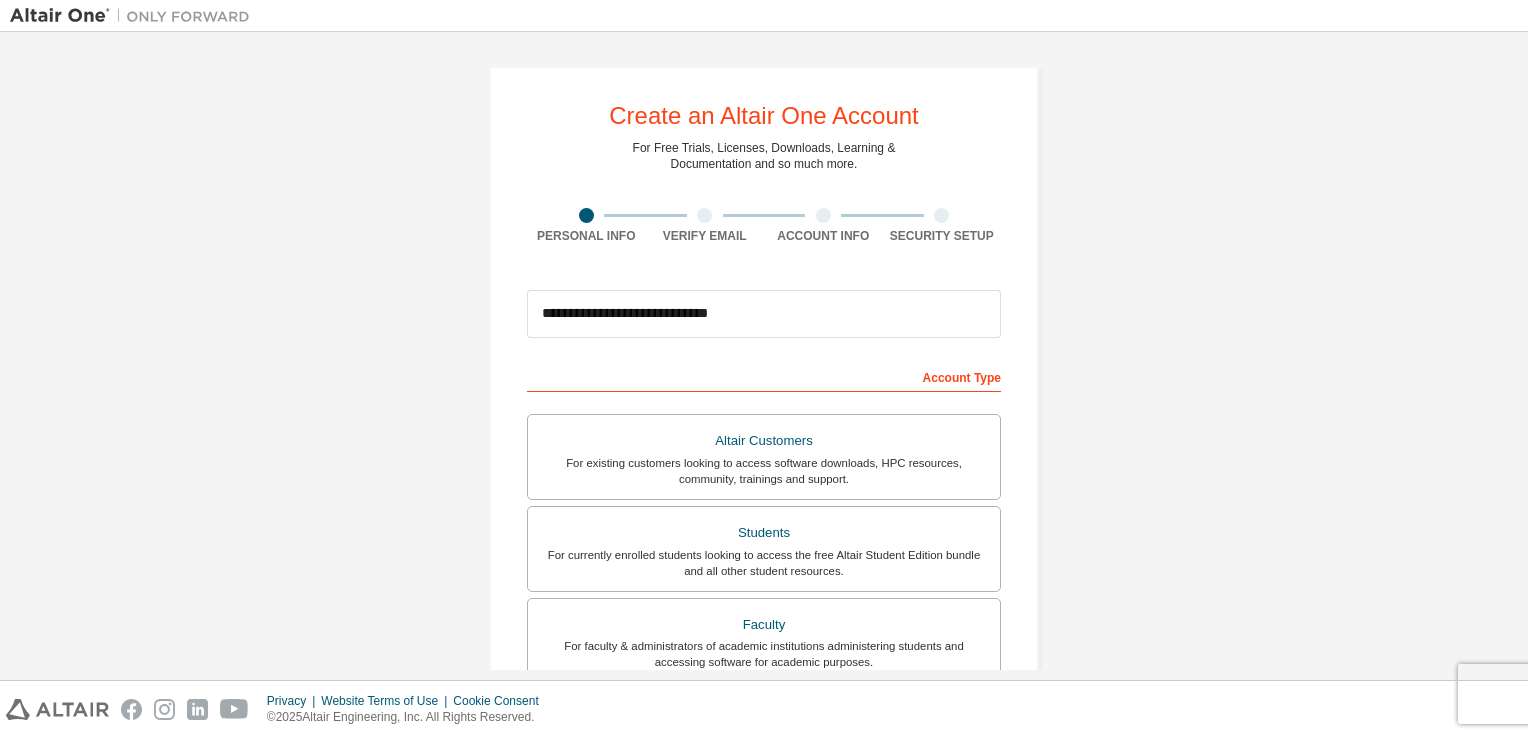 type on "**********" 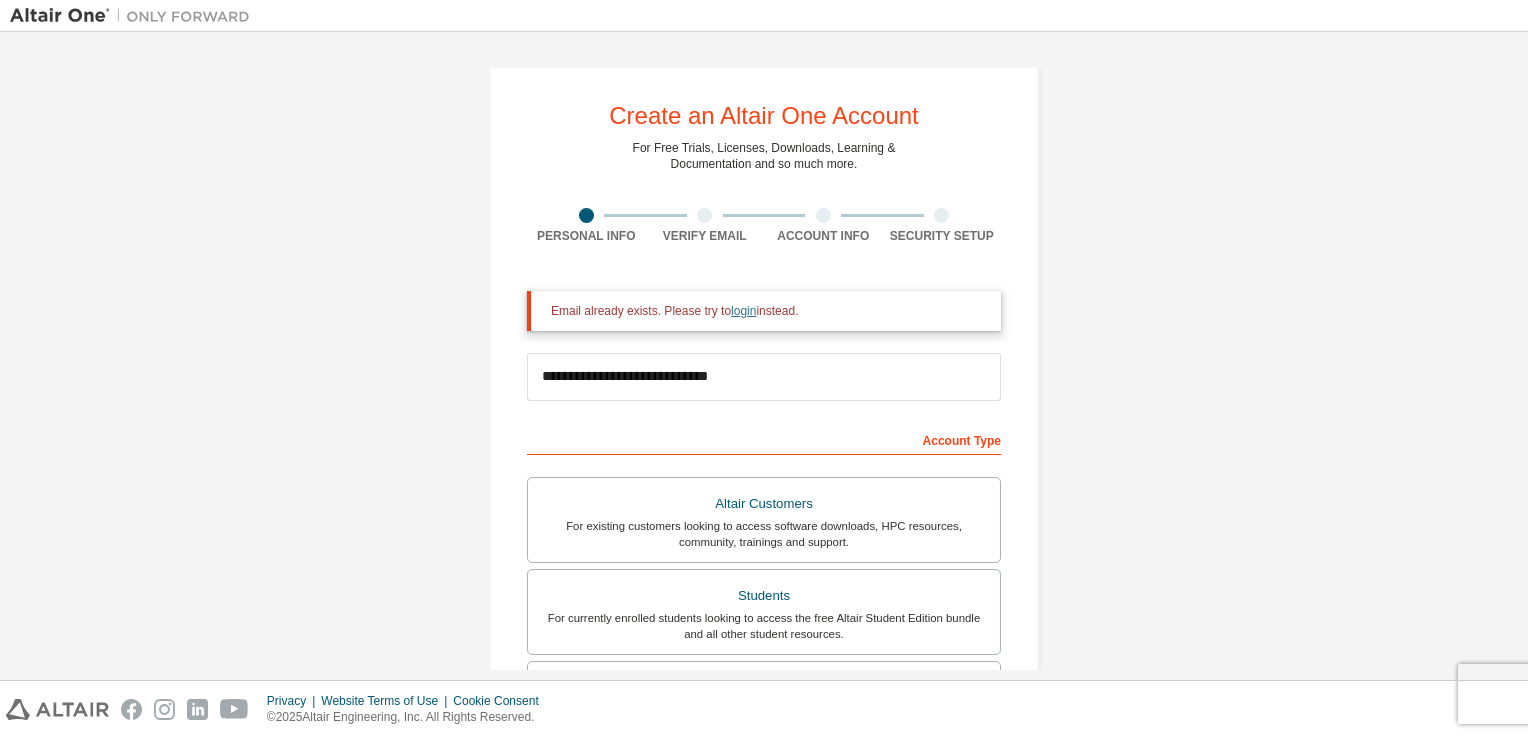 click on "login" at bounding box center (743, 311) 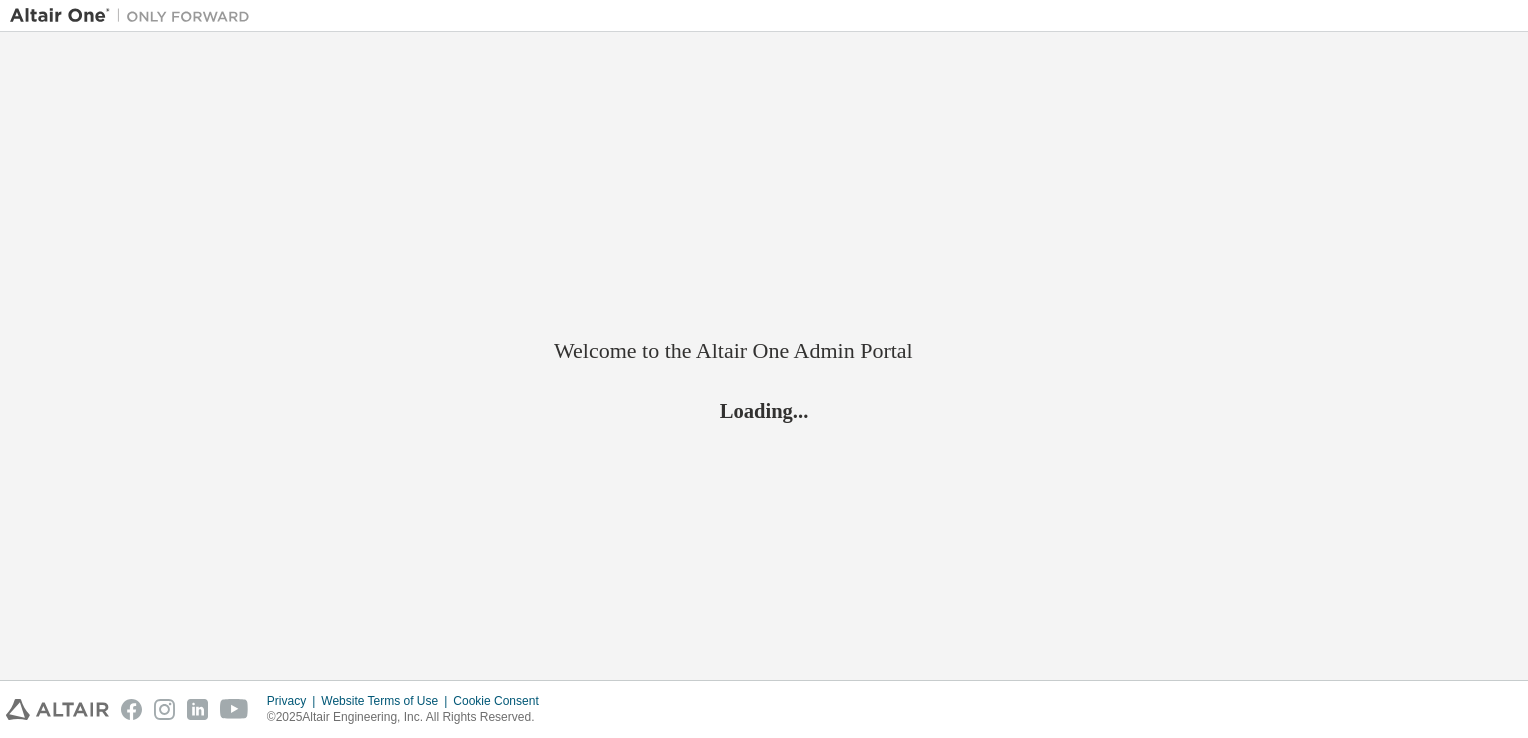 scroll, scrollTop: 0, scrollLeft: 0, axis: both 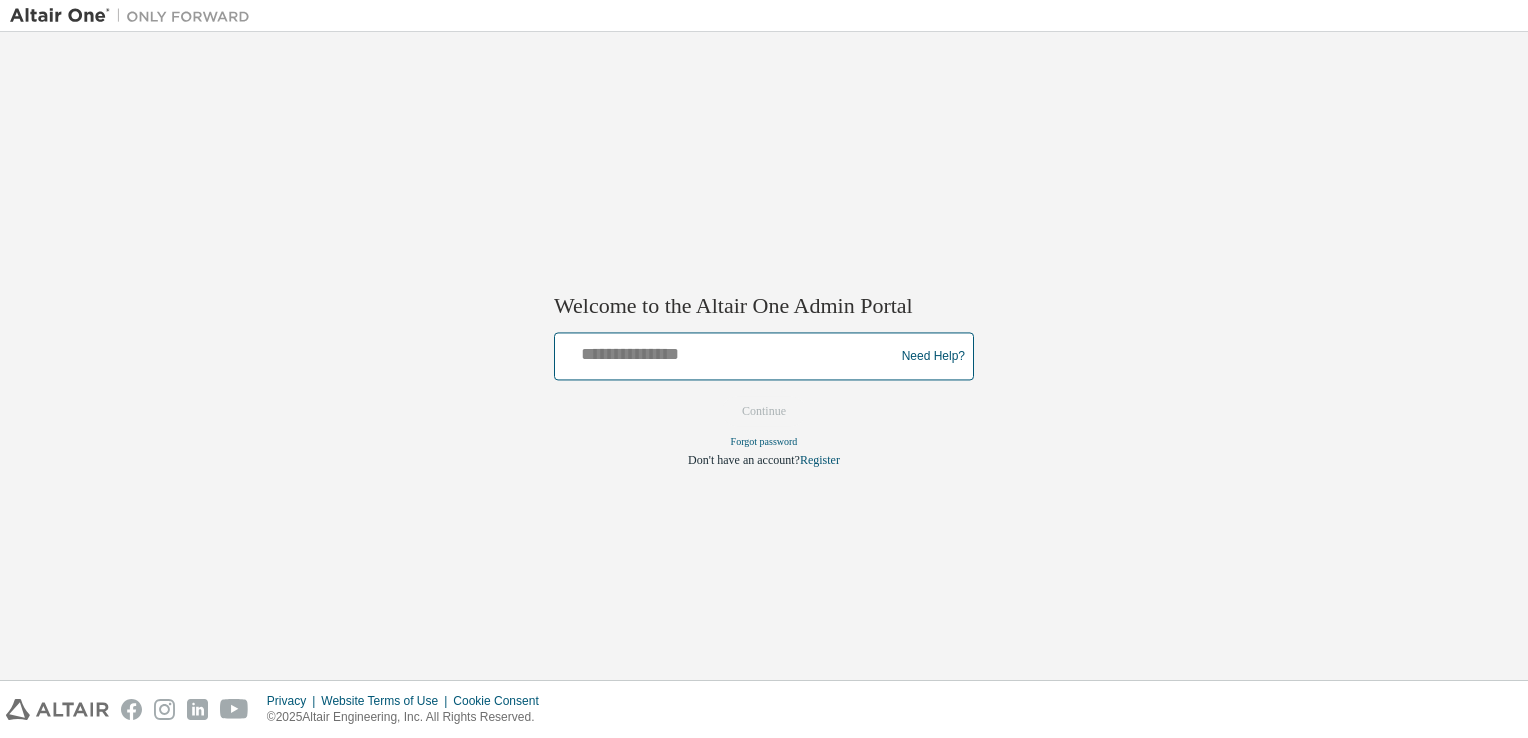 click at bounding box center [727, 352] 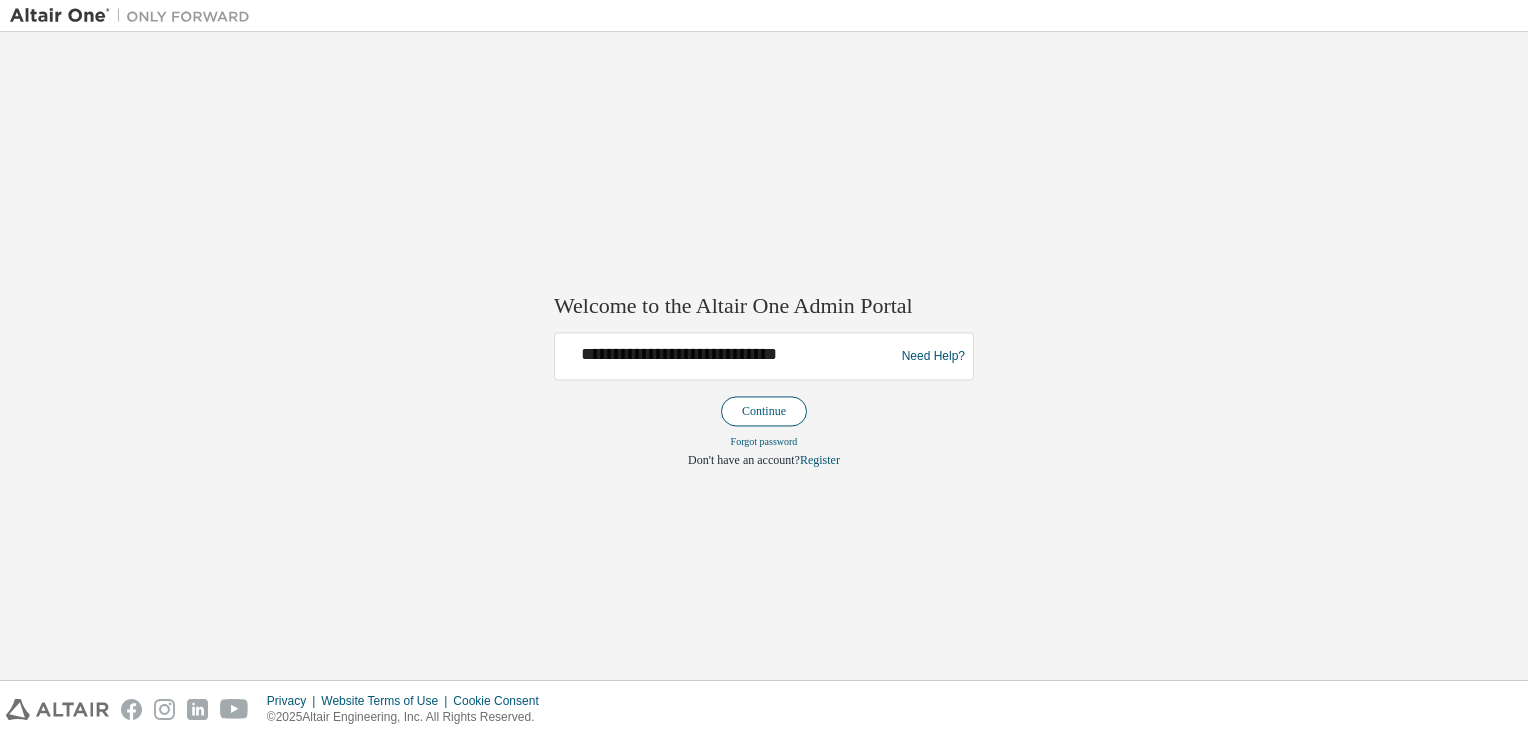 click on "Continue" at bounding box center [764, 412] 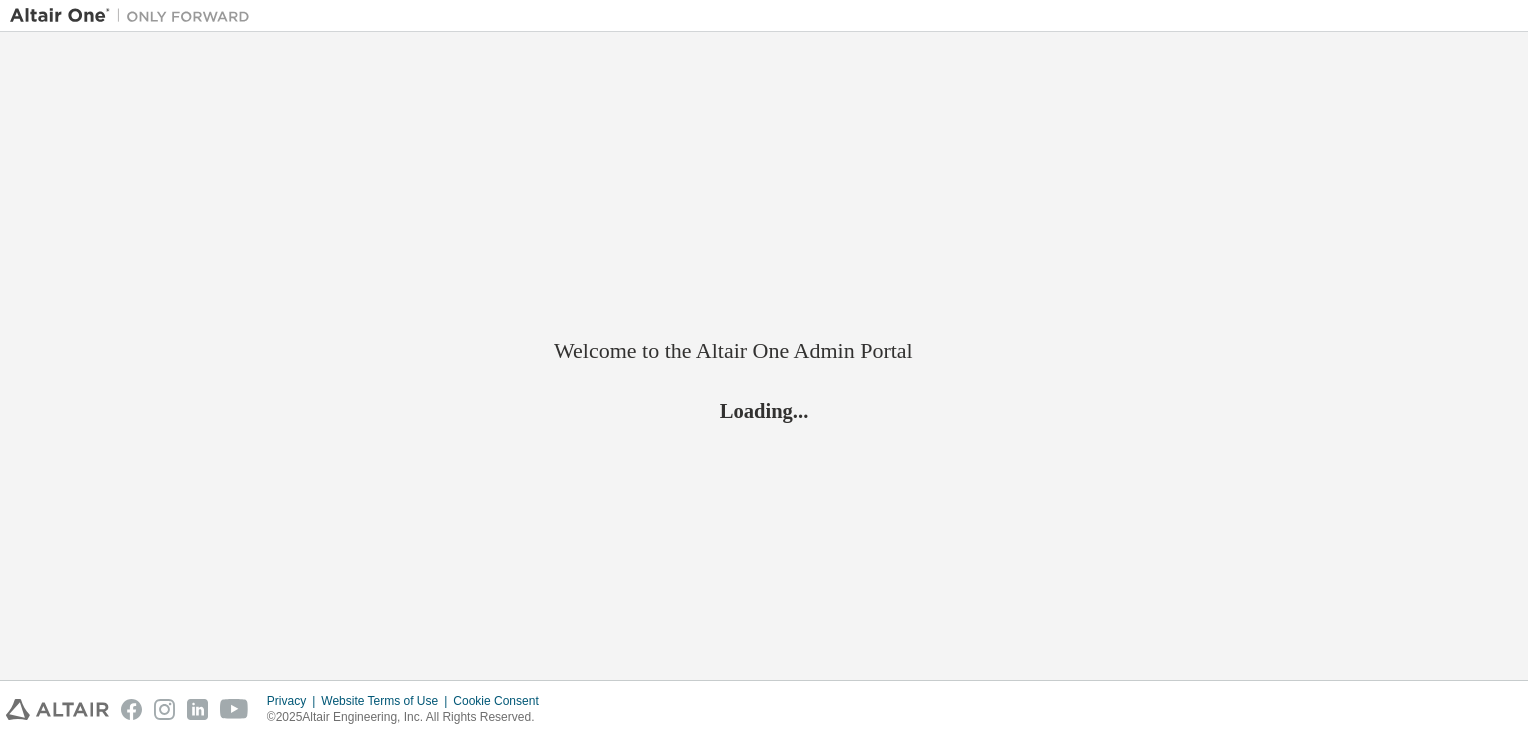 scroll, scrollTop: 0, scrollLeft: 0, axis: both 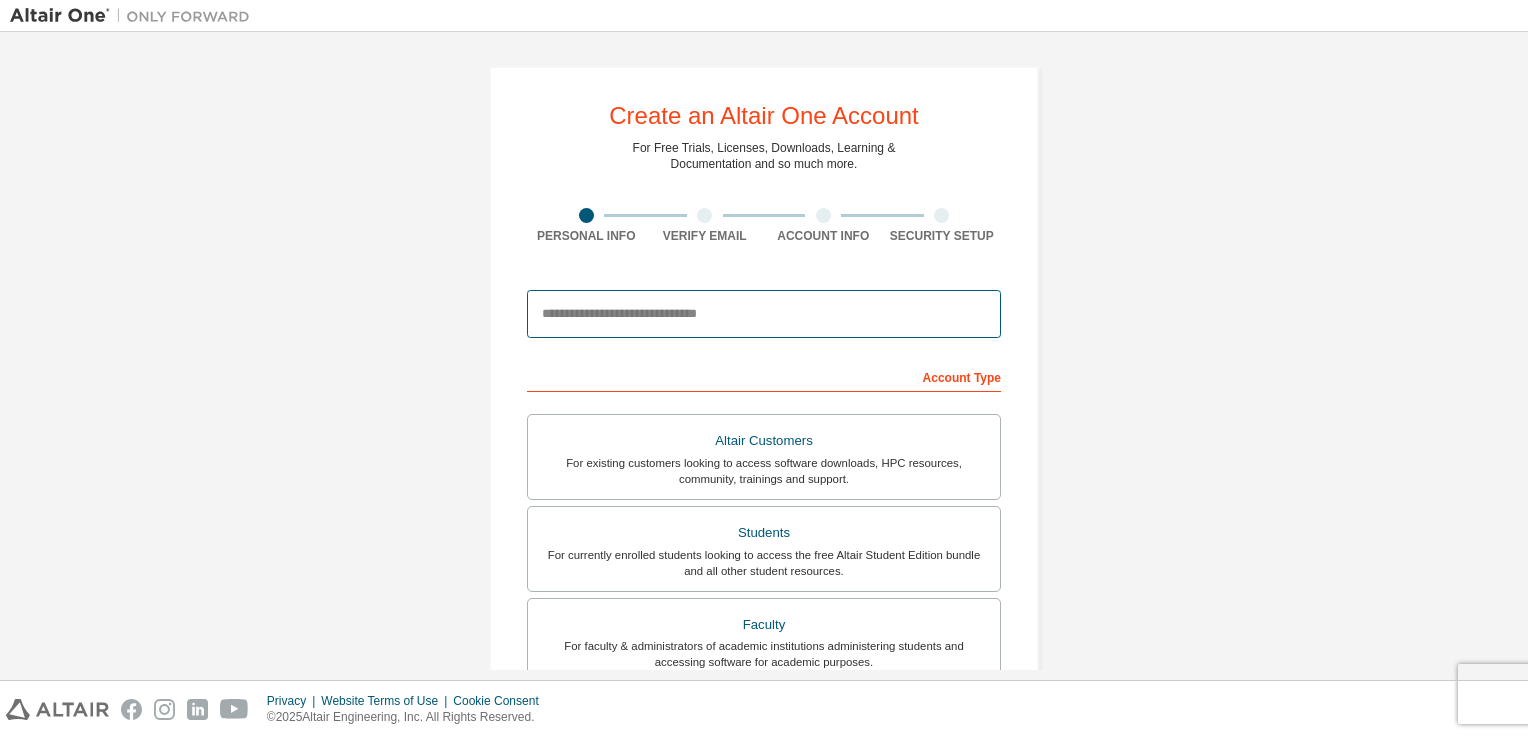 click at bounding box center (764, 314) 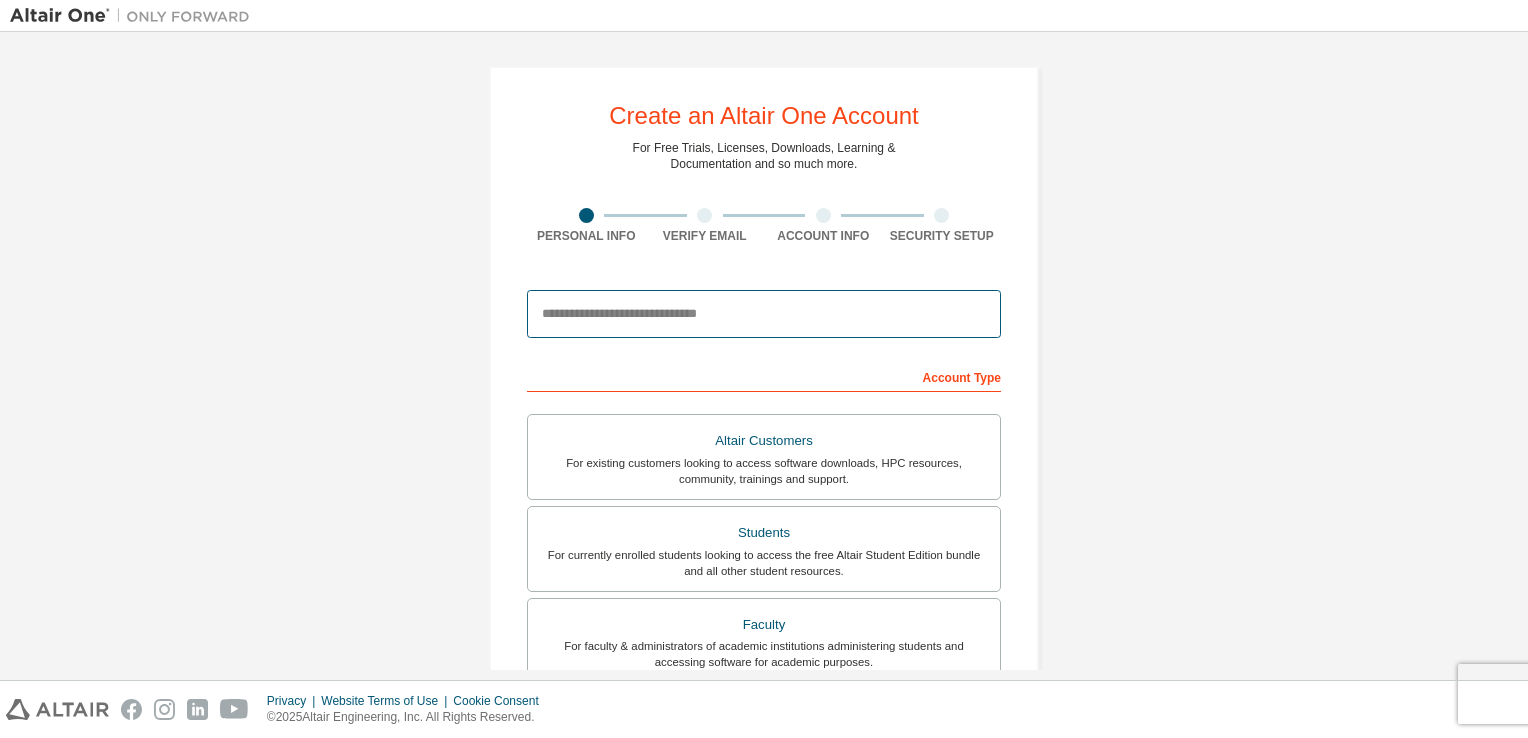 type on "**********" 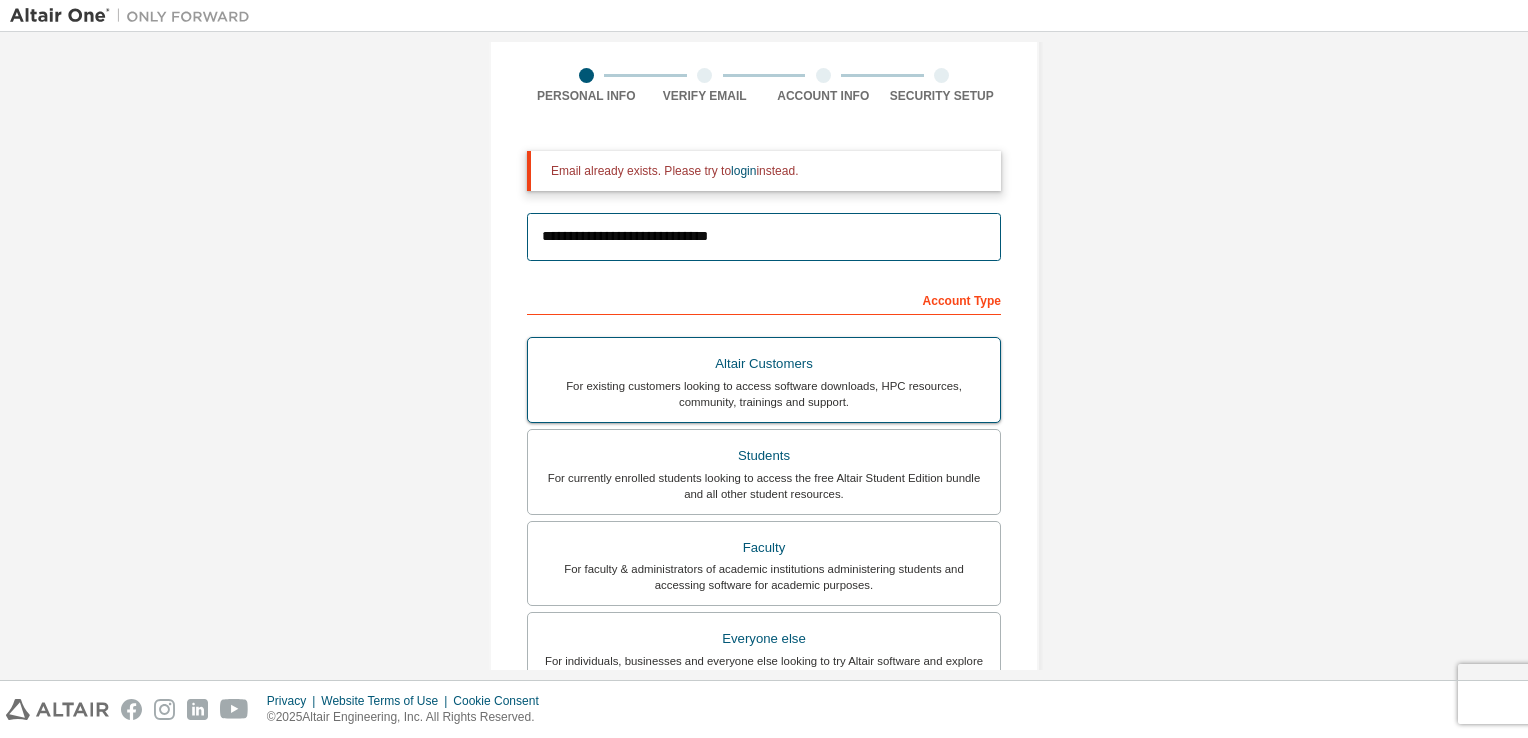 scroll, scrollTop: 224, scrollLeft: 0, axis: vertical 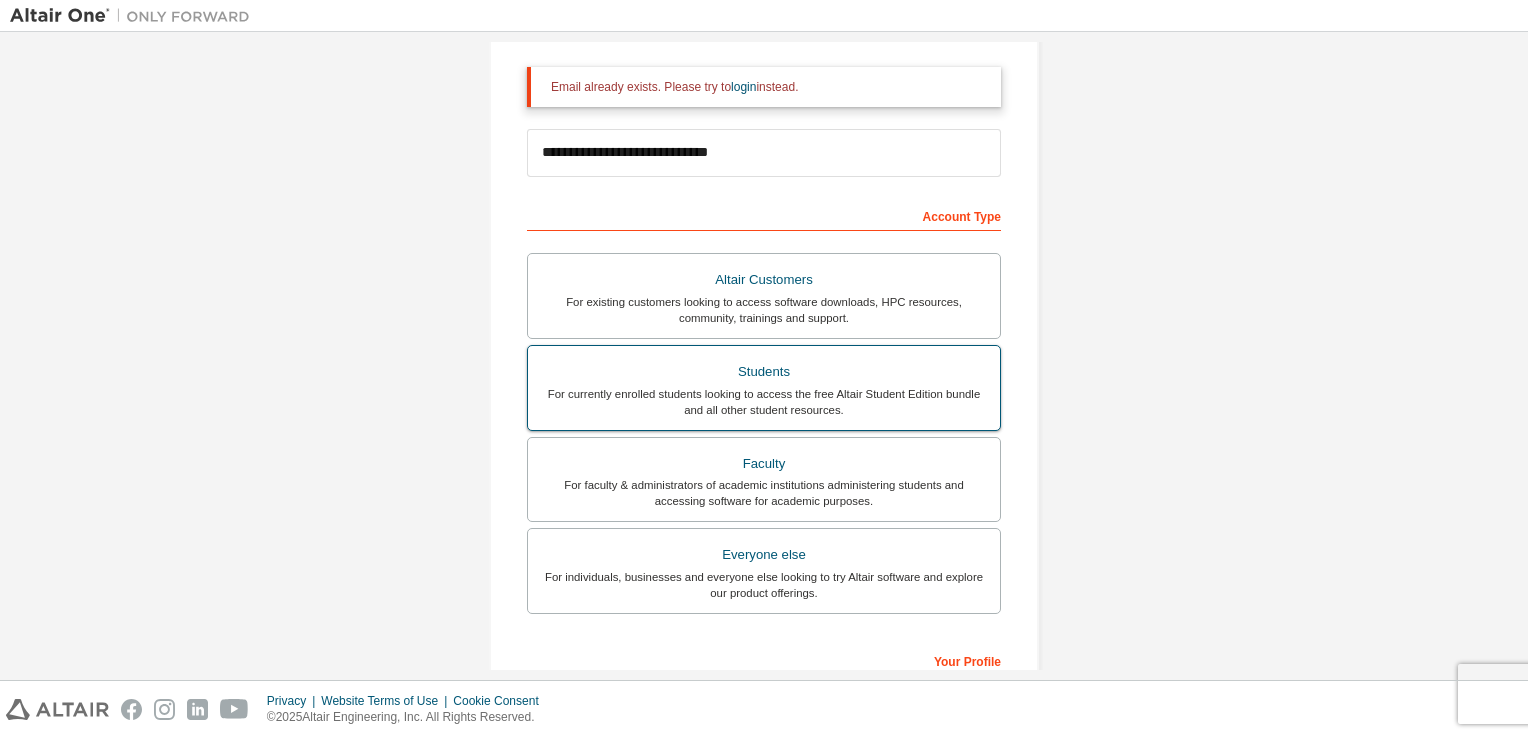 click on "Students" at bounding box center (764, 372) 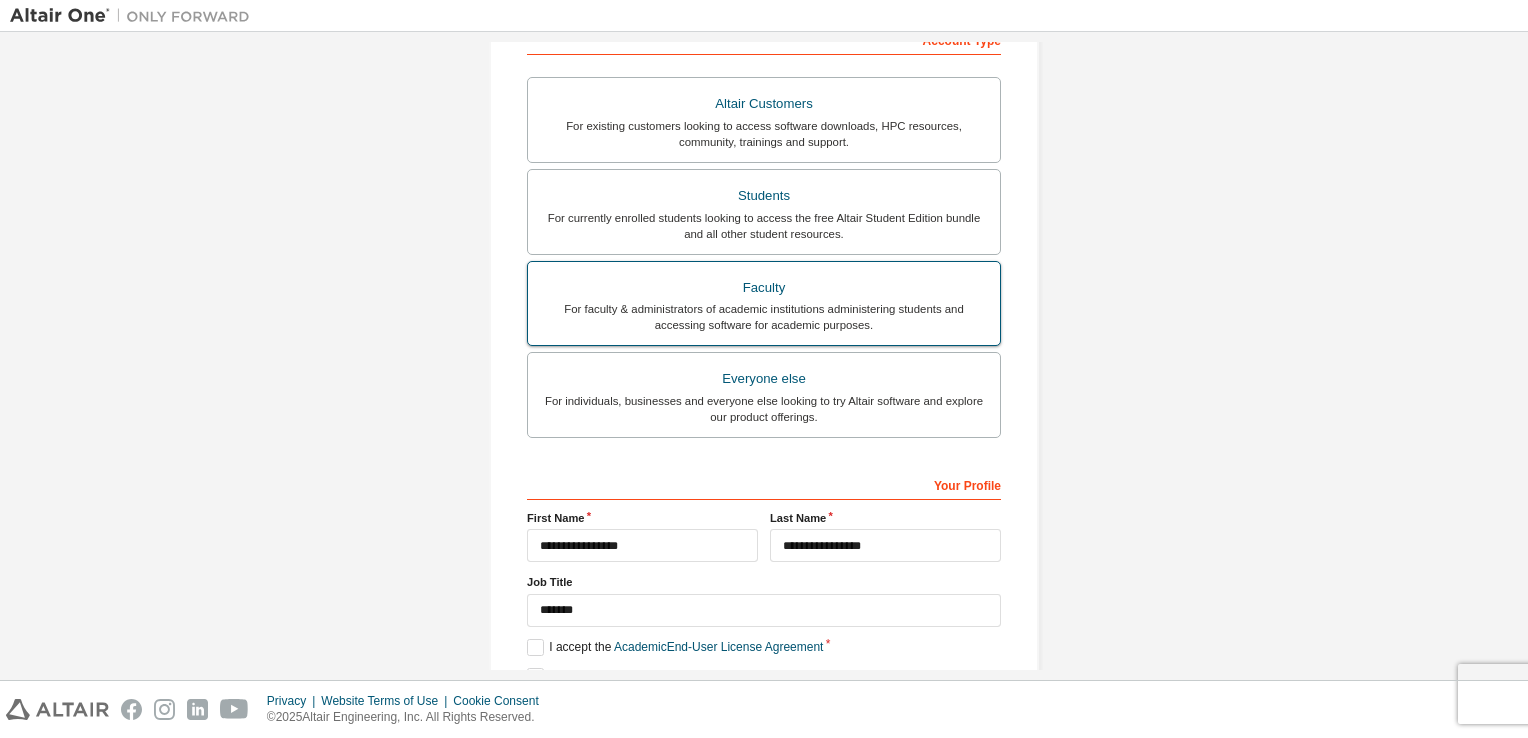 scroll, scrollTop: 489, scrollLeft: 0, axis: vertical 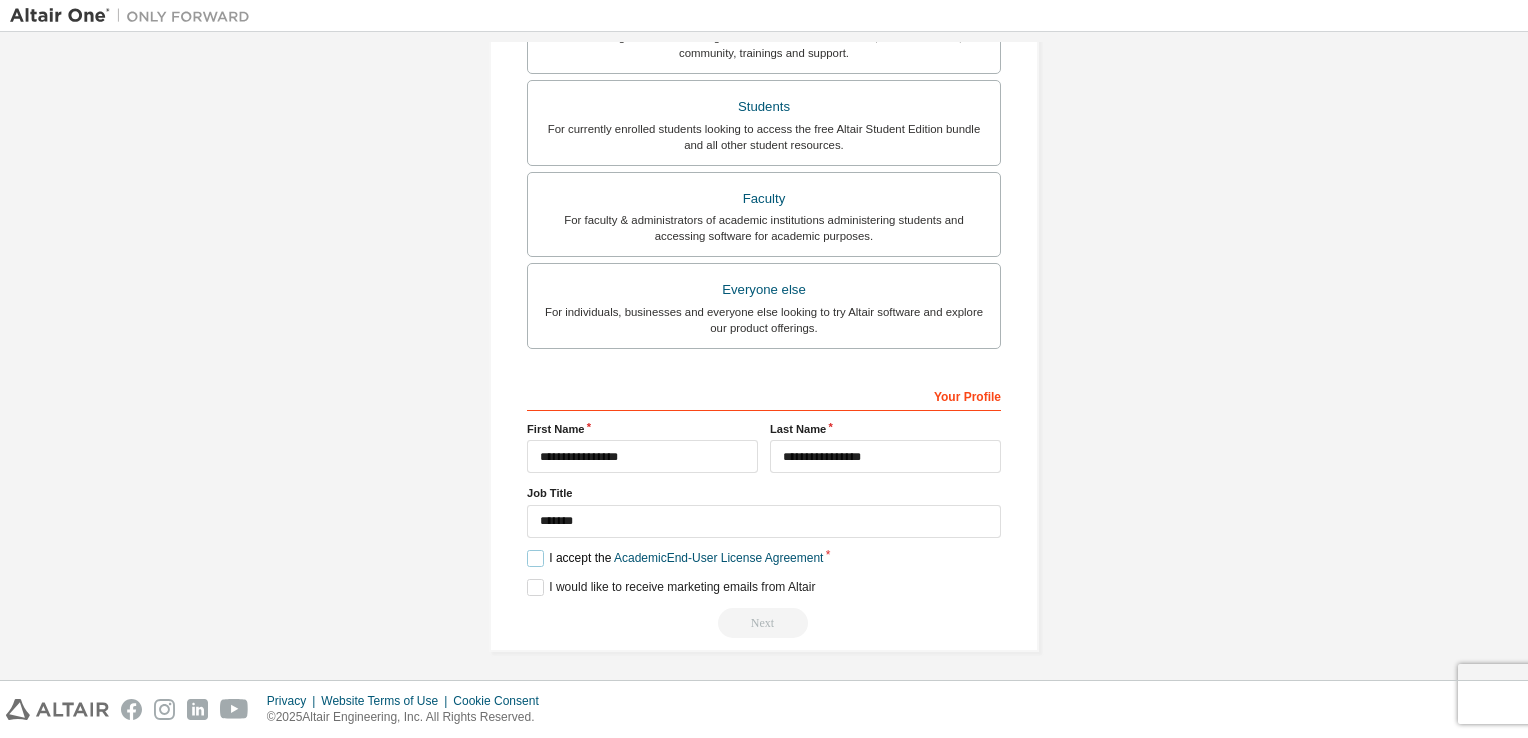 click on "I accept the   Academic   End-User License Agreement" at bounding box center (675, 558) 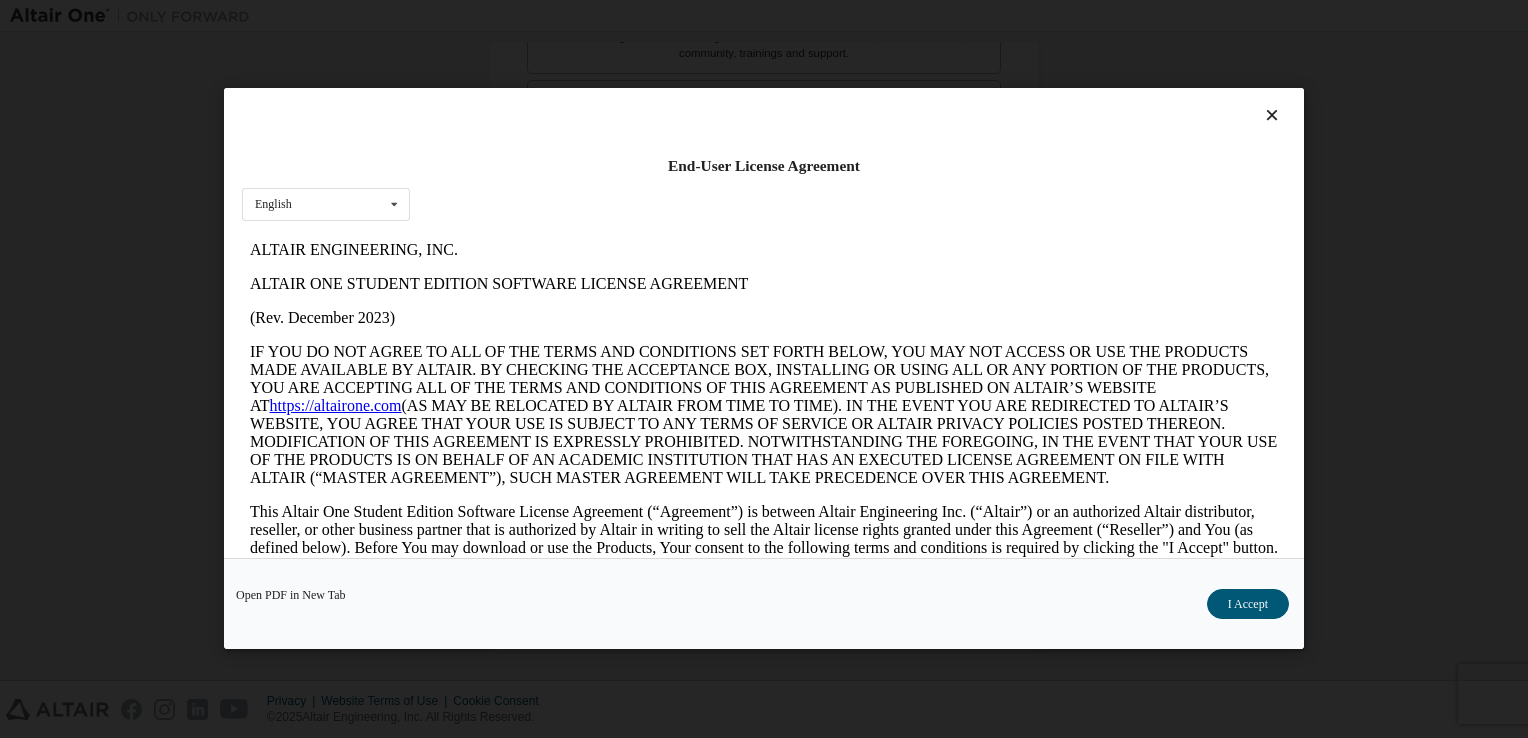 scroll, scrollTop: 0, scrollLeft: 0, axis: both 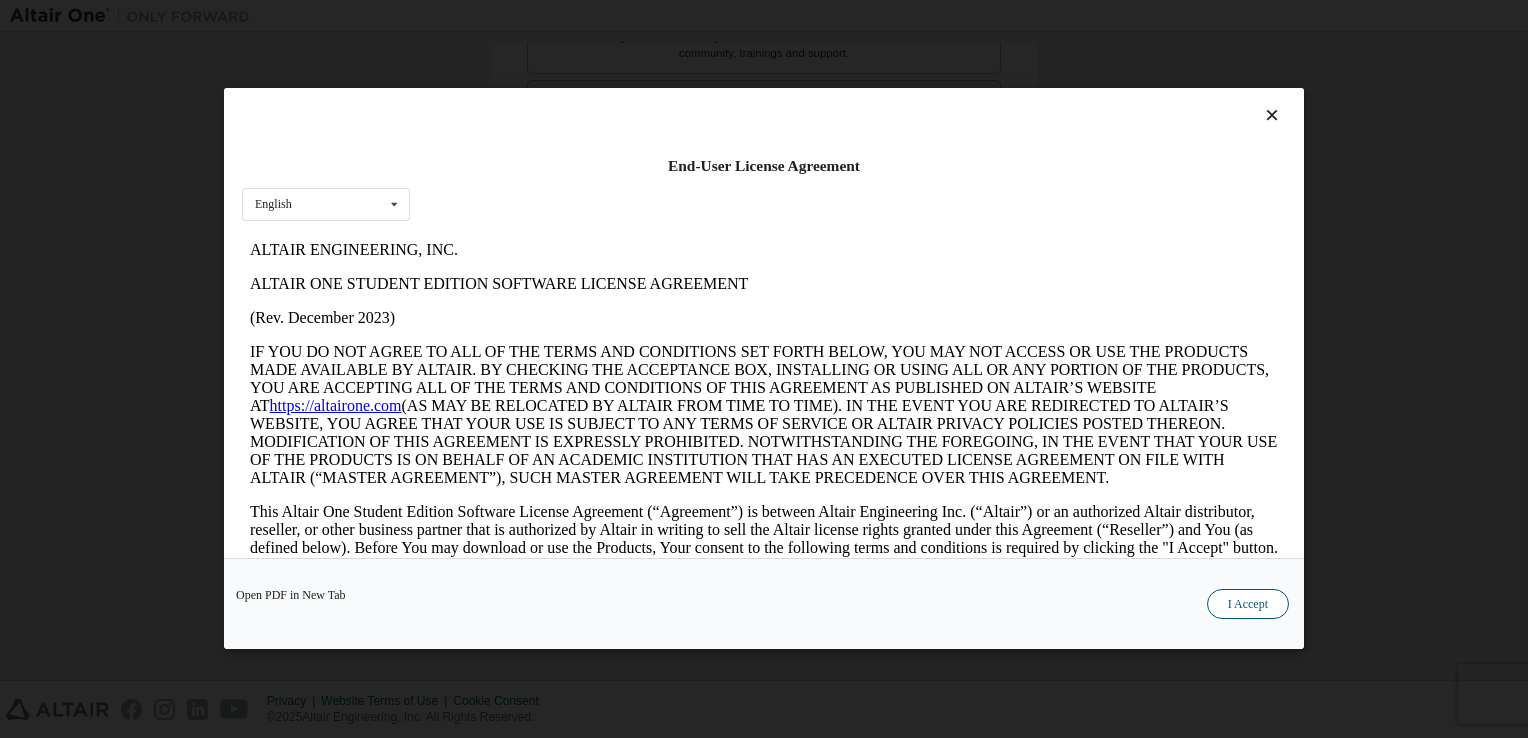 click on "I Accept" at bounding box center [1248, 605] 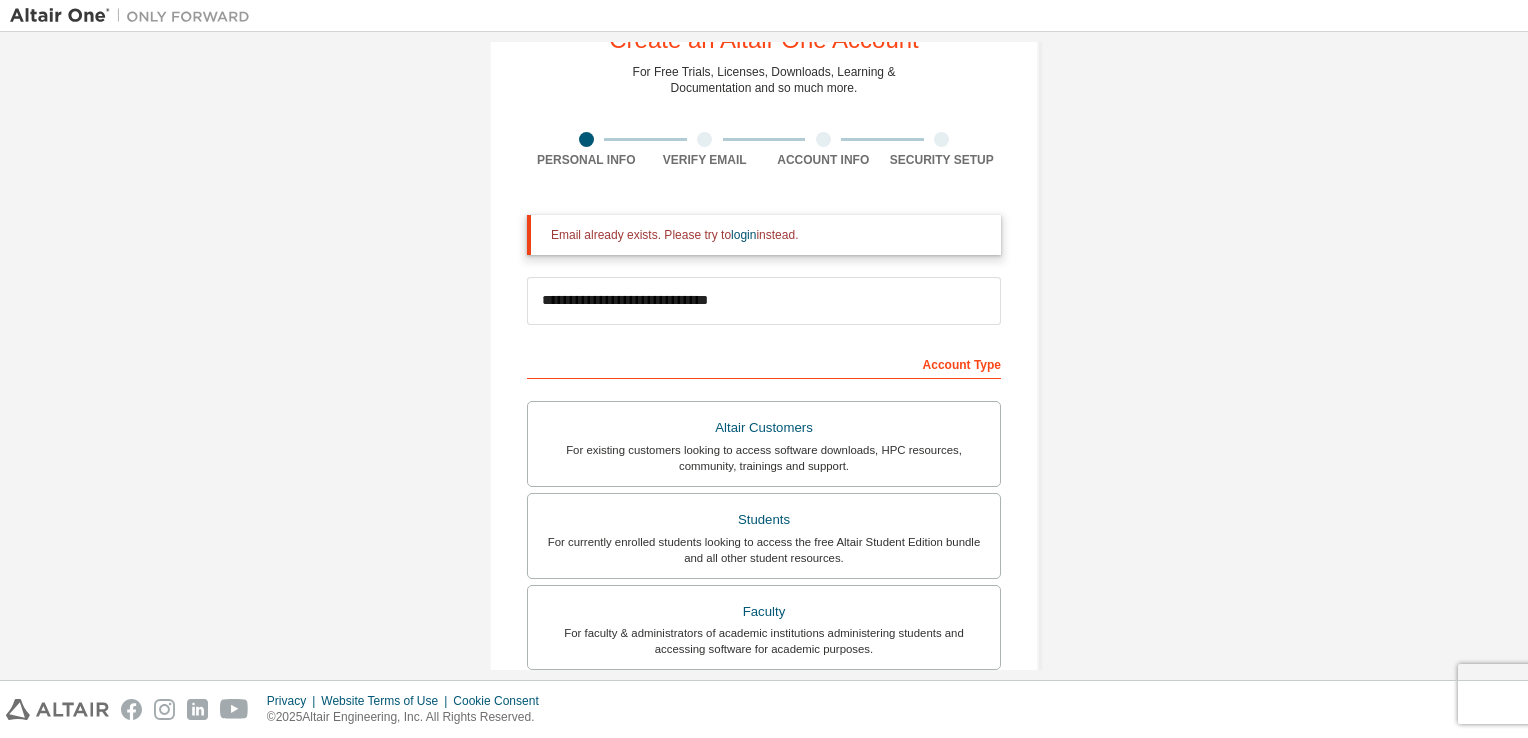 scroll, scrollTop: 489, scrollLeft: 0, axis: vertical 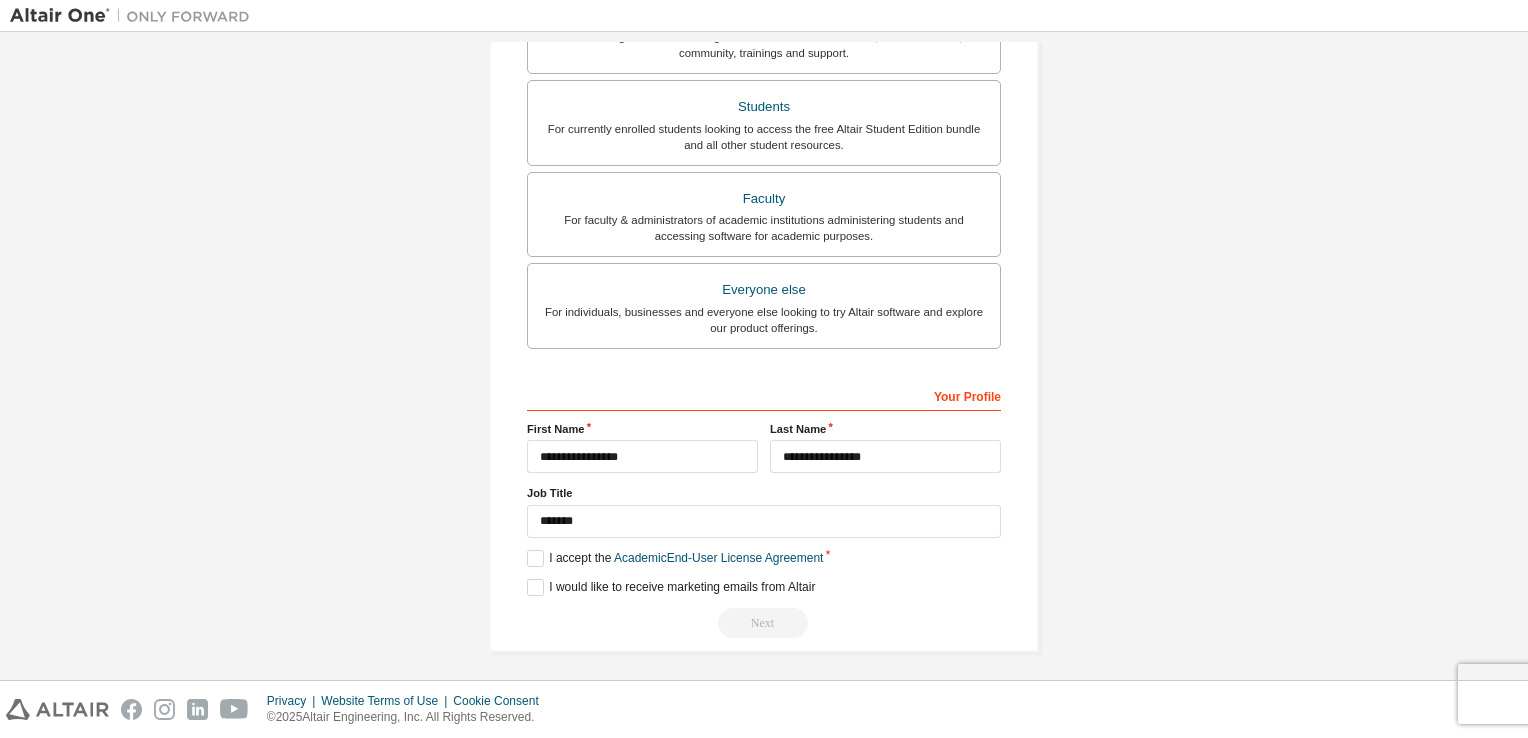 click on "Next" at bounding box center (764, 623) 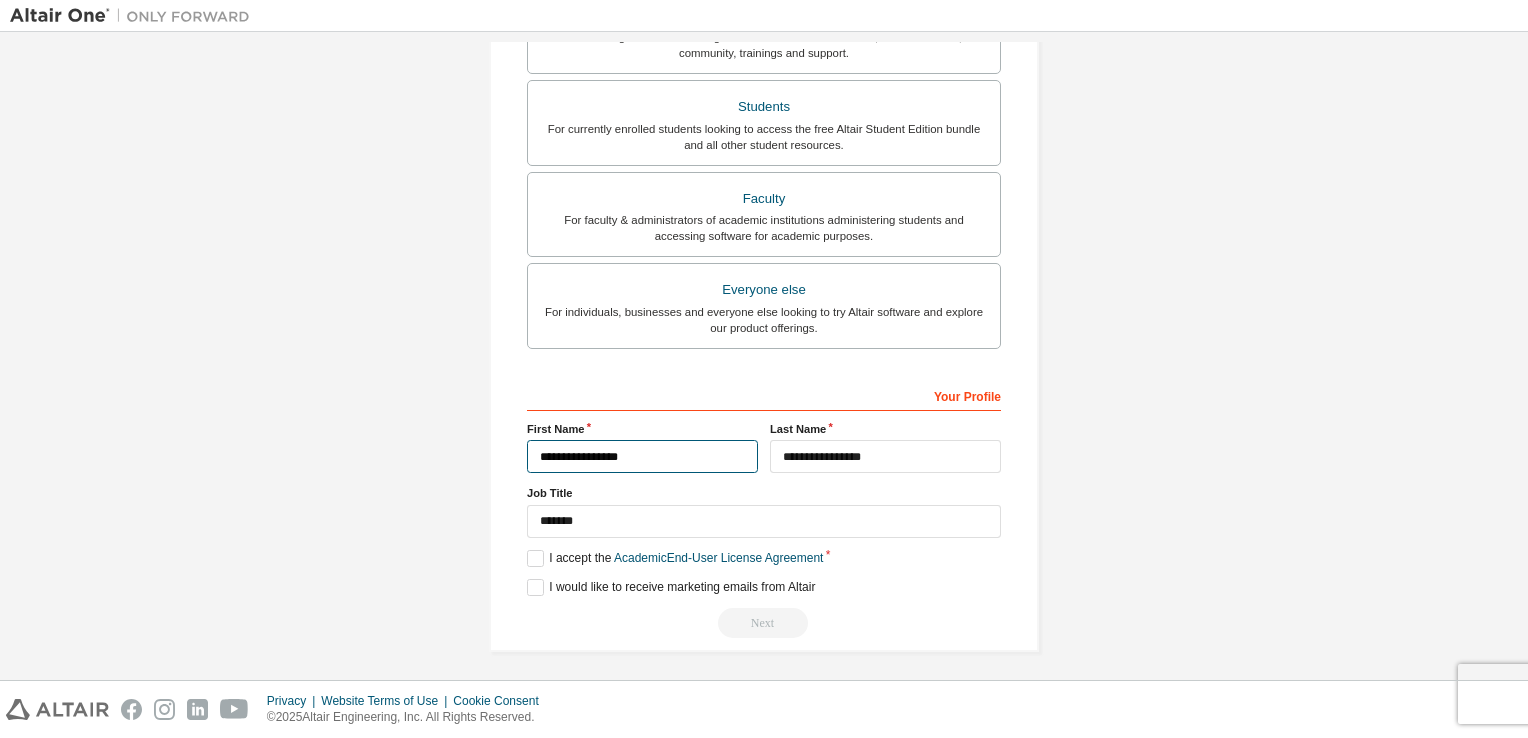 click on "**********" at bounding box center [642, 456] 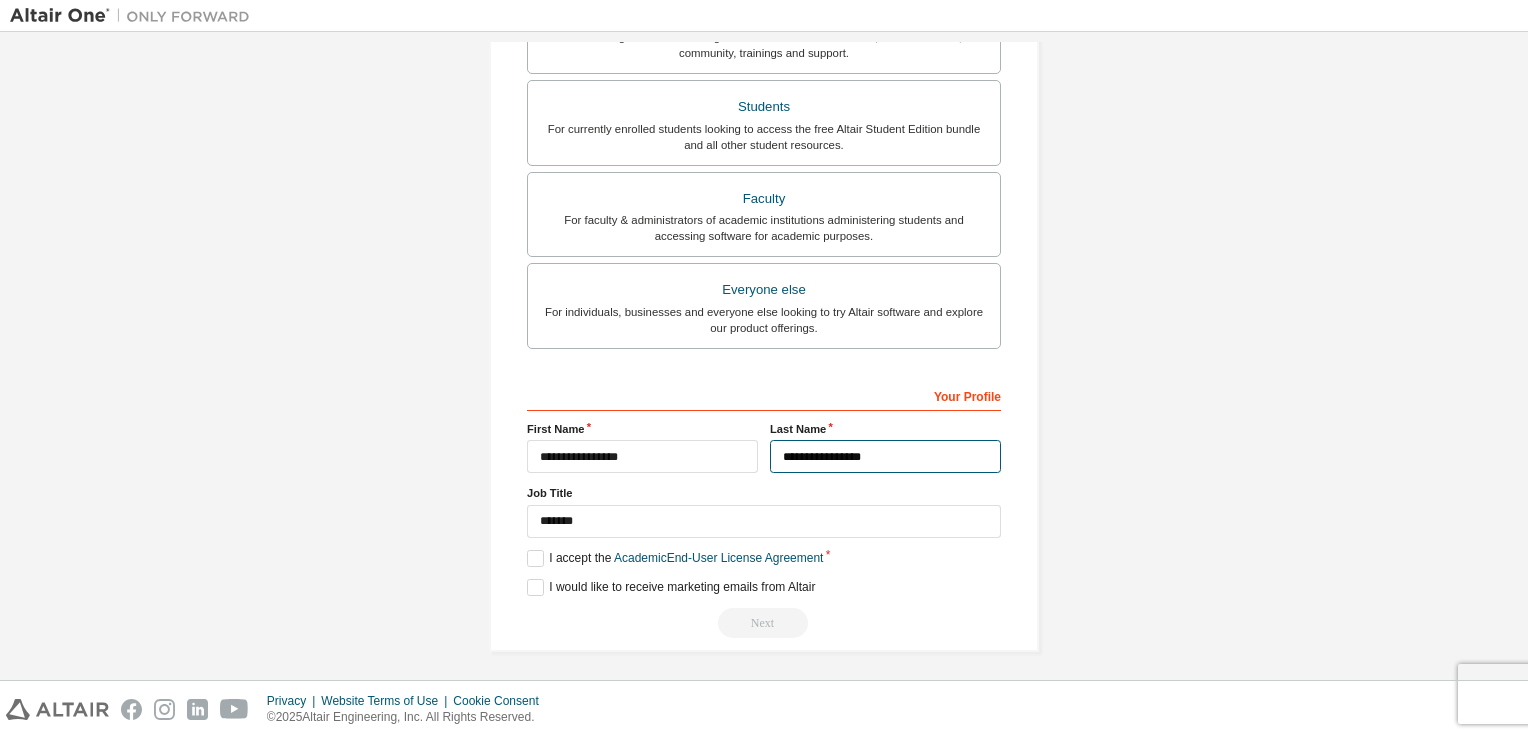click on "**********" at bounding box center (885, 456) 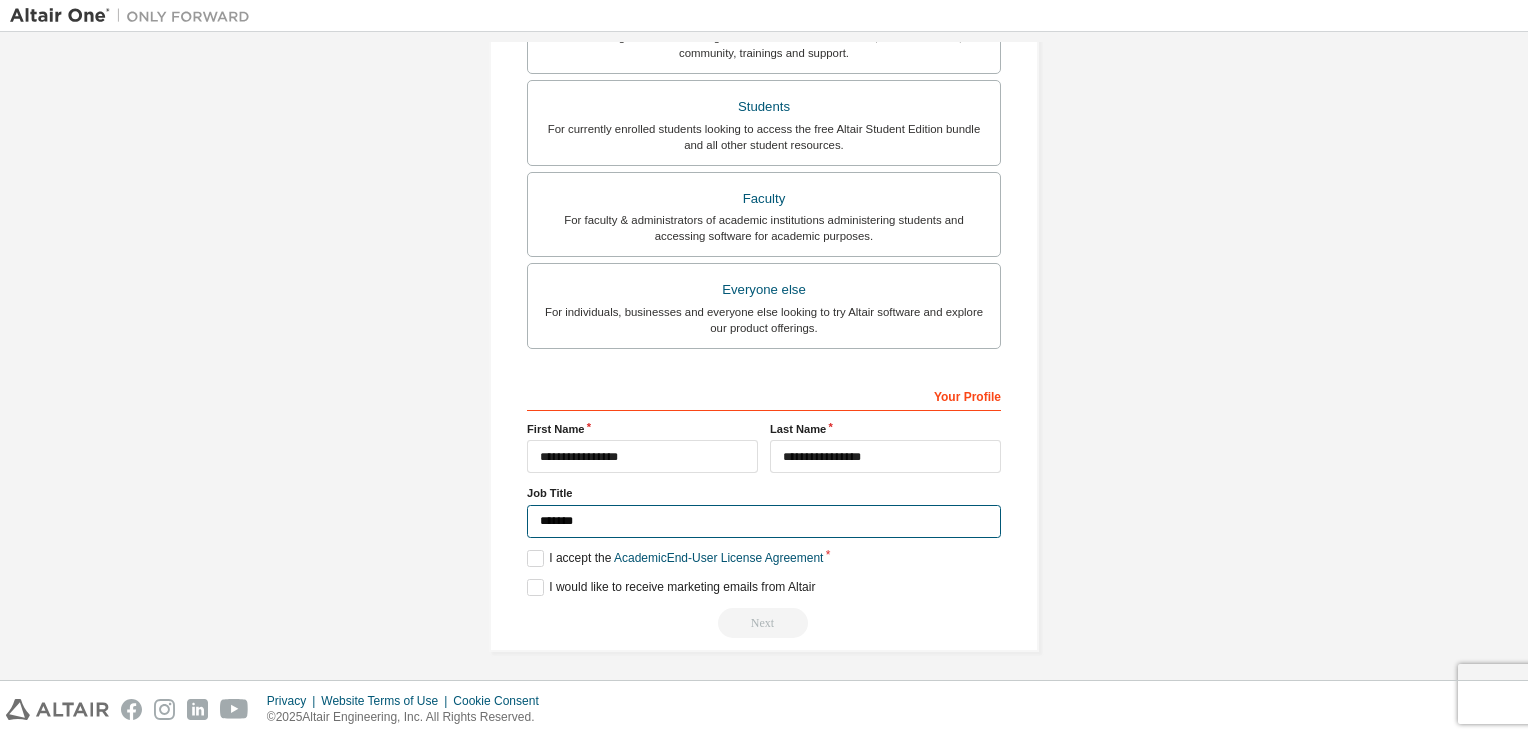 click on "*******" at bounding box center [764, 521] 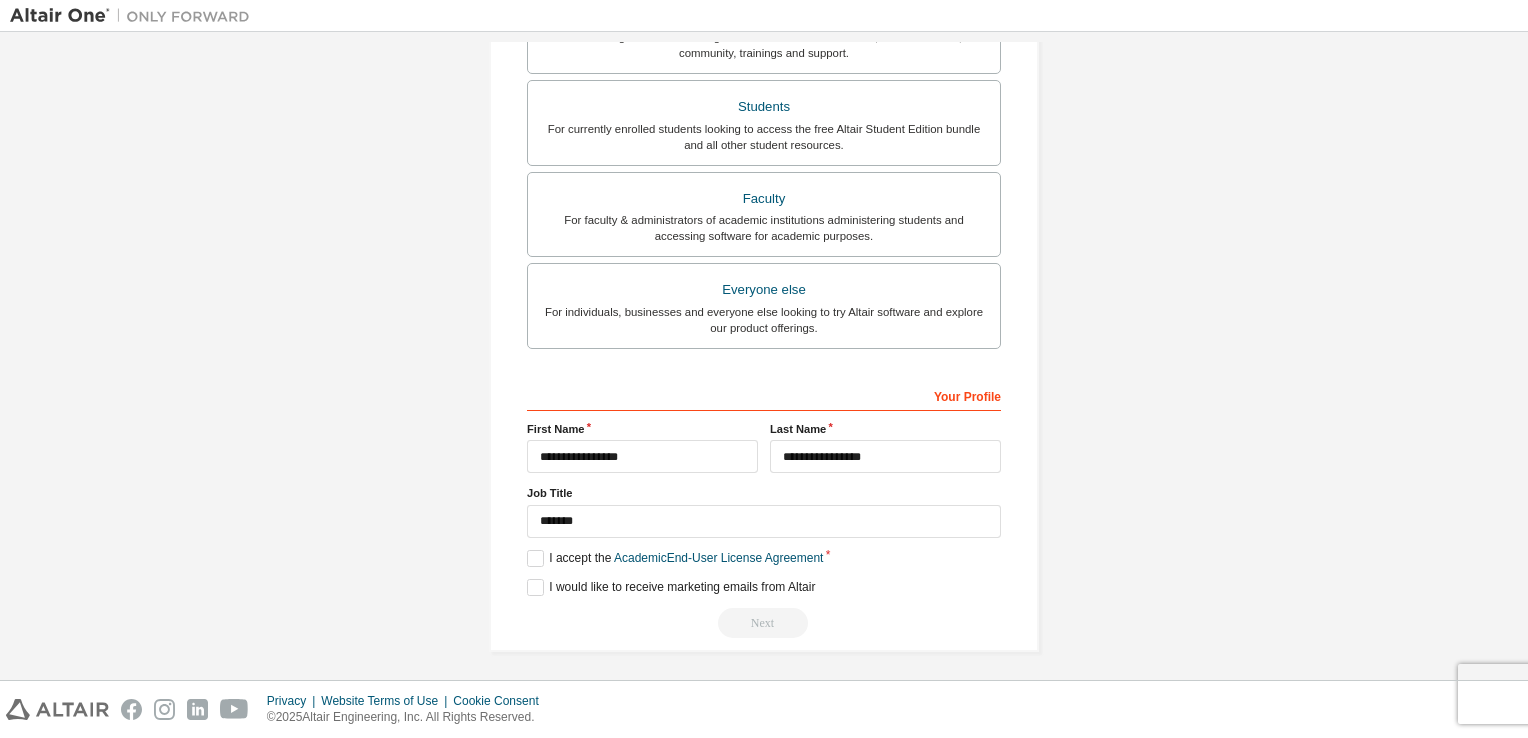 click on "I accept the   Academic   End-User License Agreement" at bounding box center (764, 558) 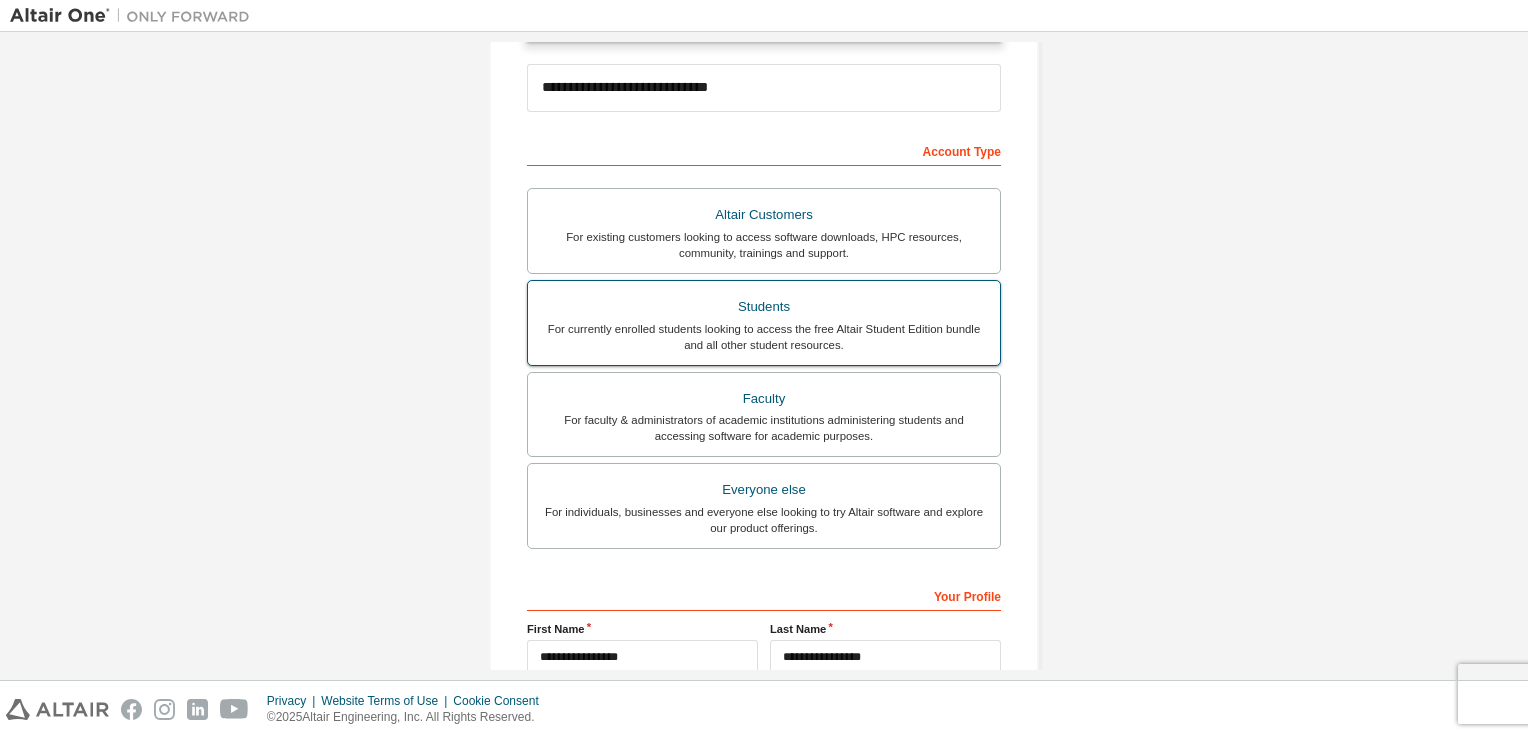 click on "For currently enrolled students looking to access the free Altair Student Edition bundle and all other student resources." at bounding box center (764, 337) 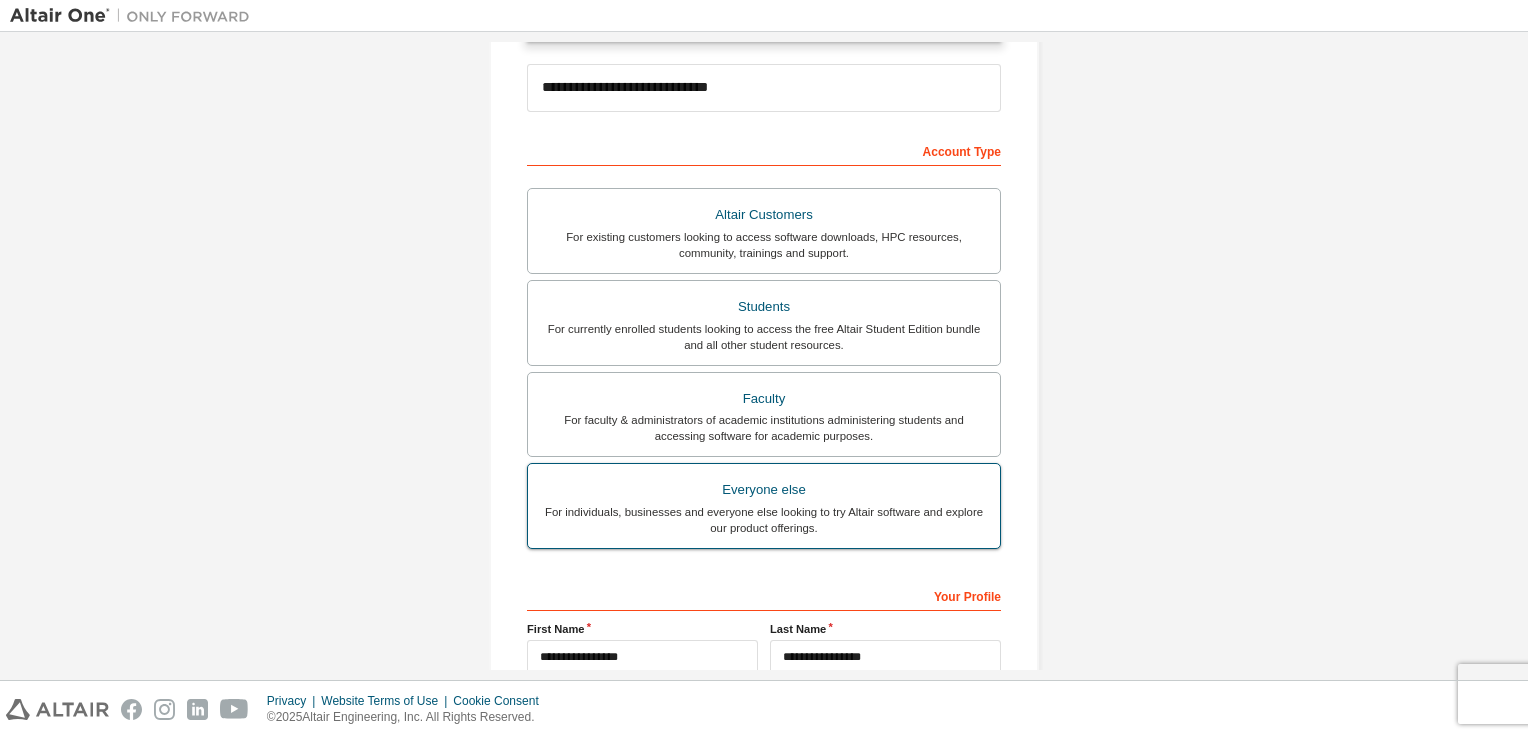 scroll, scrollTop: 489, scrollLeft: 0, axis: vertical 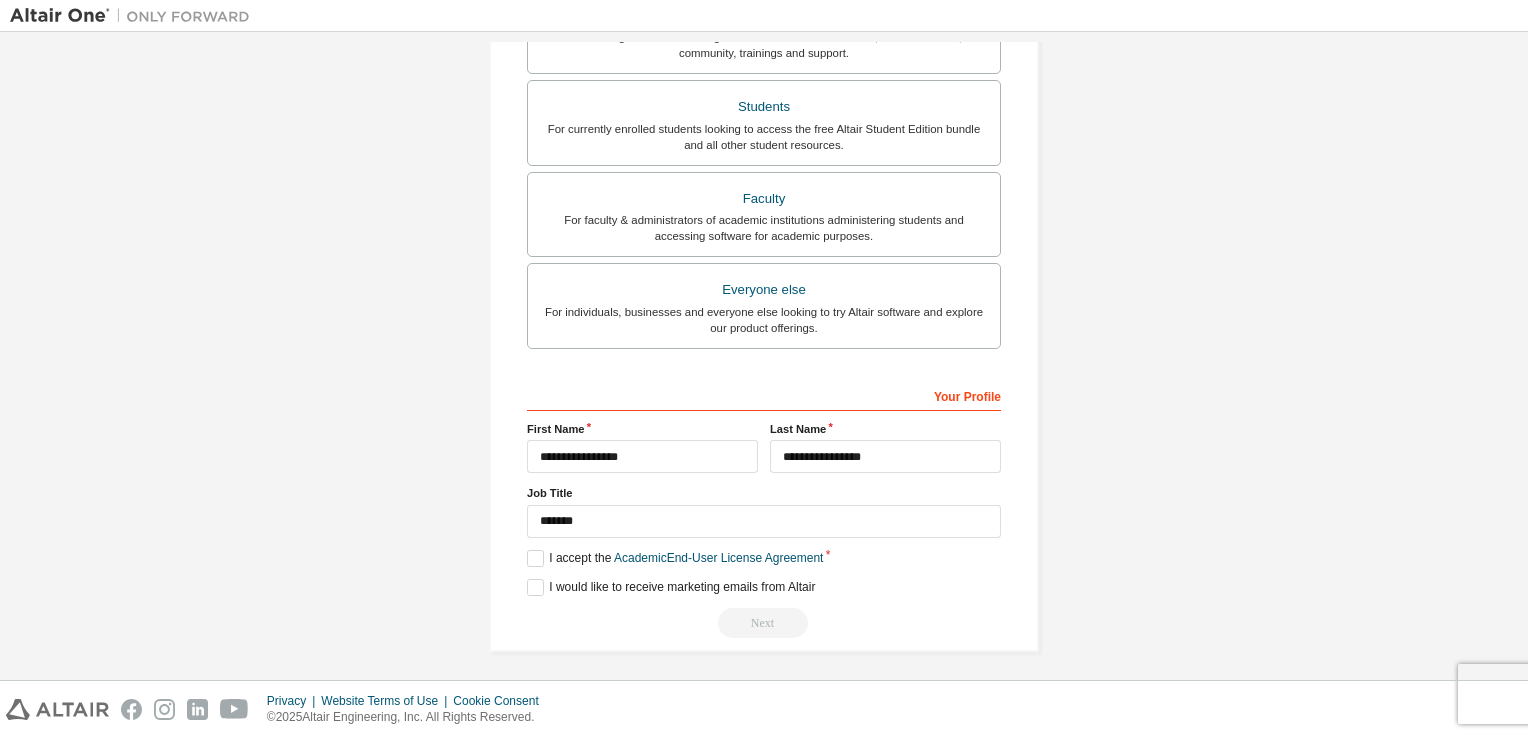 click on "Next" at bounding box center [764, 623] 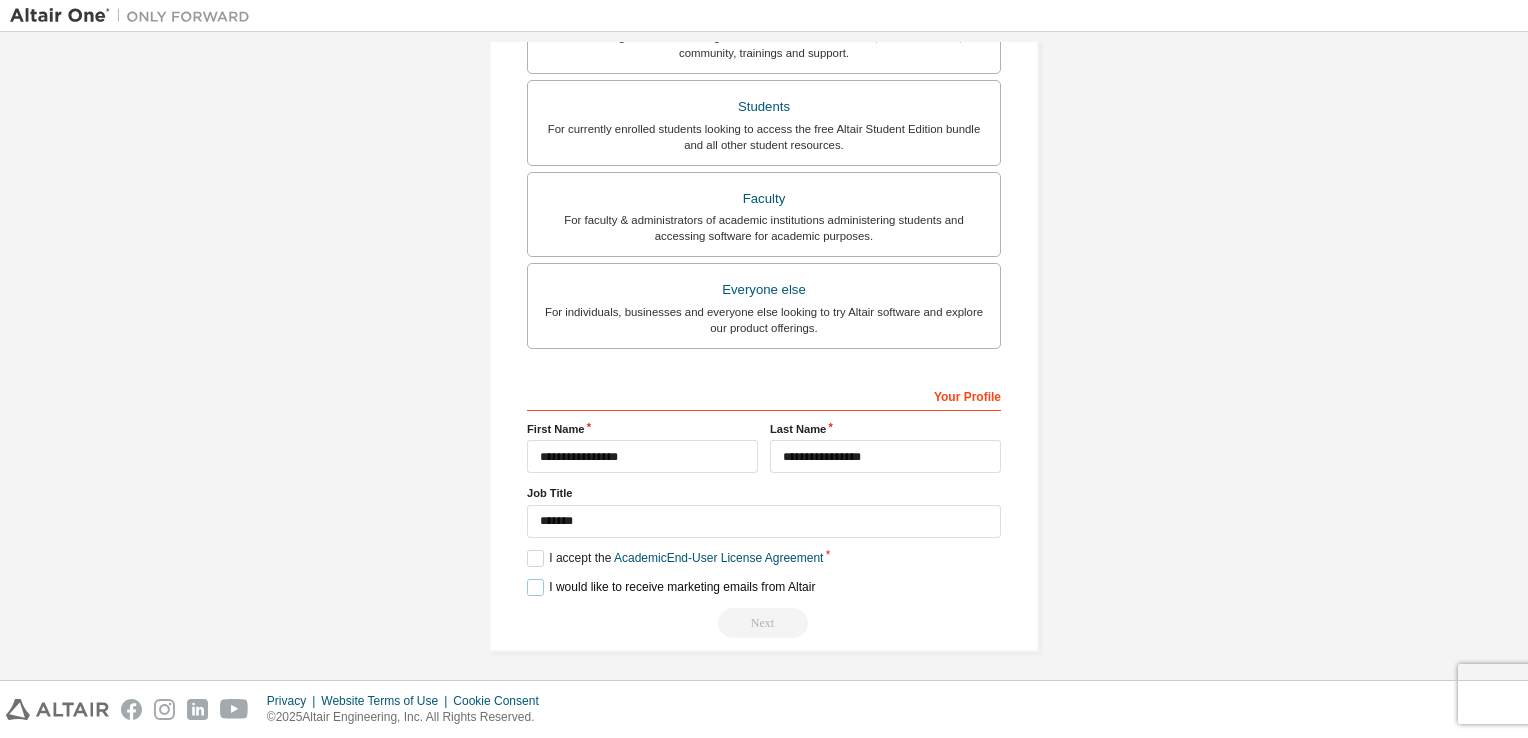 click on "I would like to receive marketing emails from Altair" at bounding box center (671, 587) 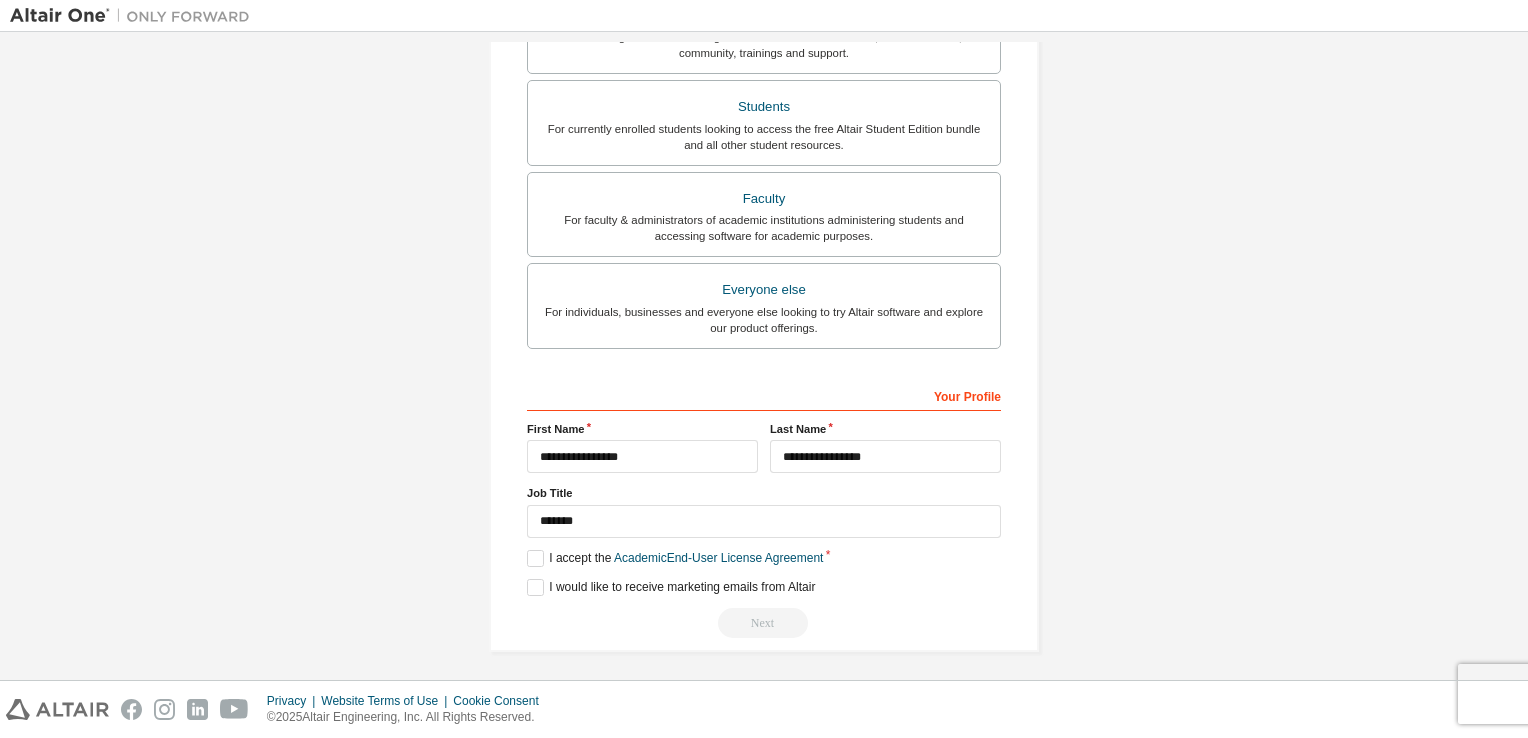 click on "Next" at bounding box center (764, 623) 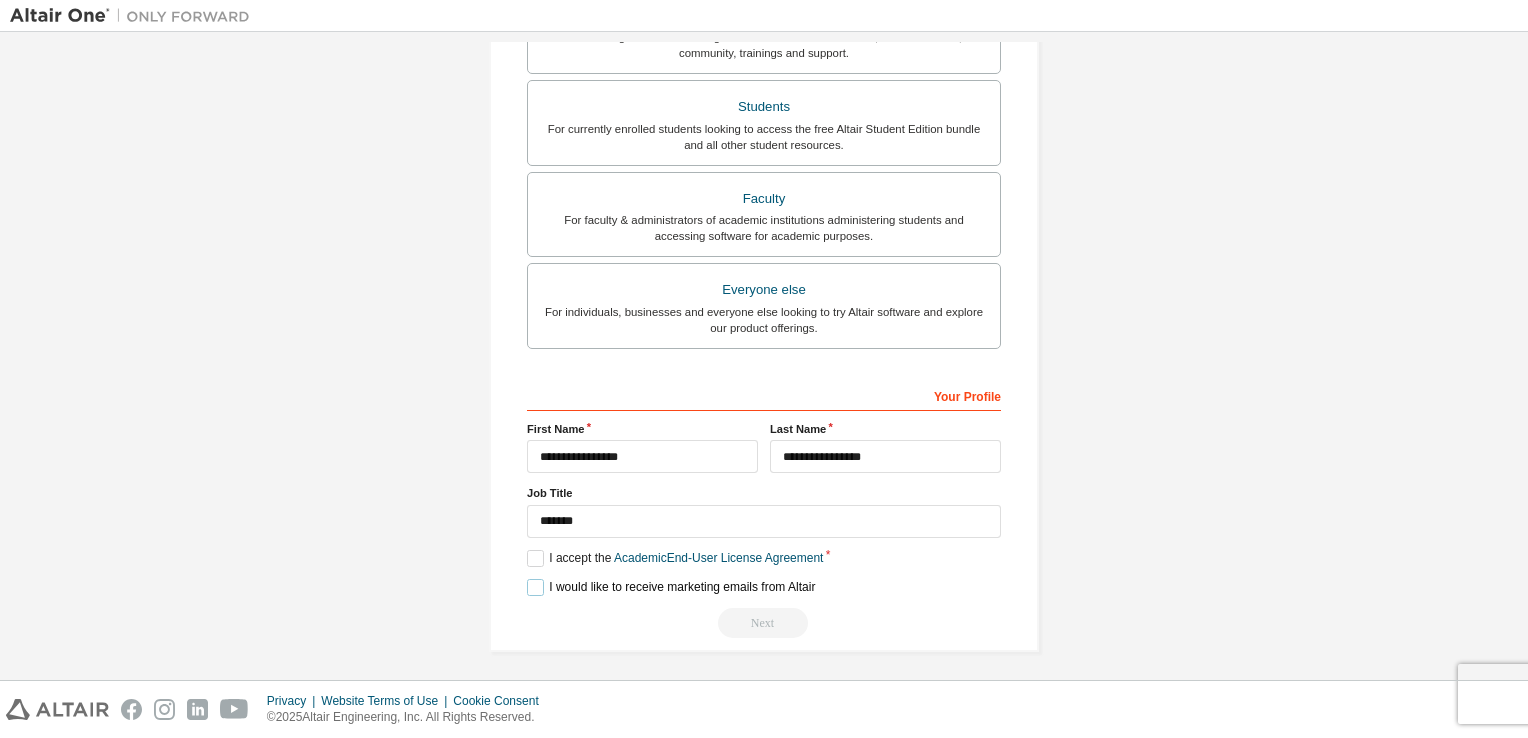 click on "I would like to receive marketing emails from Altair" at bounding box center (671, 587) 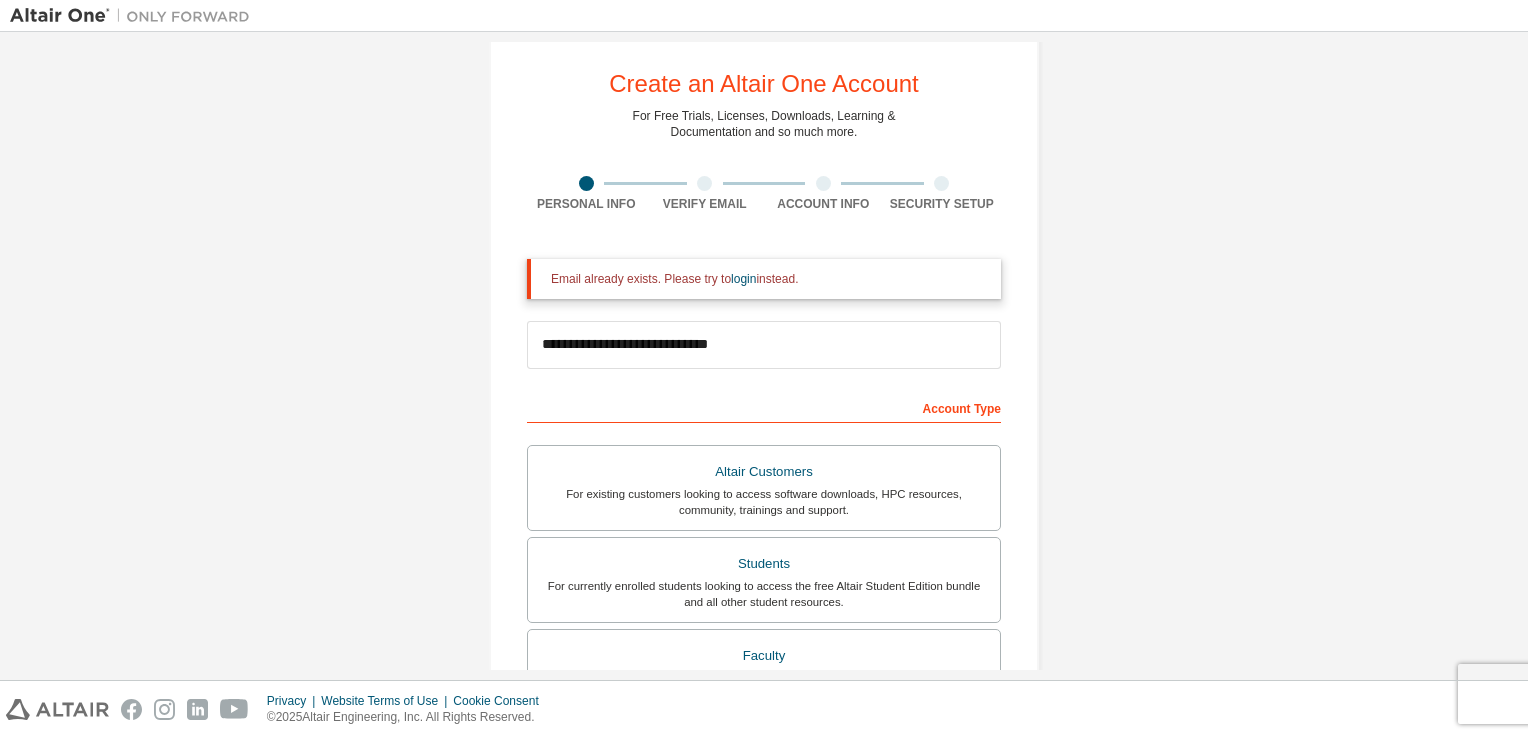 scroll, scrollTop: 0, scrollLeft: 0, axis: both 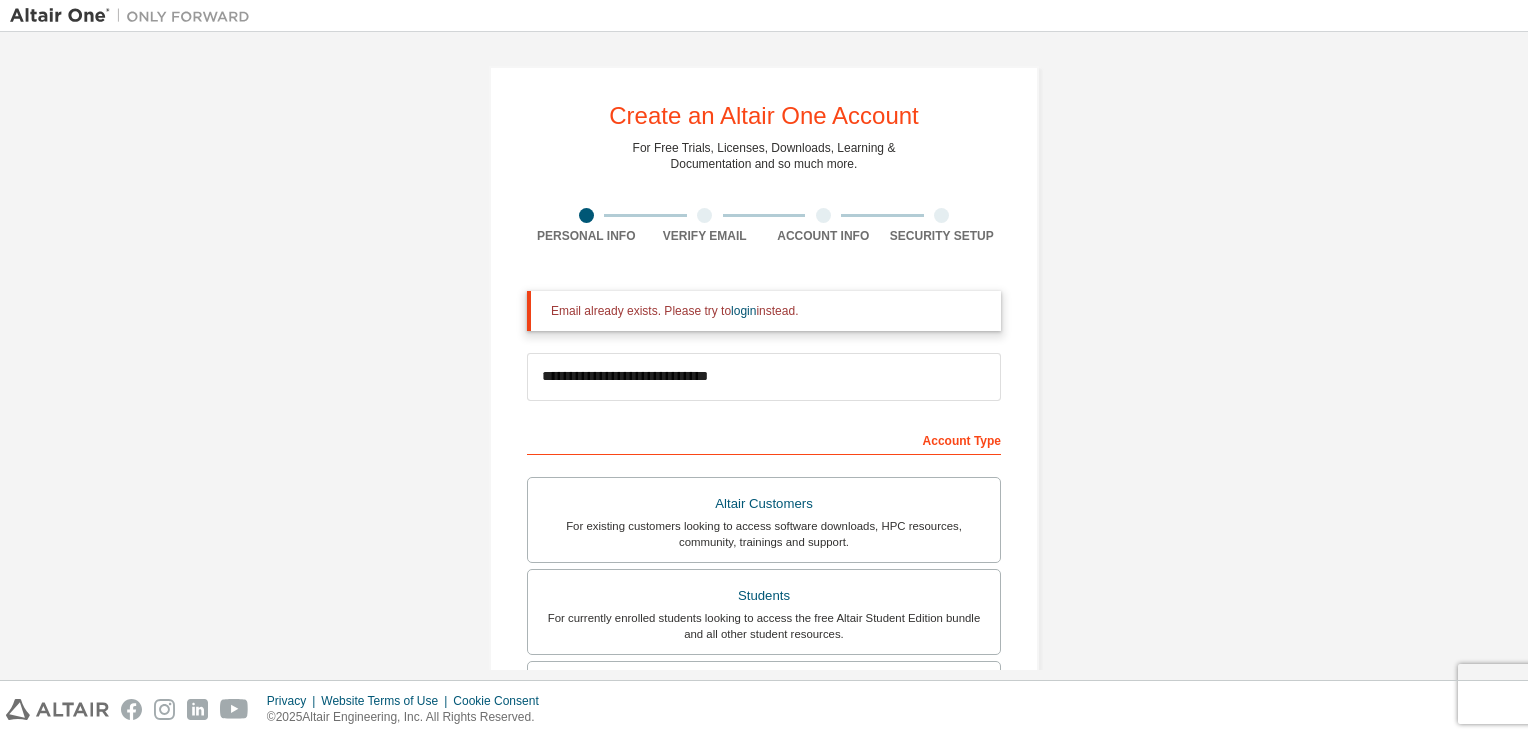 click on "Email already exists. Please try to  login  instead." at bounding box center (764, 311) 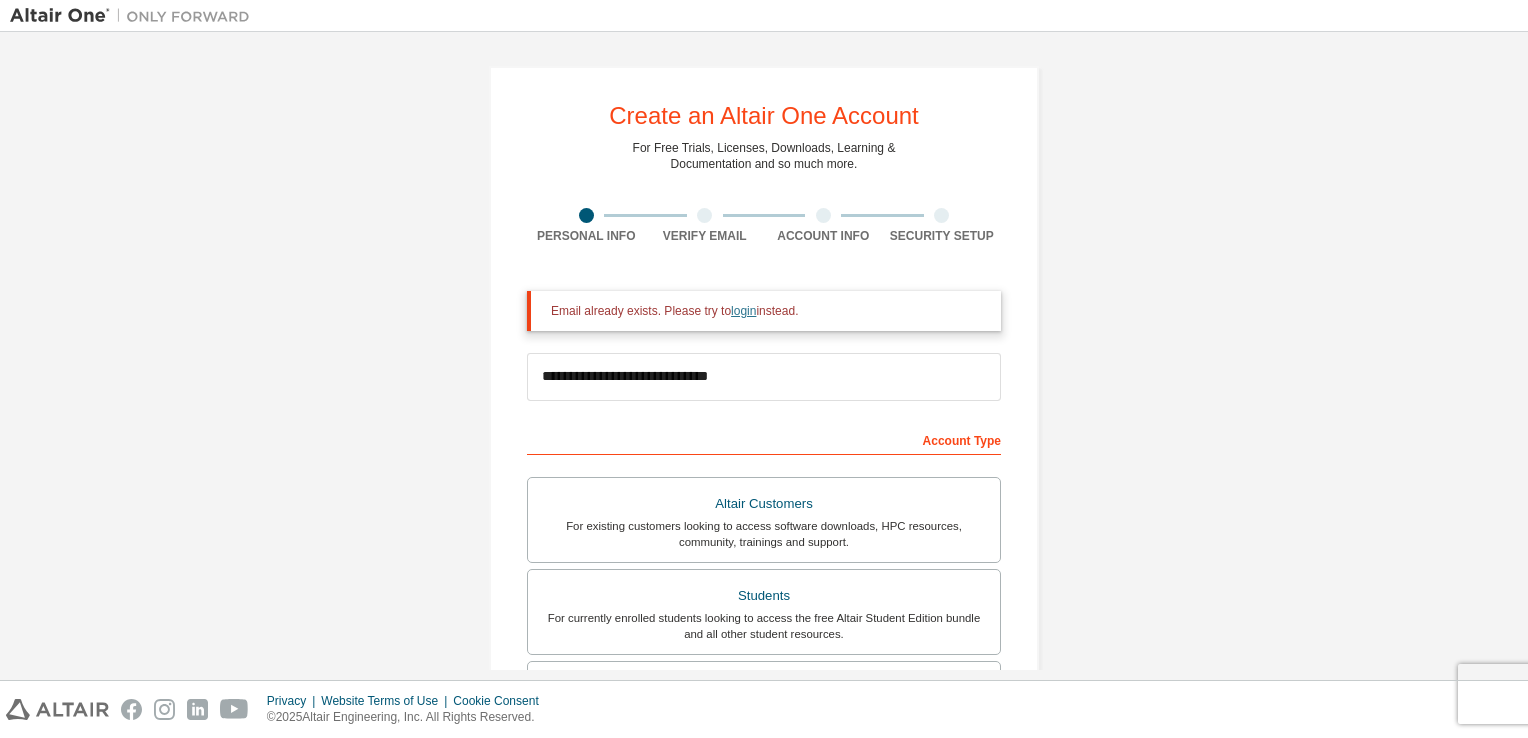 click on "login" at bounding box center (743, 311) 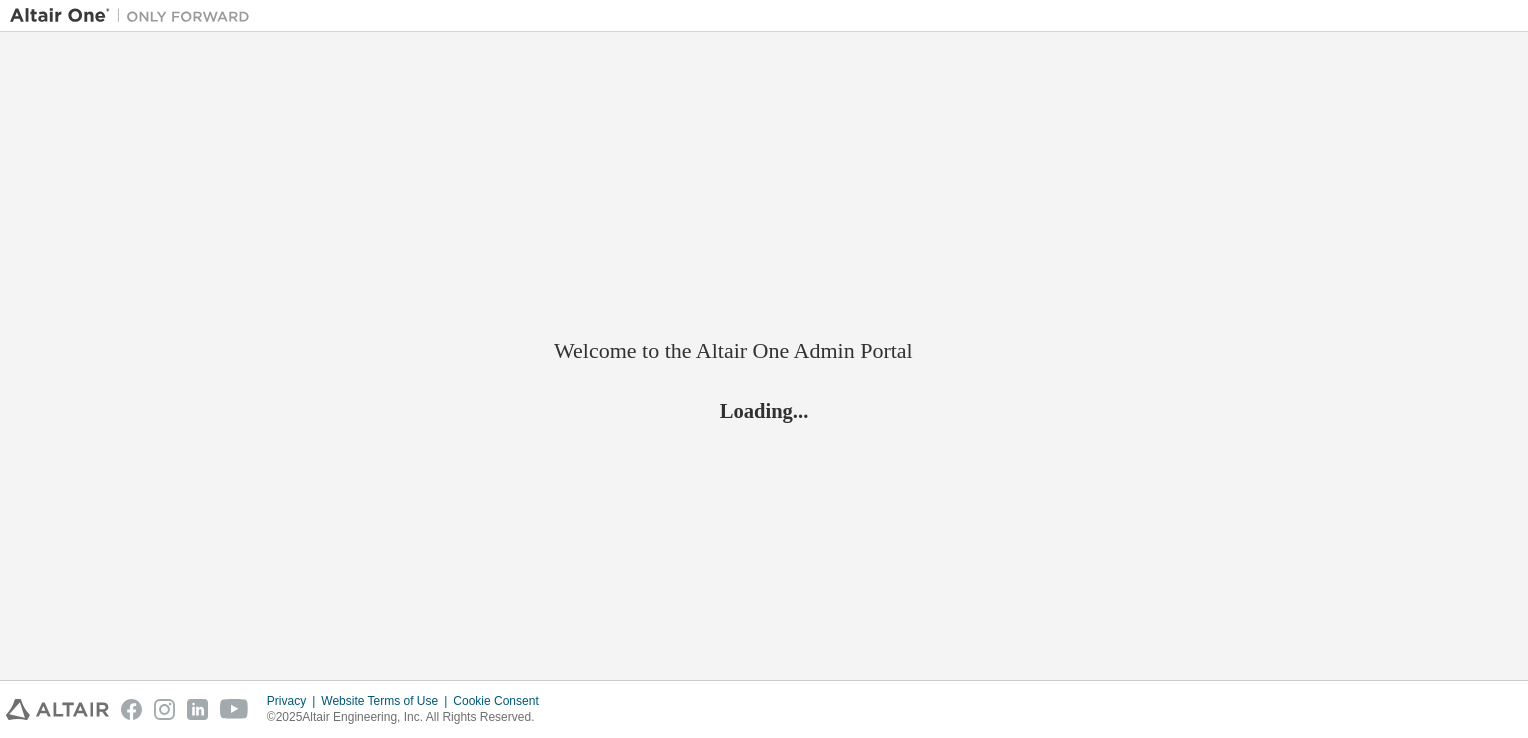 scroll, scrollTop: 0, scrollLeft: 0, axis: both 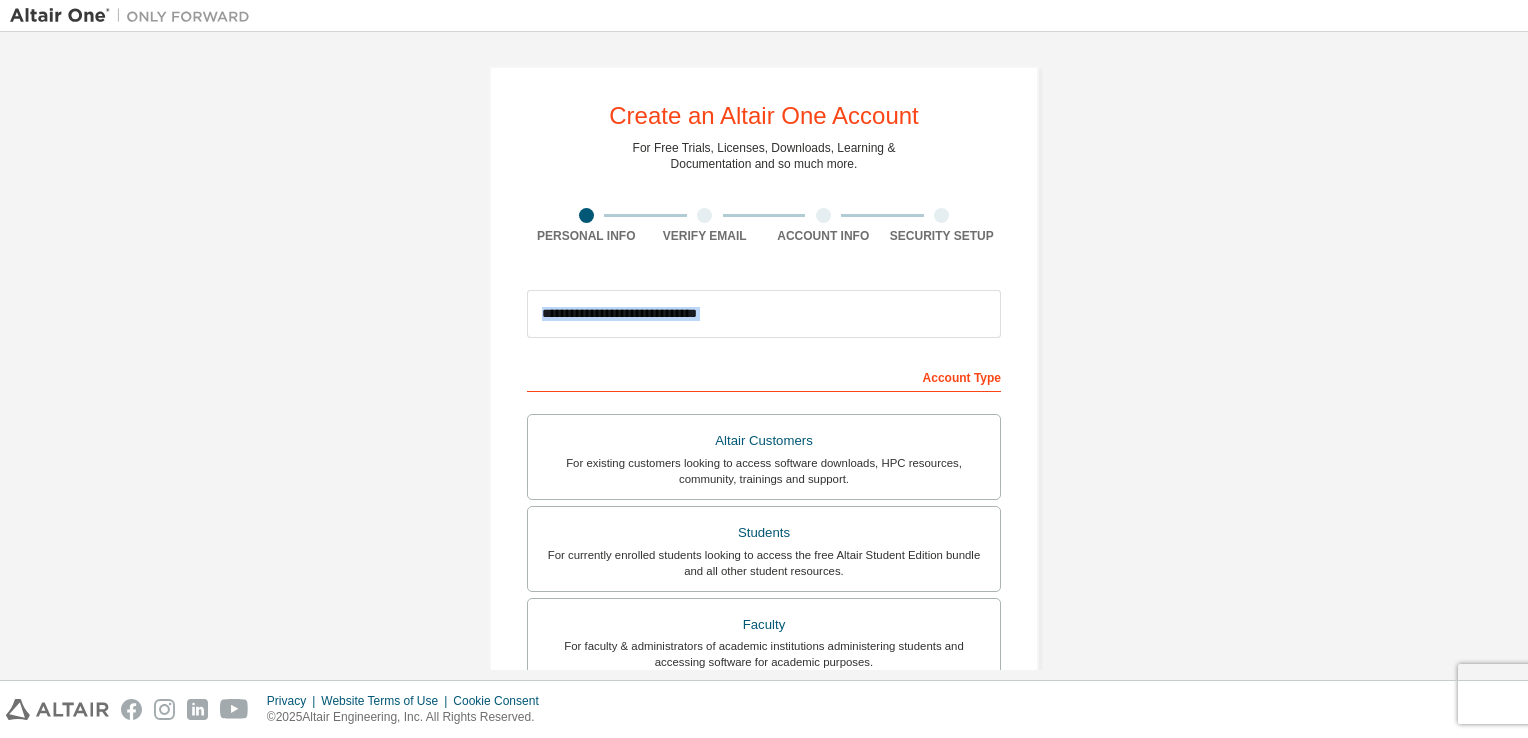 drag, startPoint x: 740, startPoint y: 349, endPoint x: 725, endPoint y: 331, distance: 23.43075 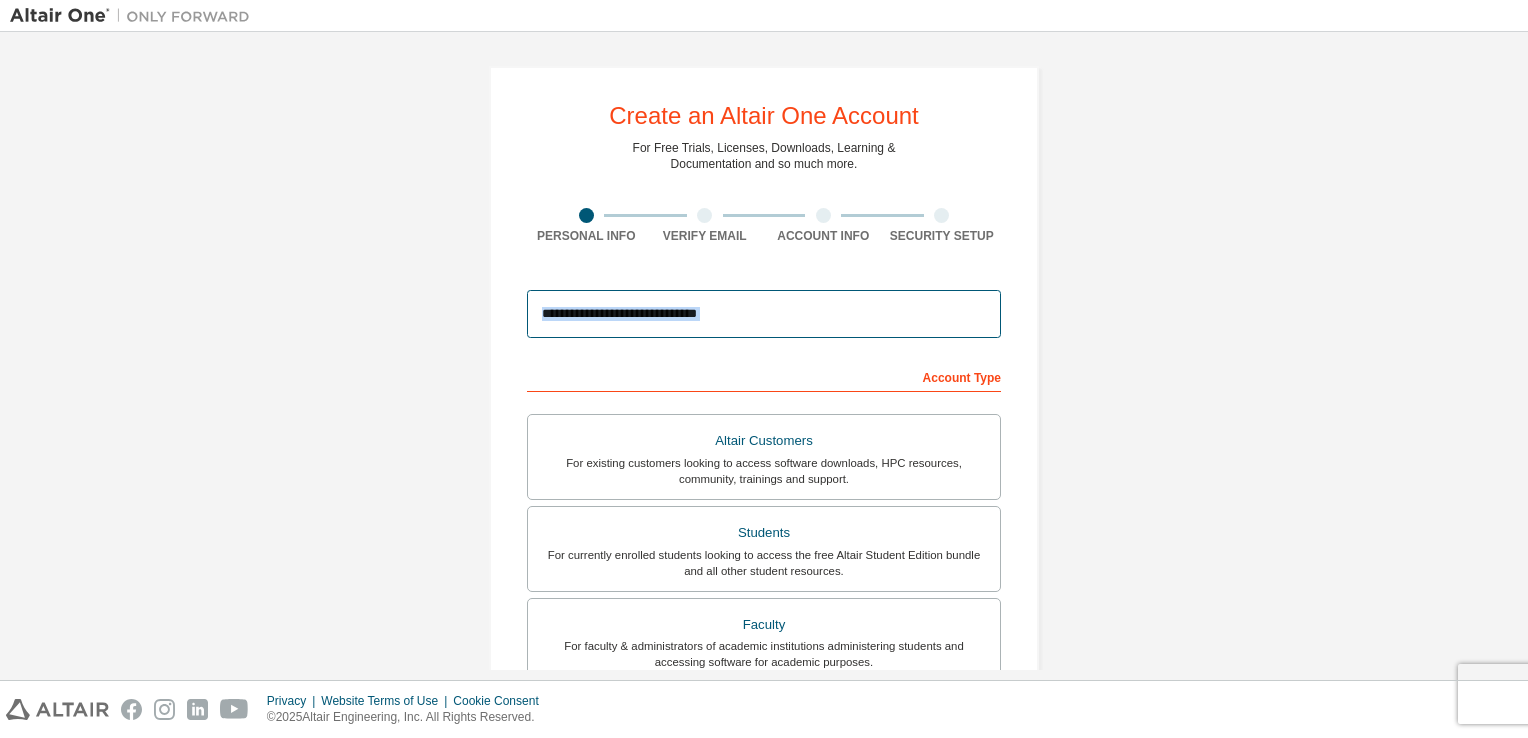 click at bounding box center (764, 314) 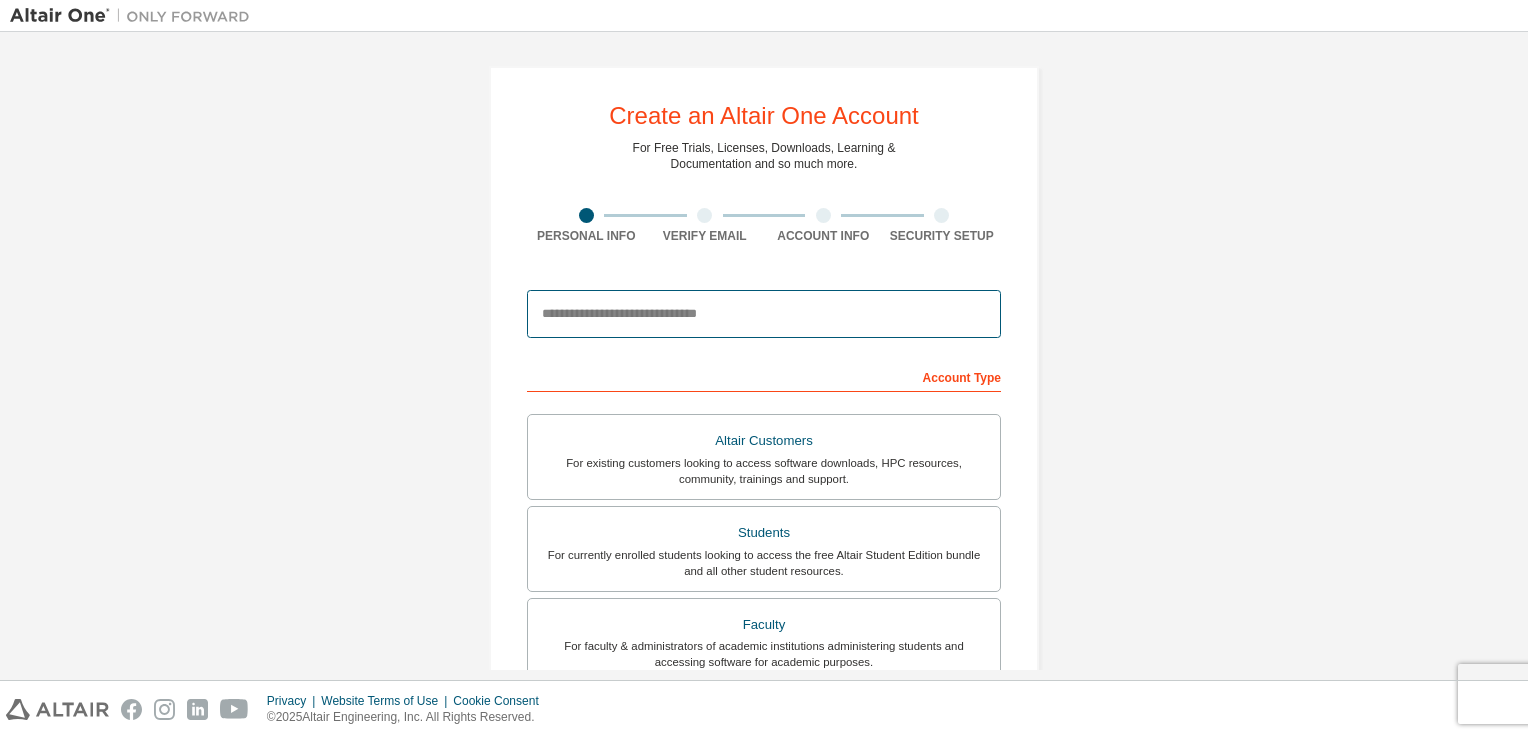 type on "**********" 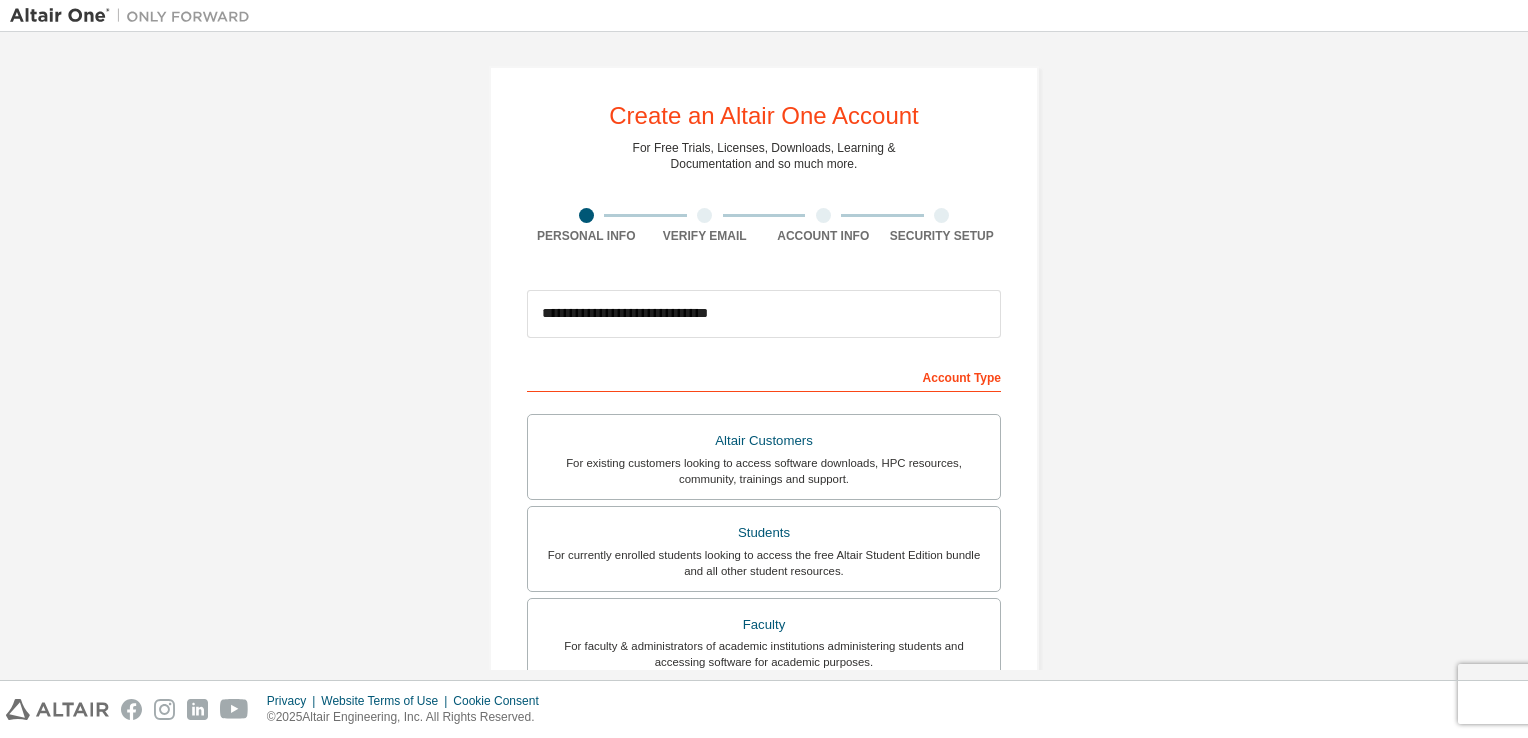 type on "**********" 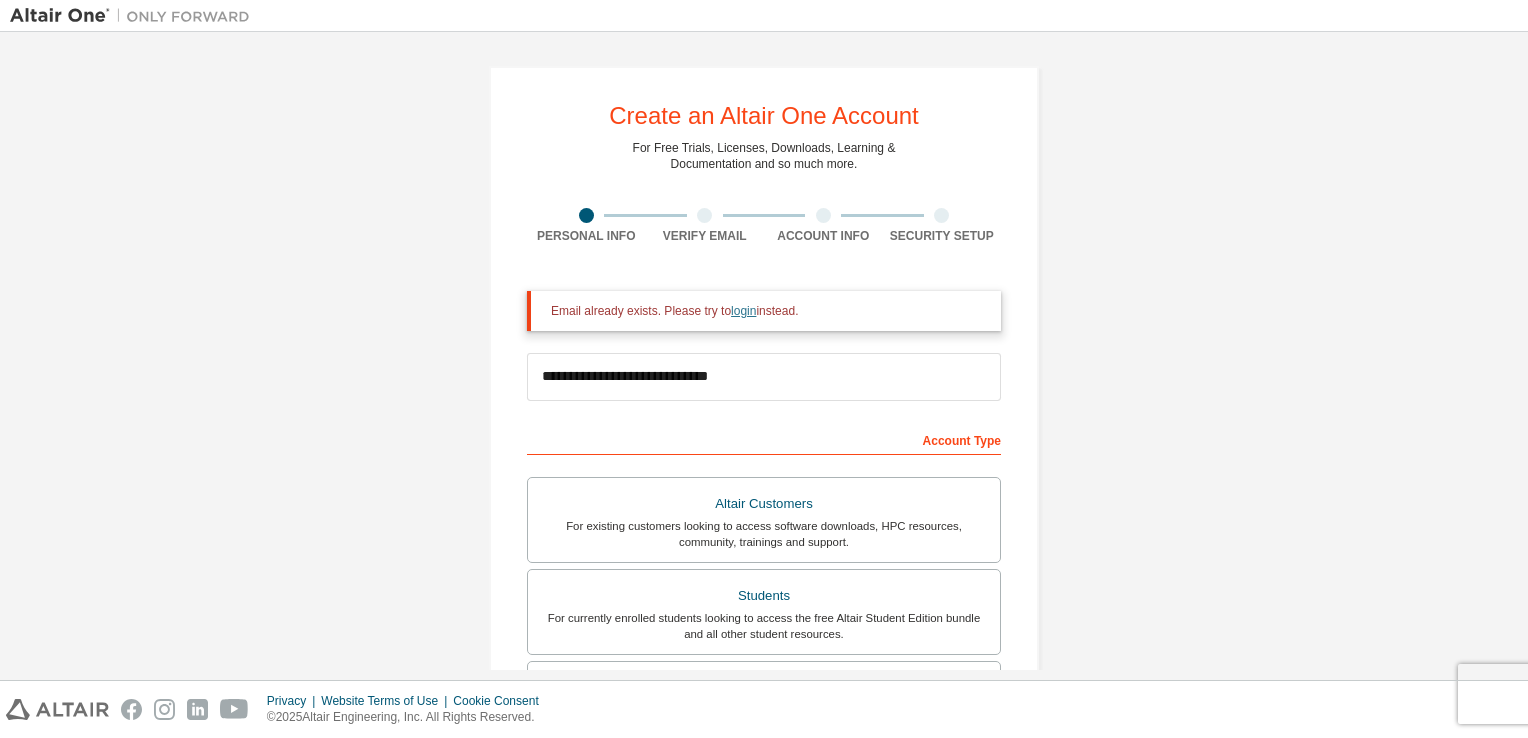 click on "login" at bounding box center [743, 311] 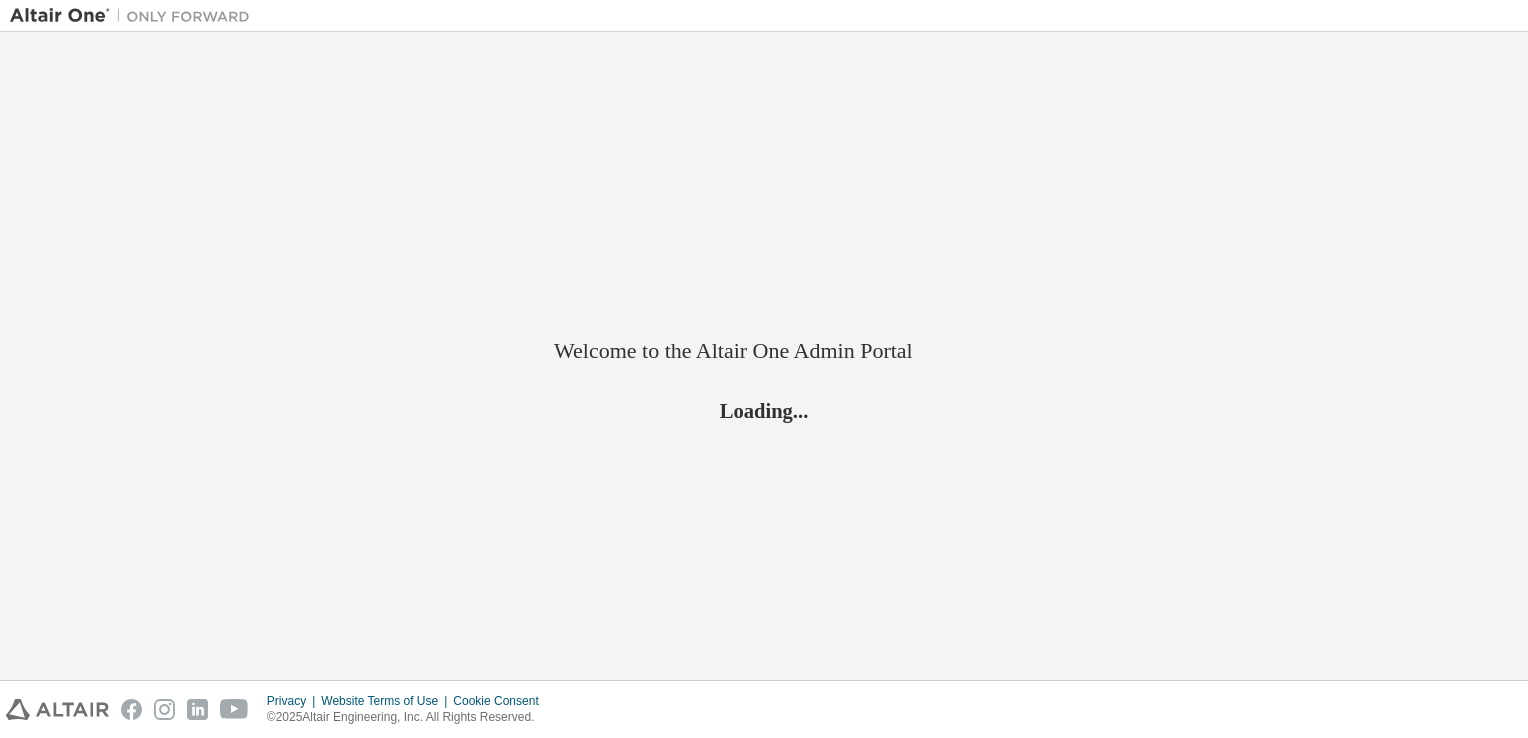 scroll, scrollTop: 0, scrollLeft: 0, axis: both 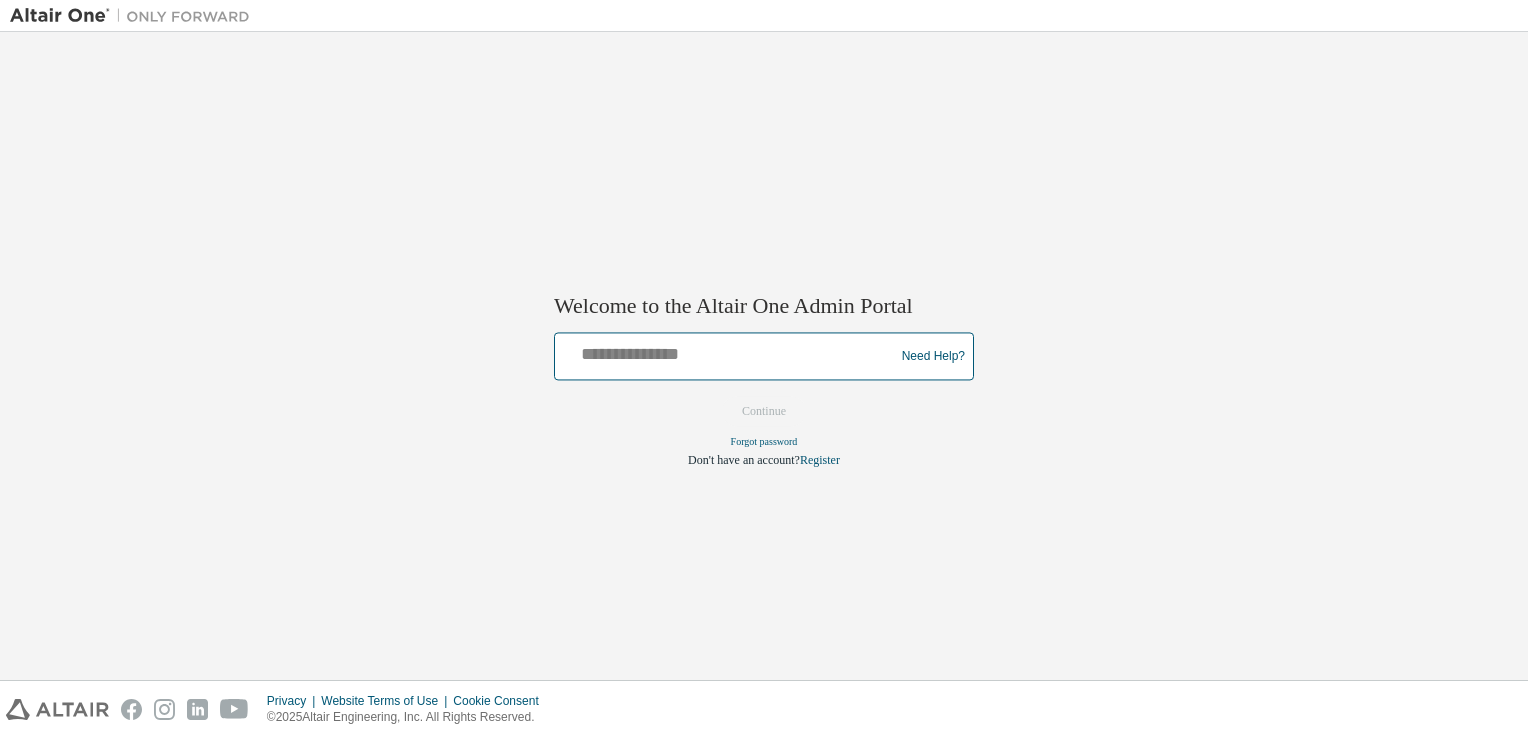 click at bounding box center (727, 352) 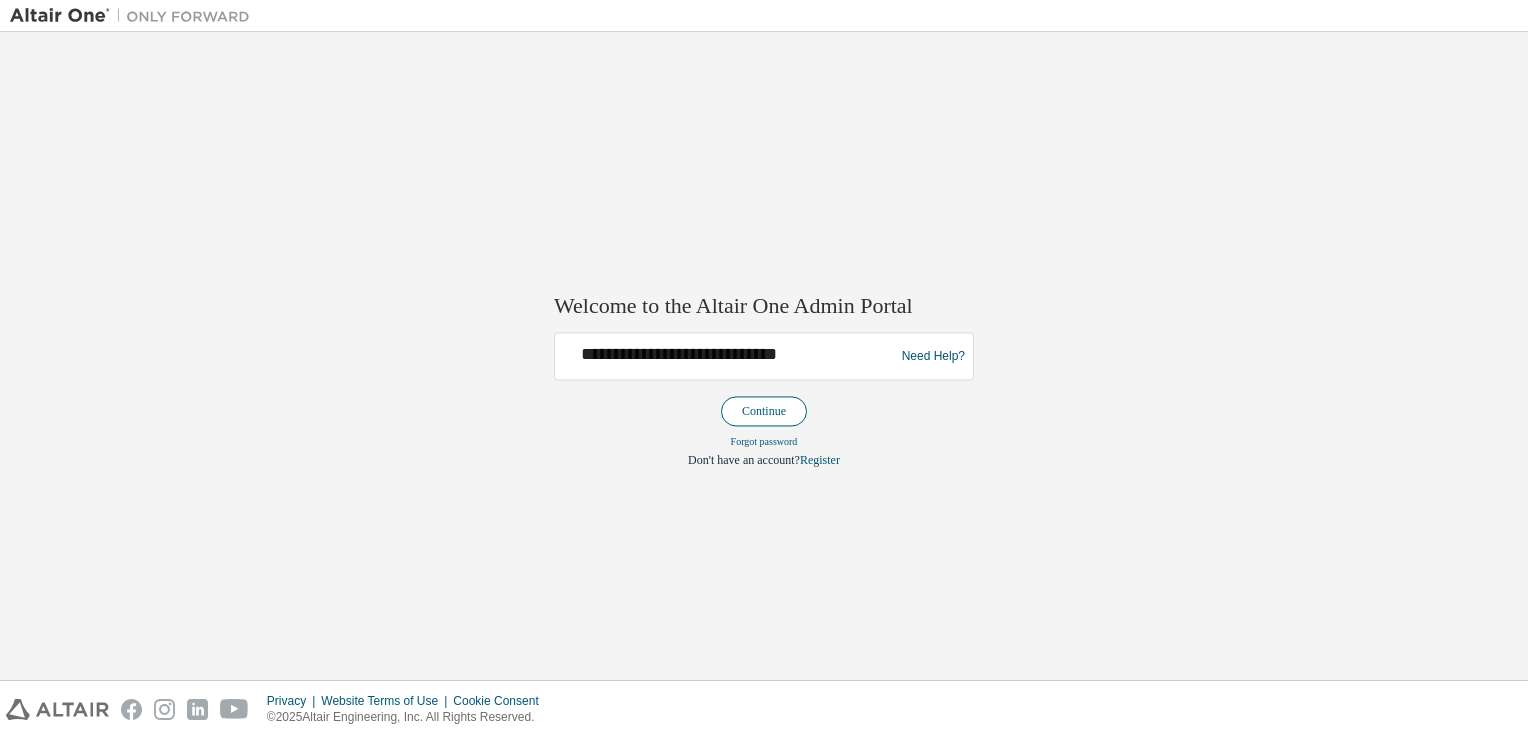 click on "Continue" at bounding box center (764, 412) 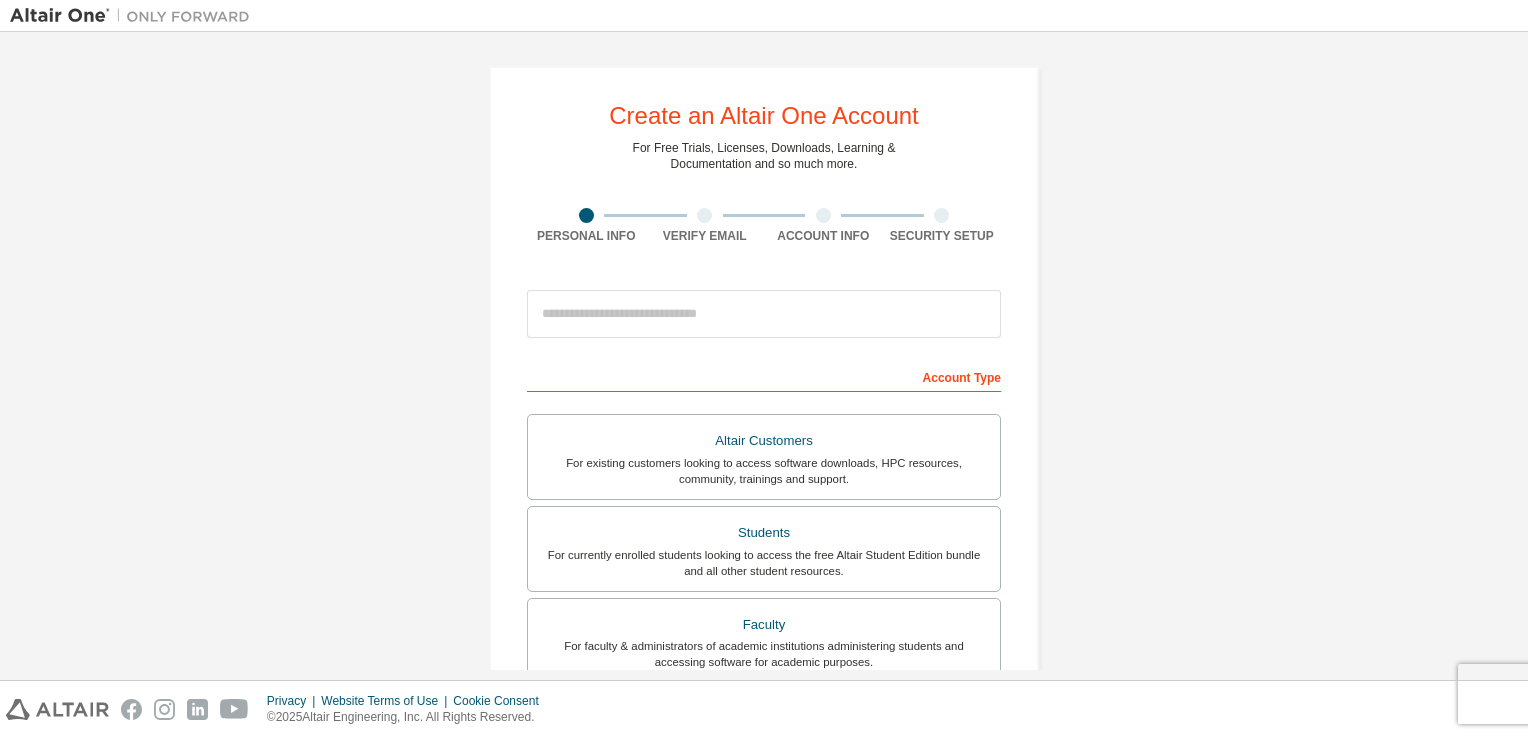 scroll, scrollTop: 0, scrollLeft: 0, axis: both 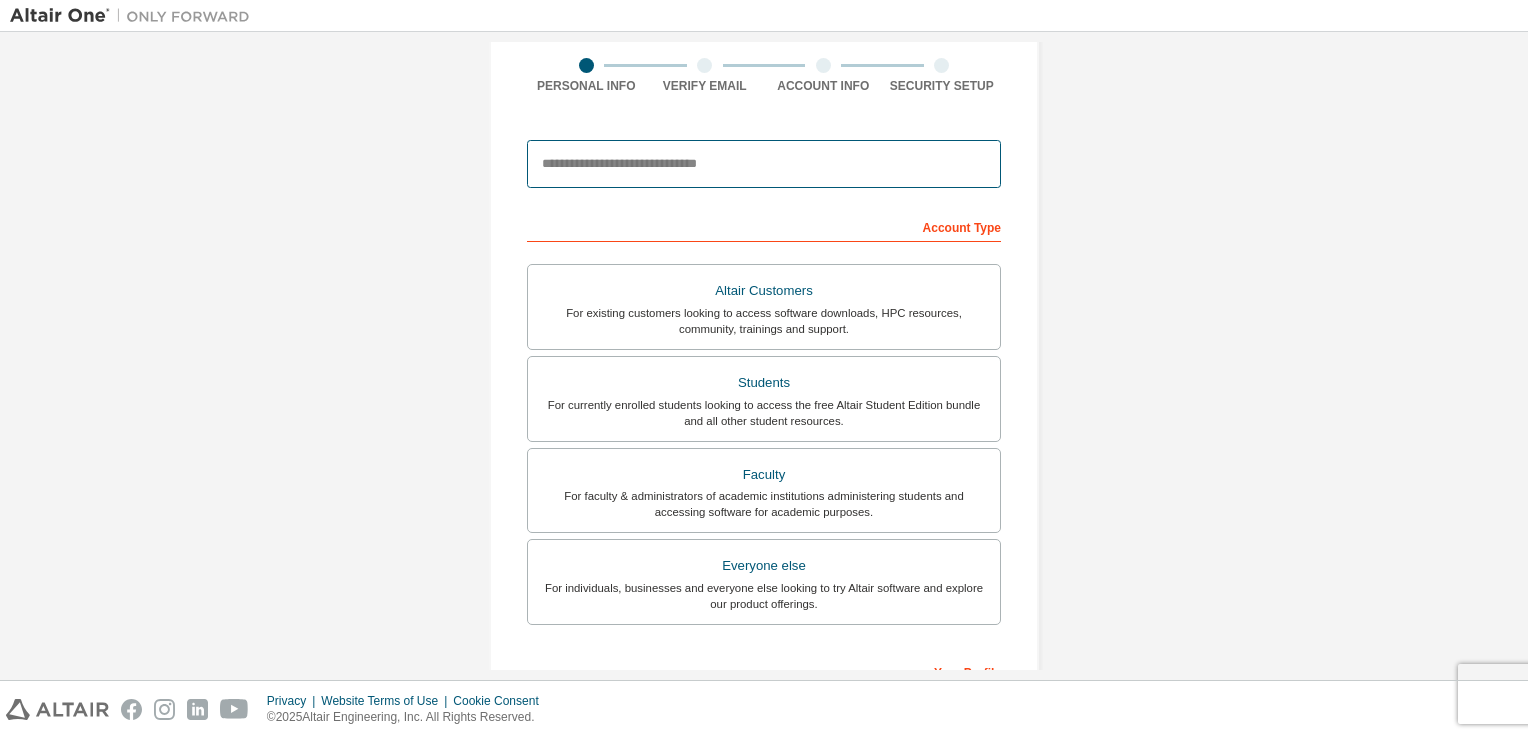 click at bounding box center [764, 164] 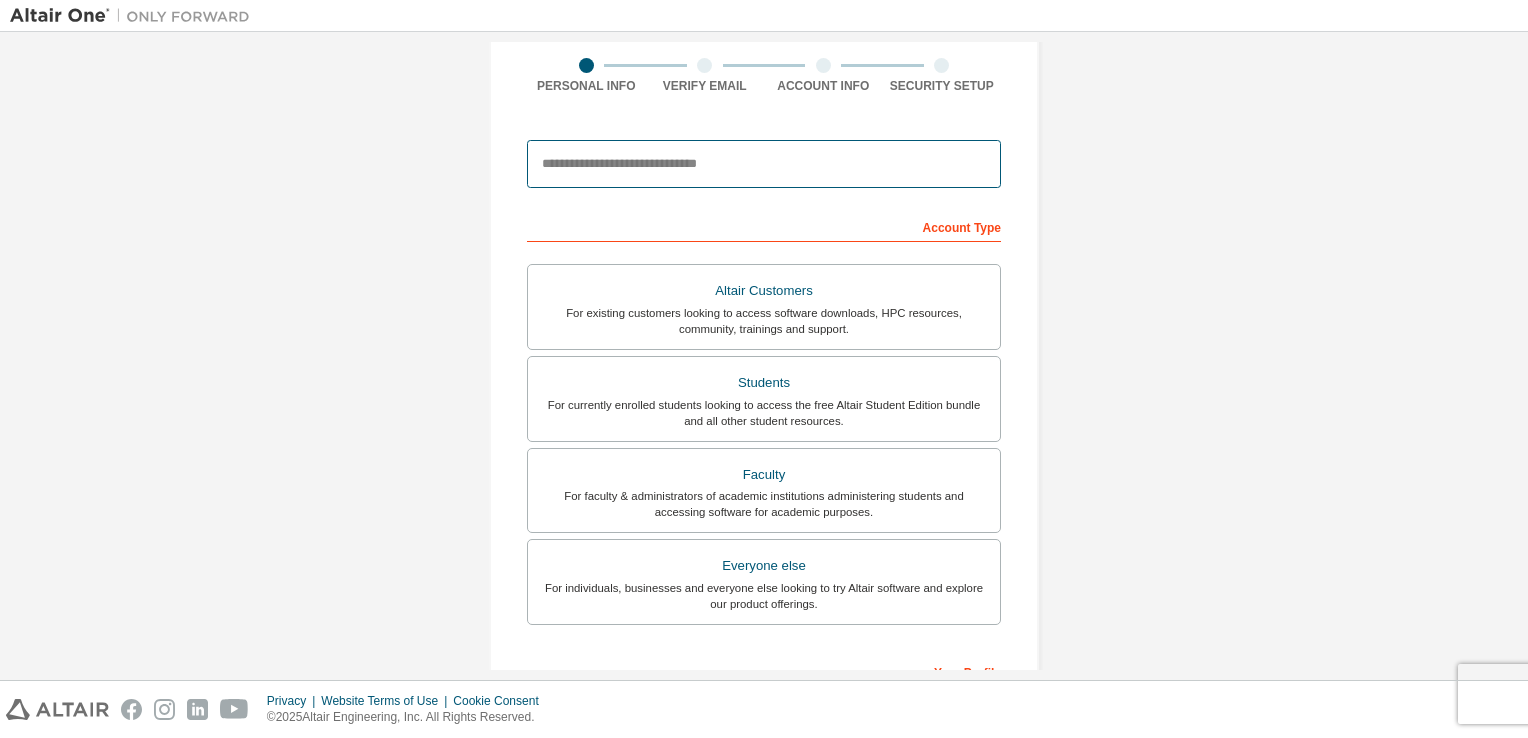 type on "**********" 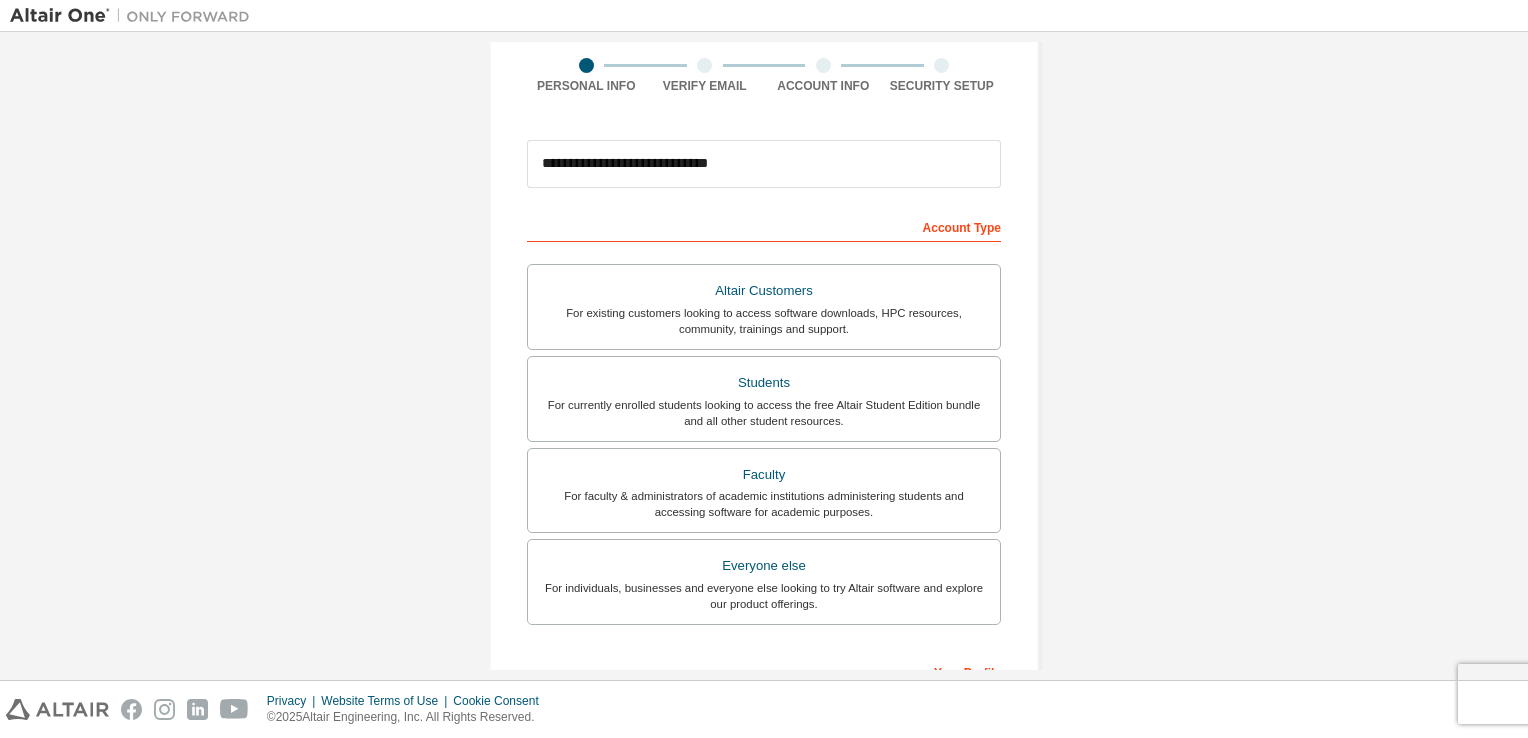 type on "**********" 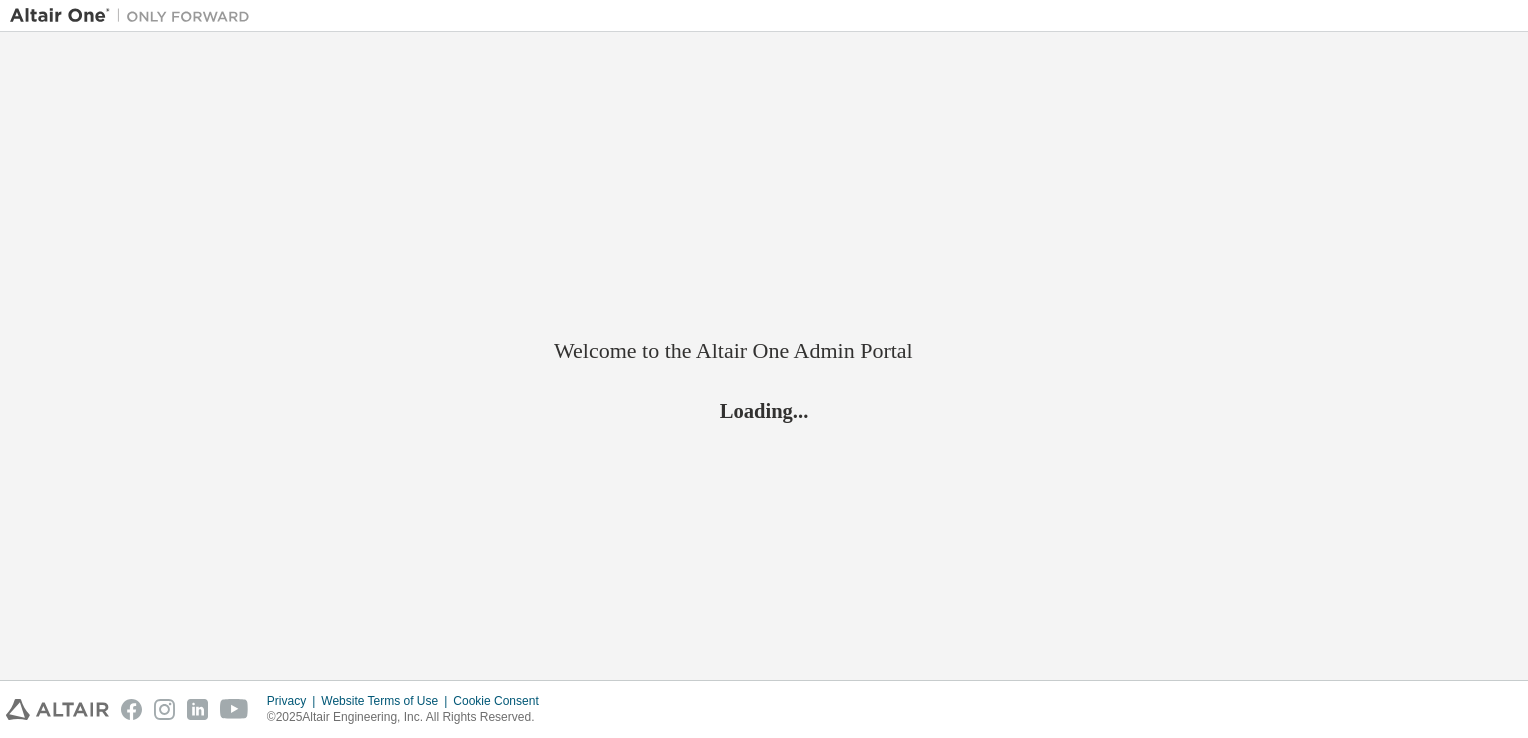 scroll, scrollTop: 0, scrollLeft: 0, axis: both 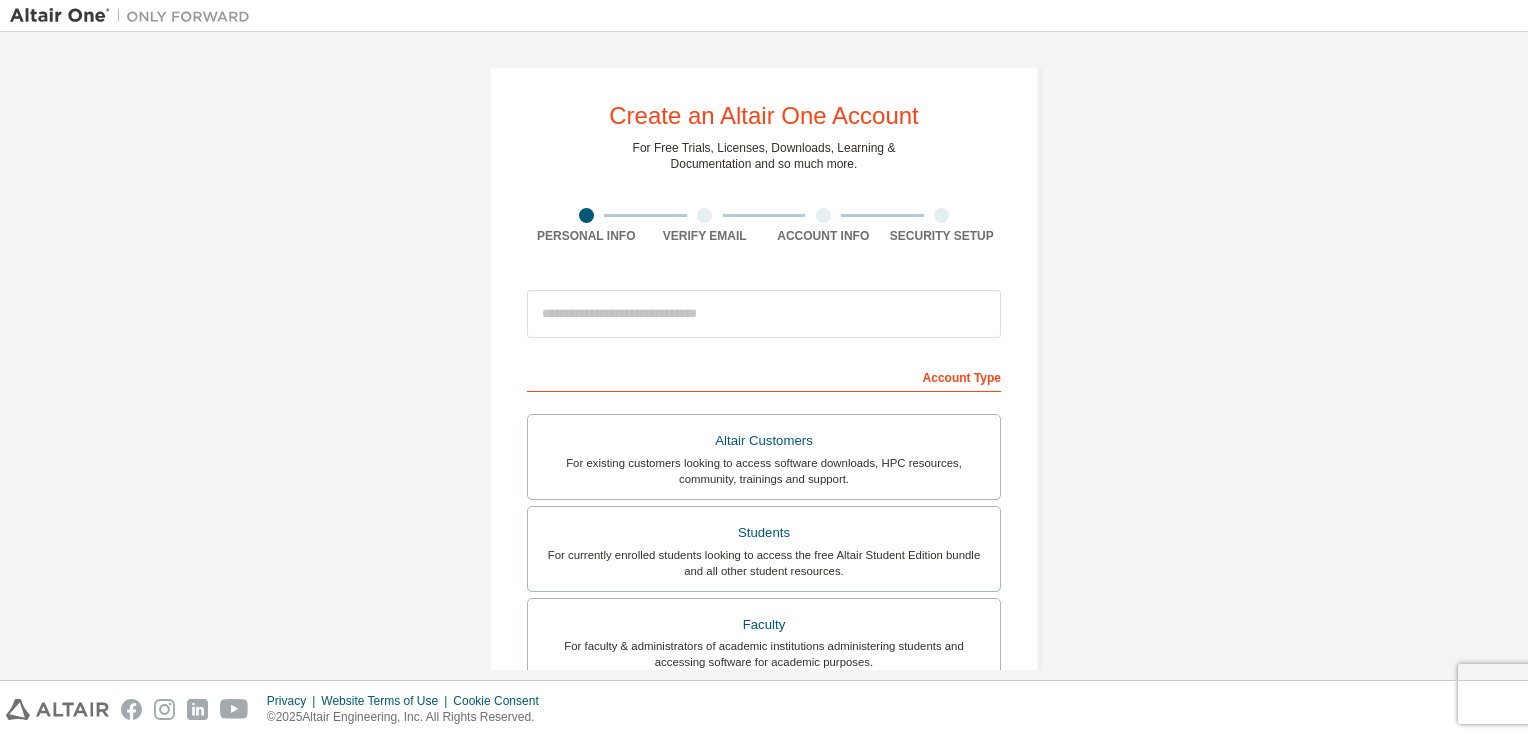 click at bounding box center (704, 215) 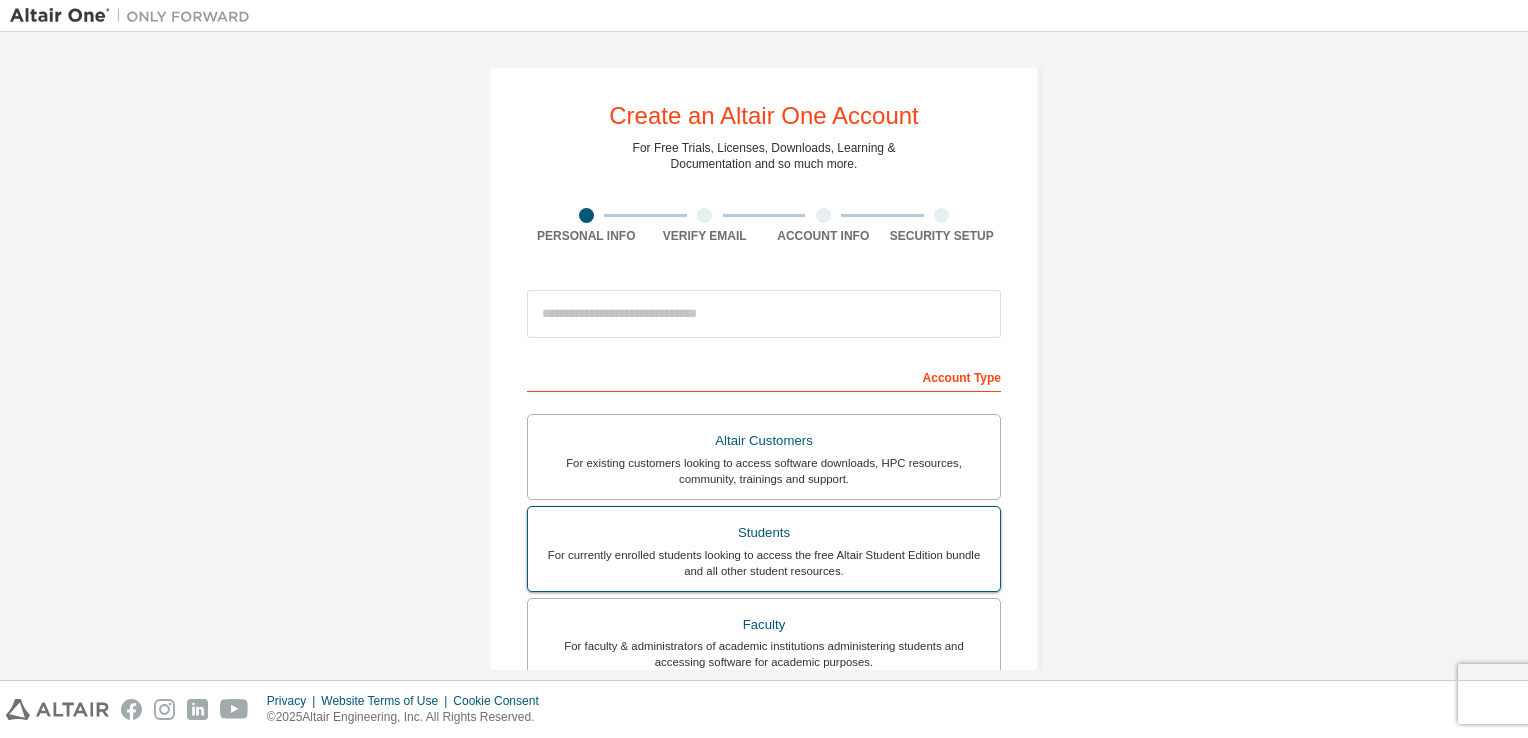 click on "Students" at bounding box center (764, 533) 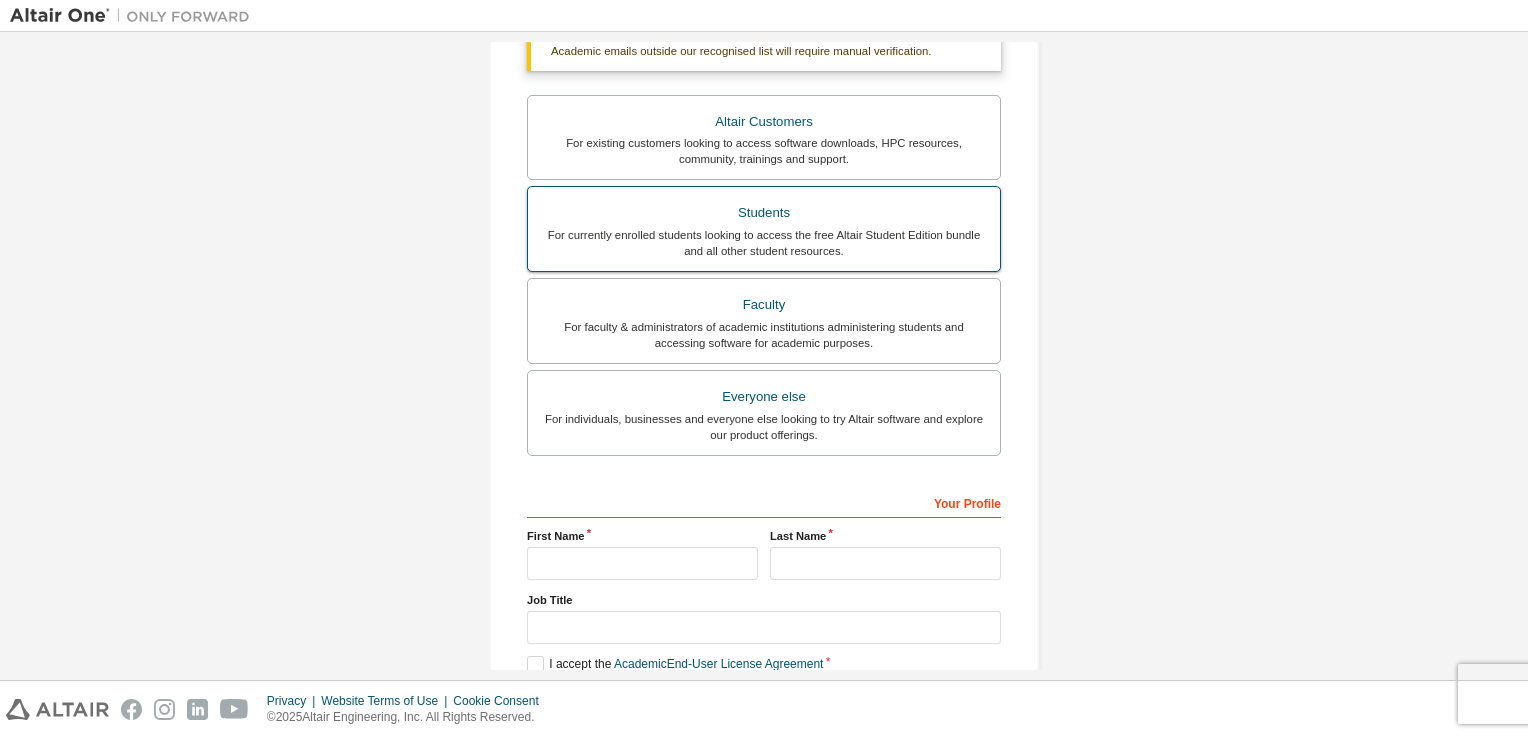 scroll, scrollTop: 472, scrollLeft: 0, axis: vertical 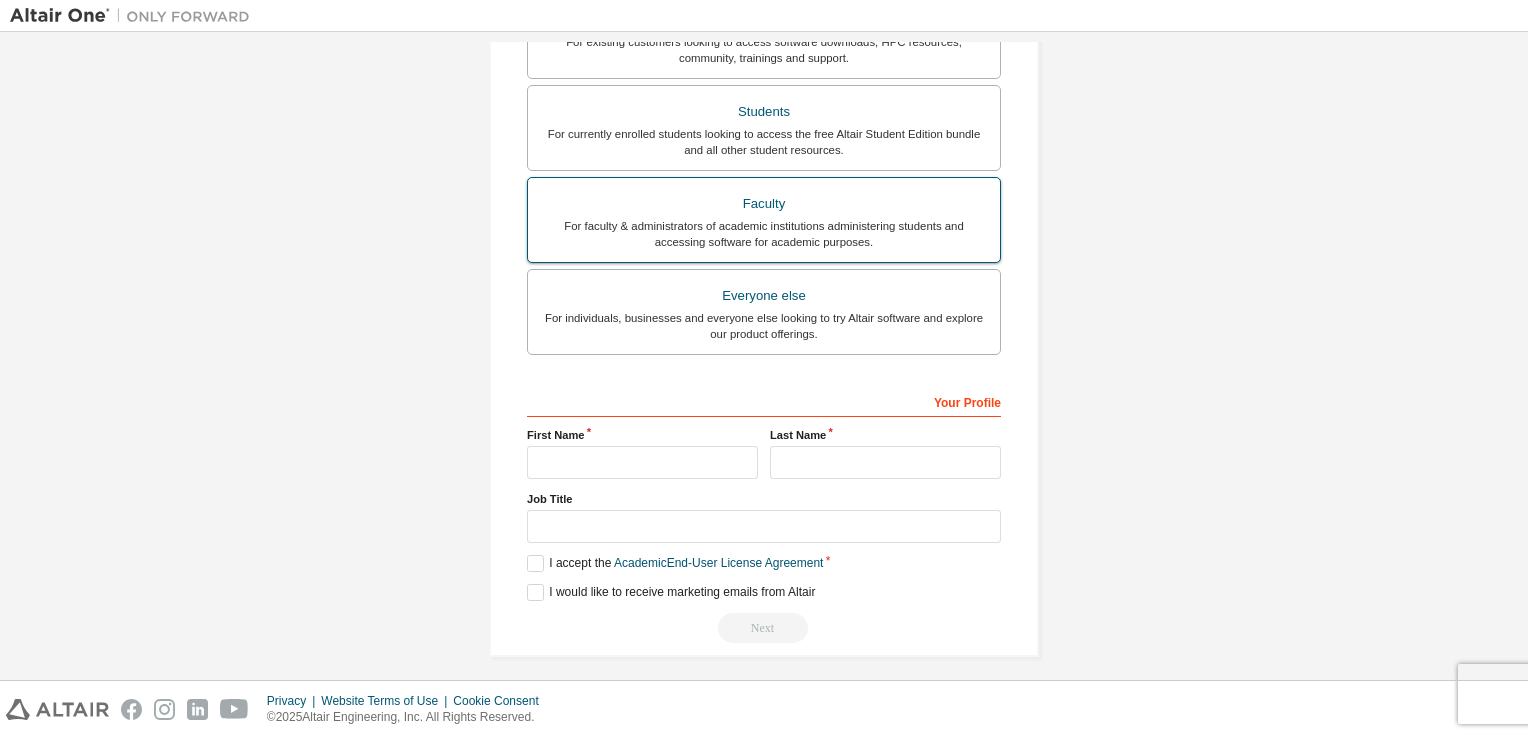 click on "For faculty & administrators of academic institutions administering students and accessing software for academic purposes." at bounding box center (764, 234) 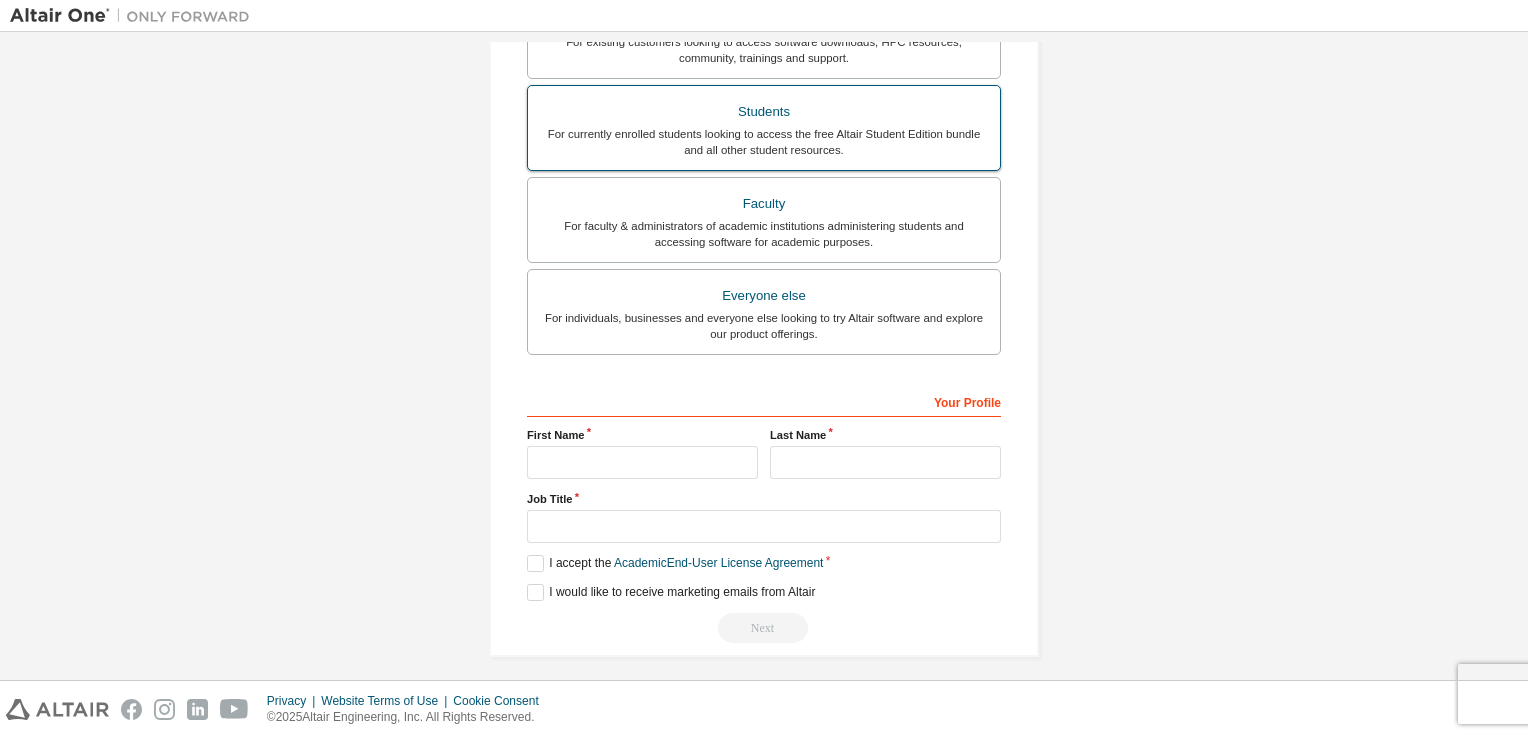 click on "For currently enrolled students looking to access the free Altair Student Edition bundle and all other student resources." at bounding box center (764, 142) 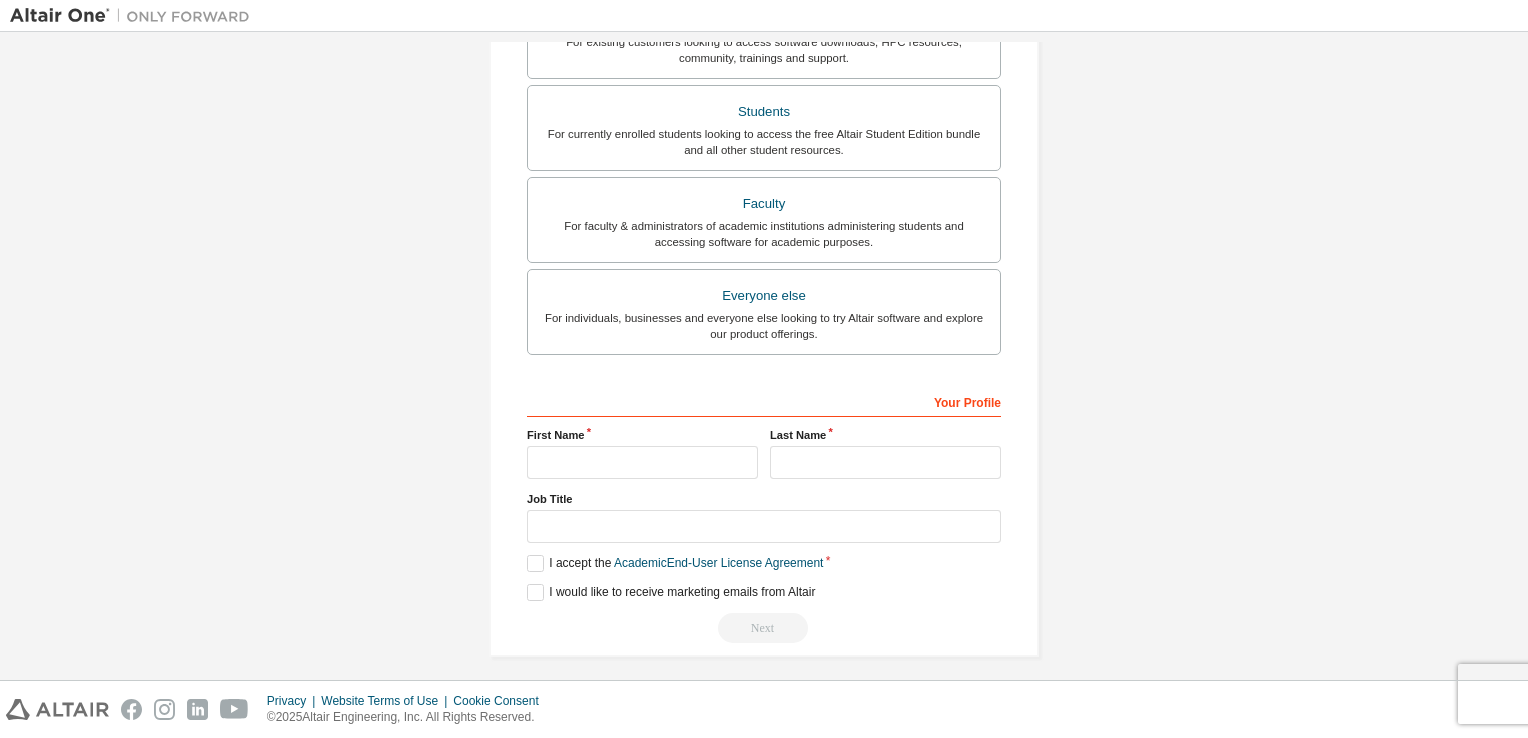 scroll, scrollTop: 0, scrollLeft: 0, axis: both 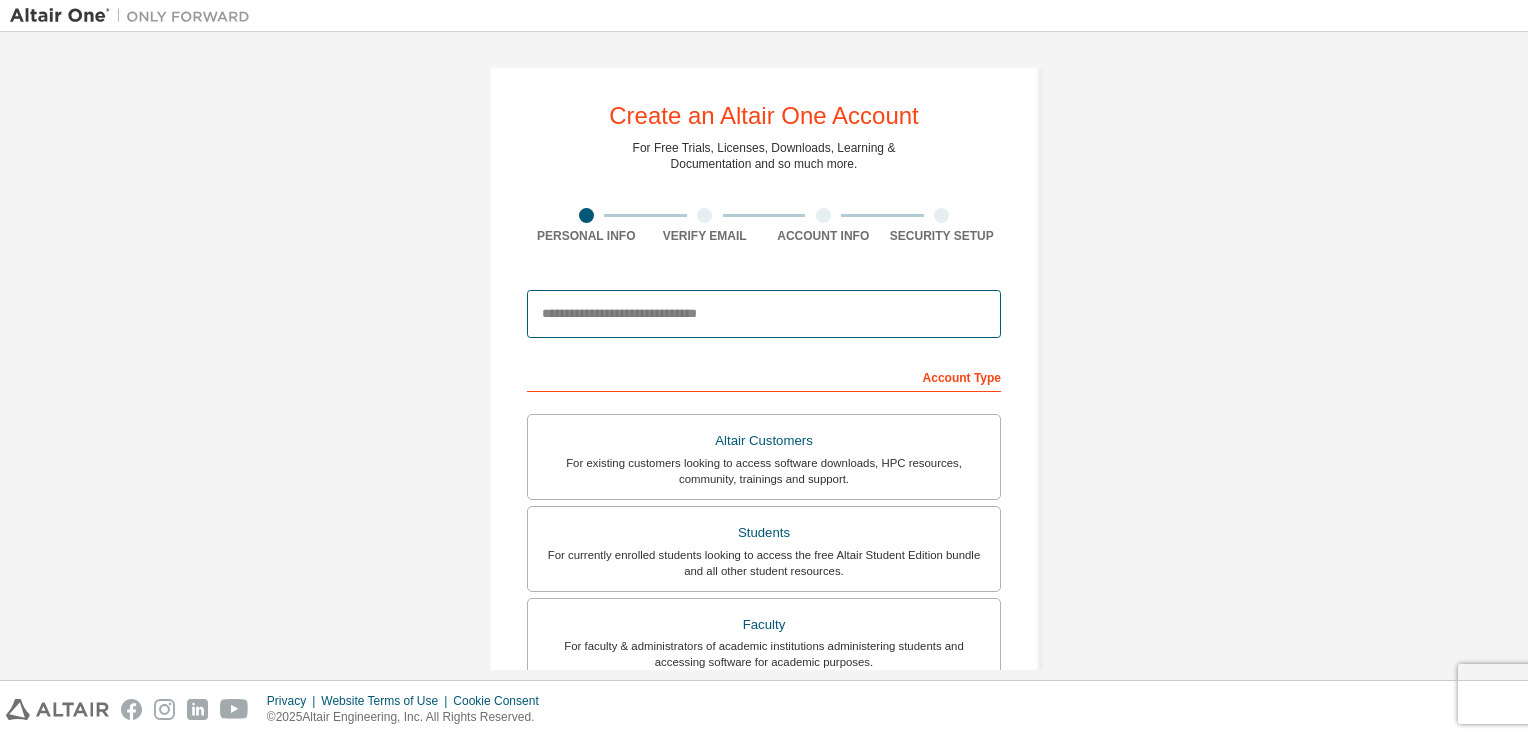 click at bounding box center [764, 314] 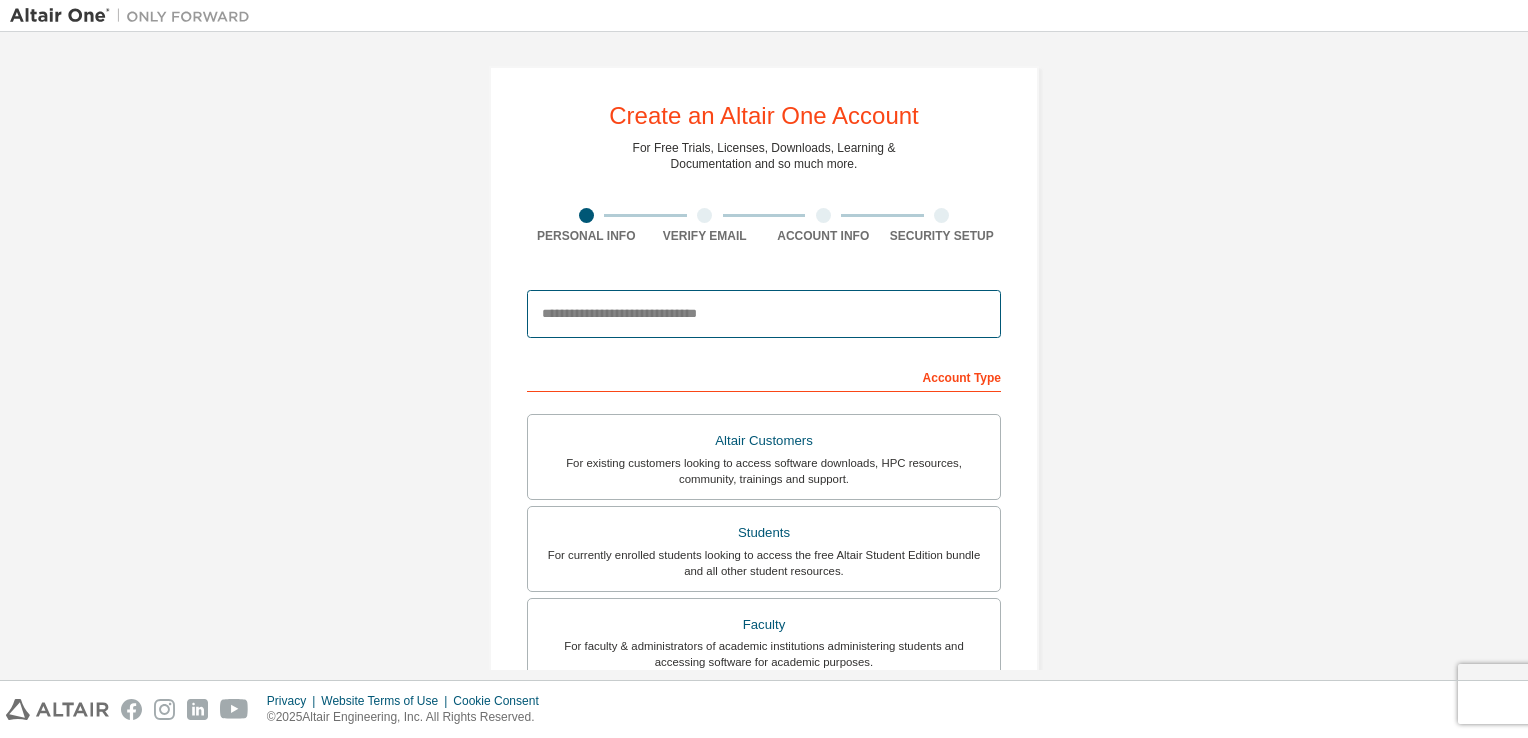 type on "**********" 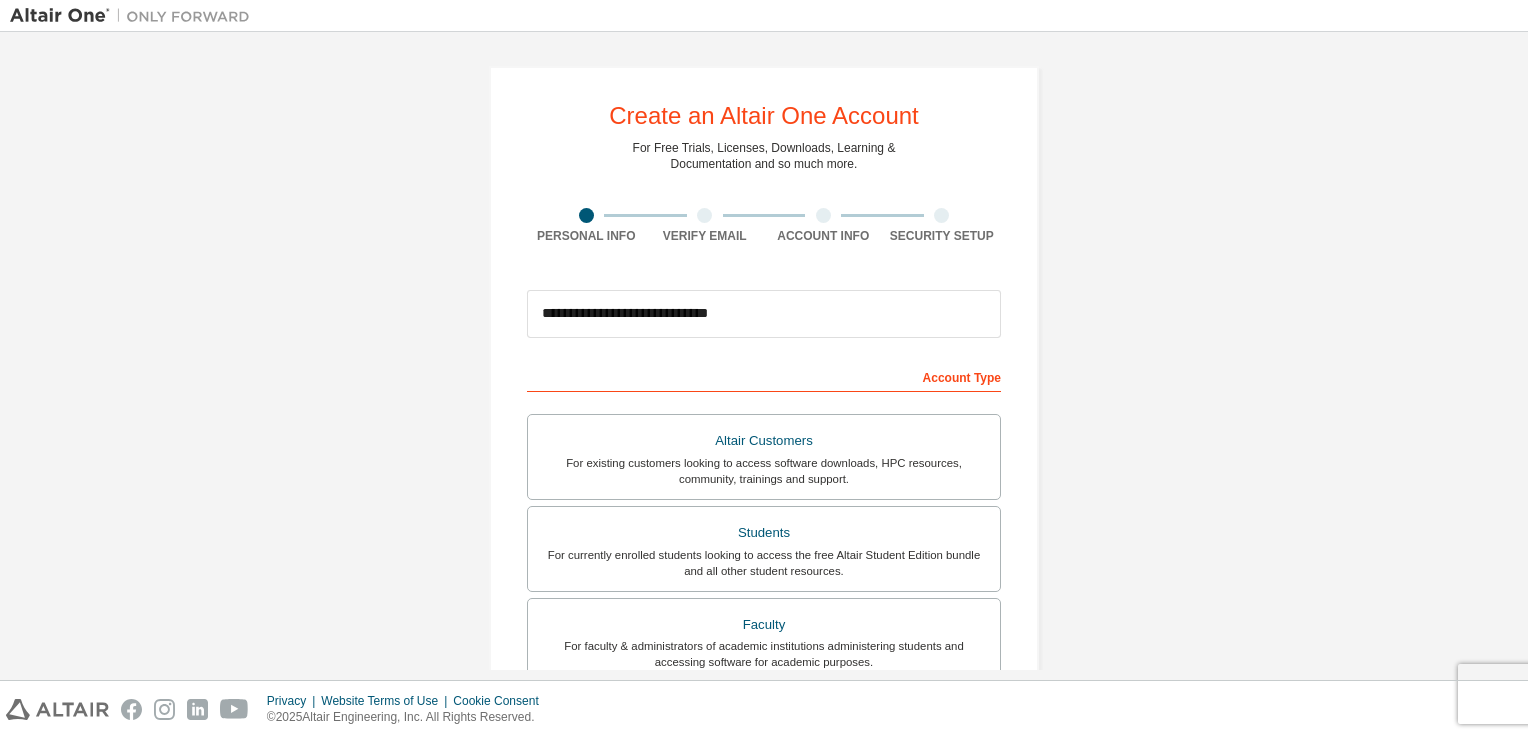 type on "**********" 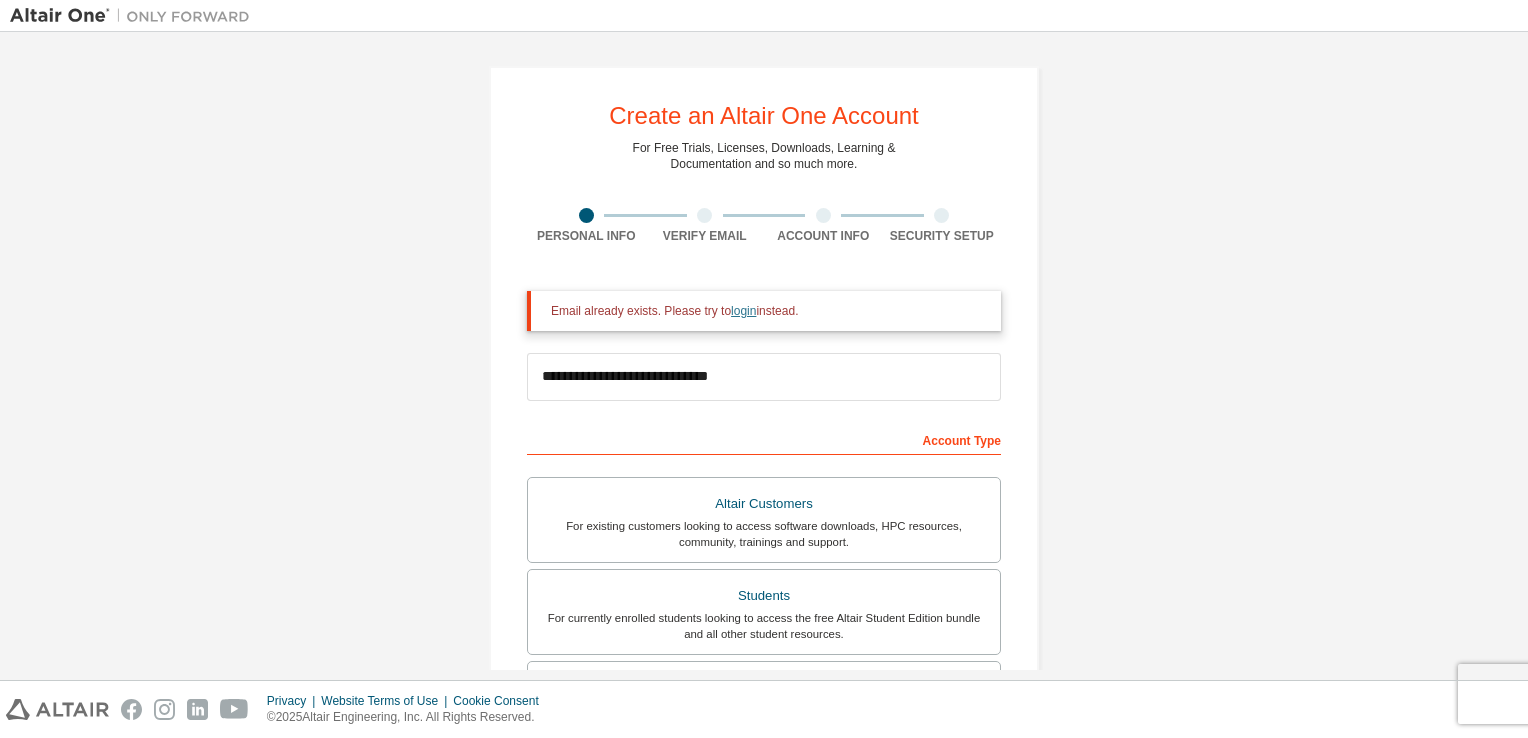 click on "login" at bounding box center [743, 311] 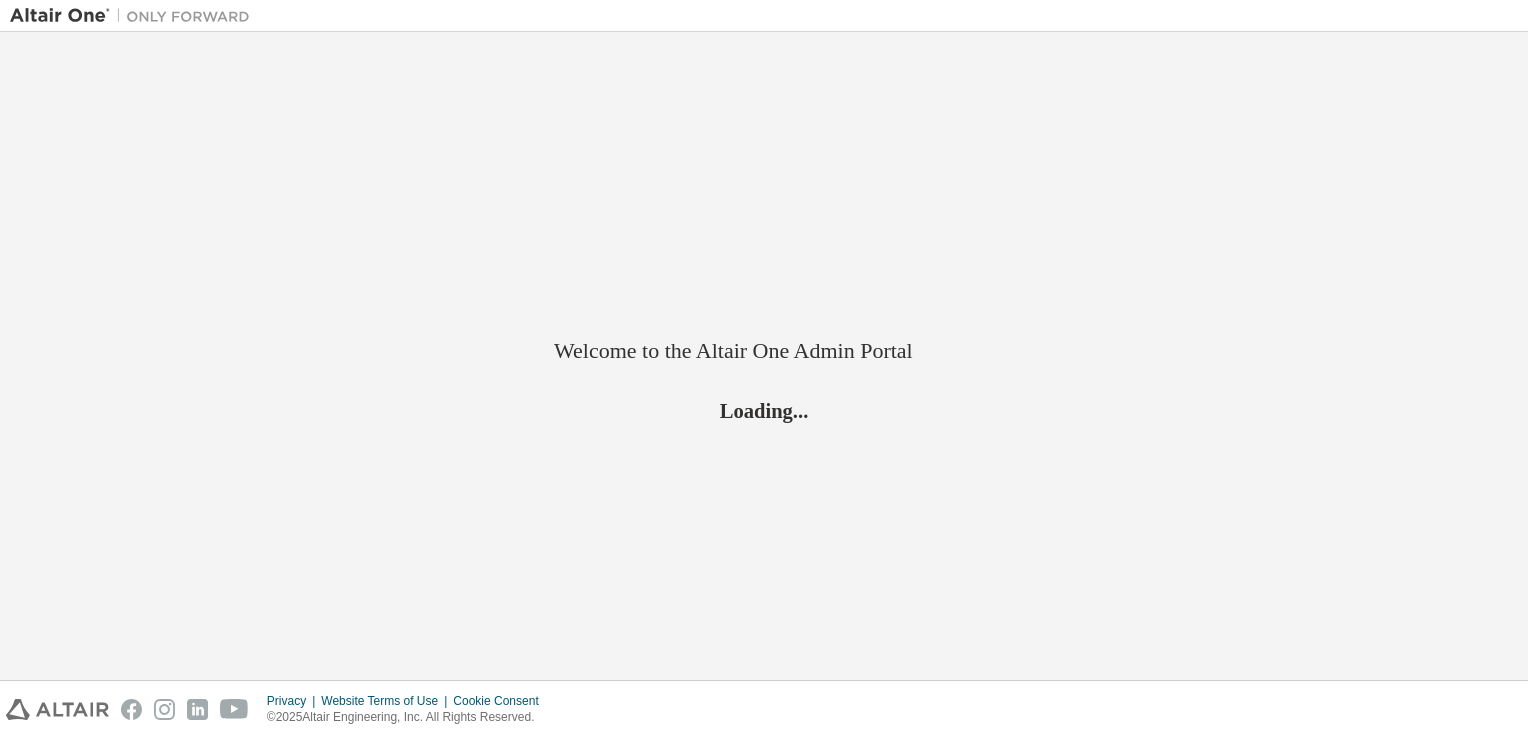 scroll, scrollTop: 0, scrollLeft: 0, axis: both 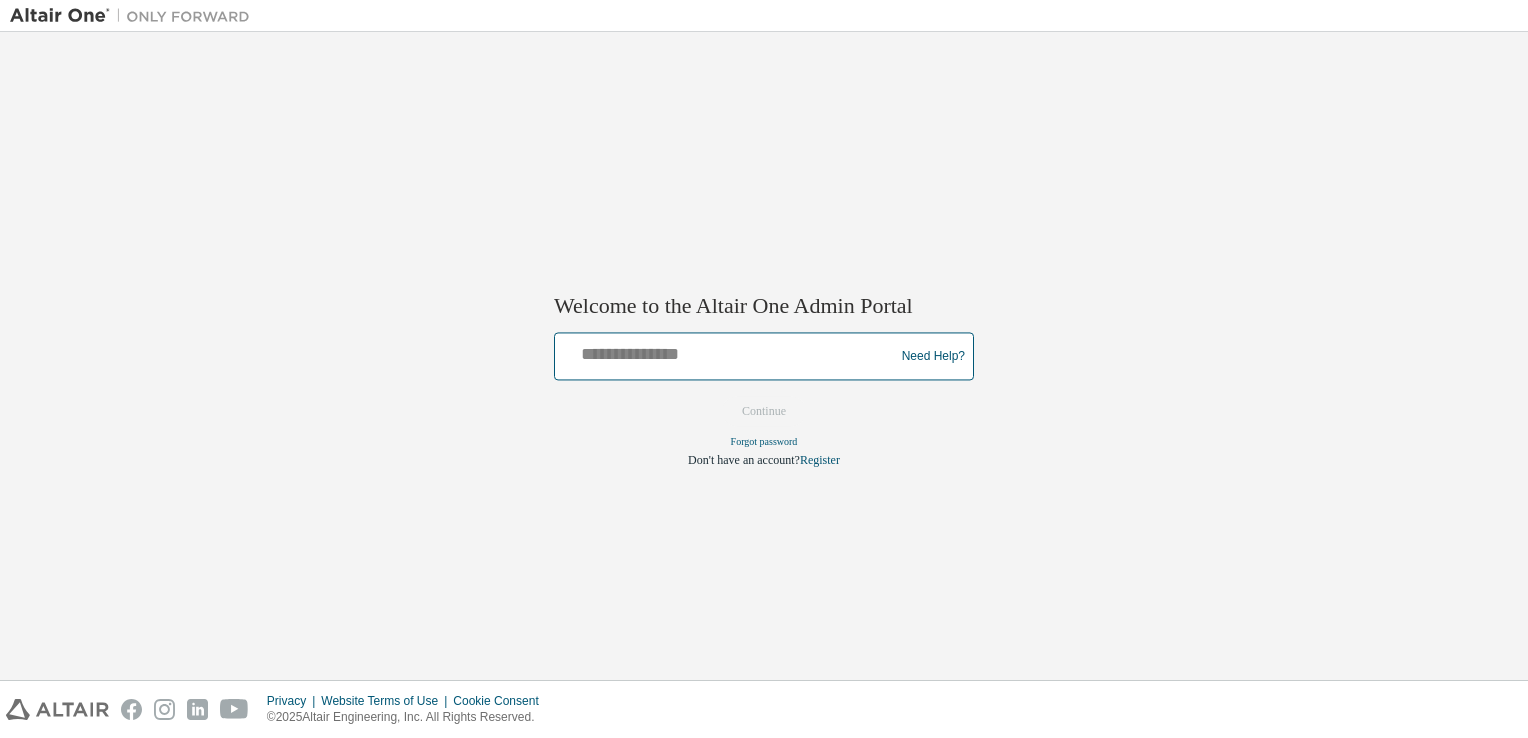click at bounding box center [727, 352] 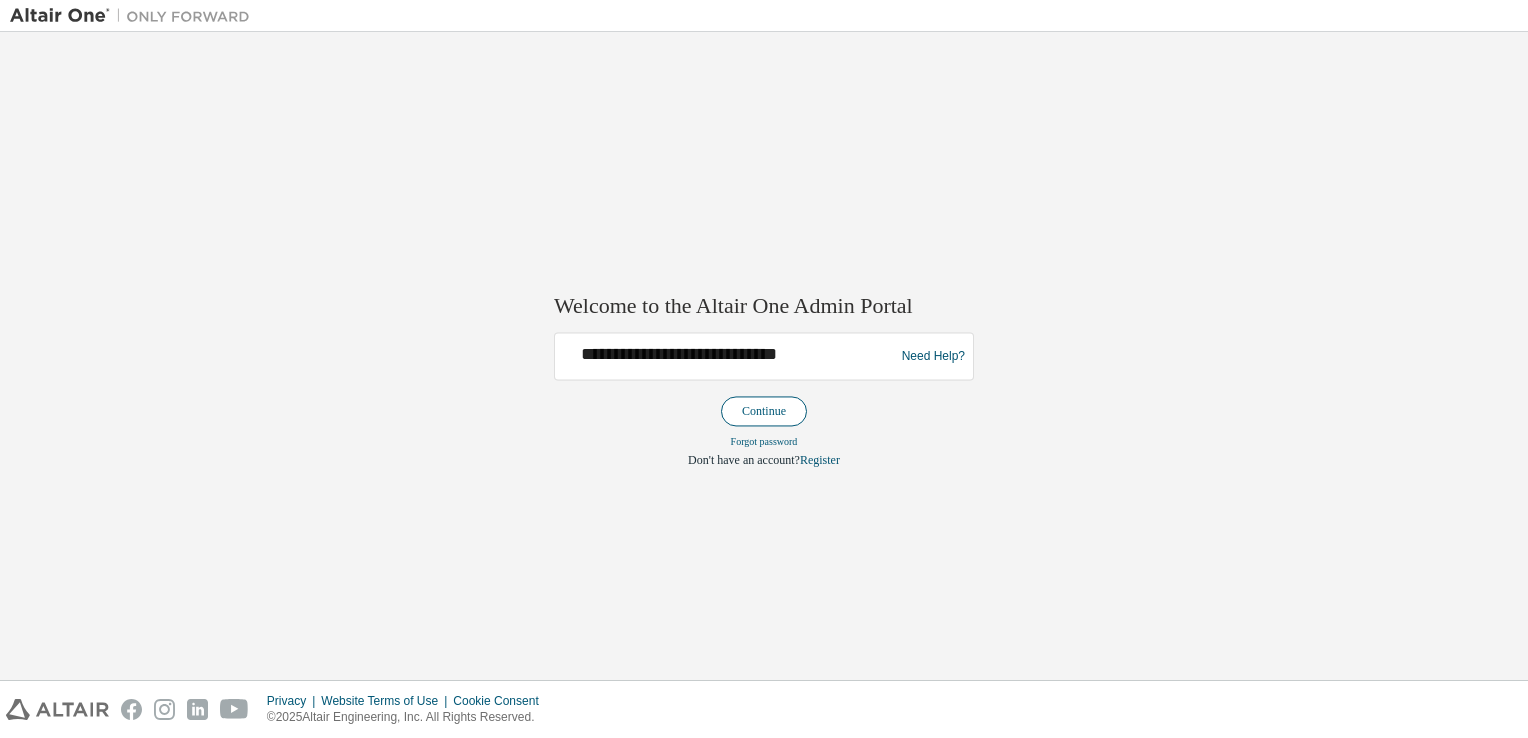 click on "Continue" at bounding box center (764, 412) 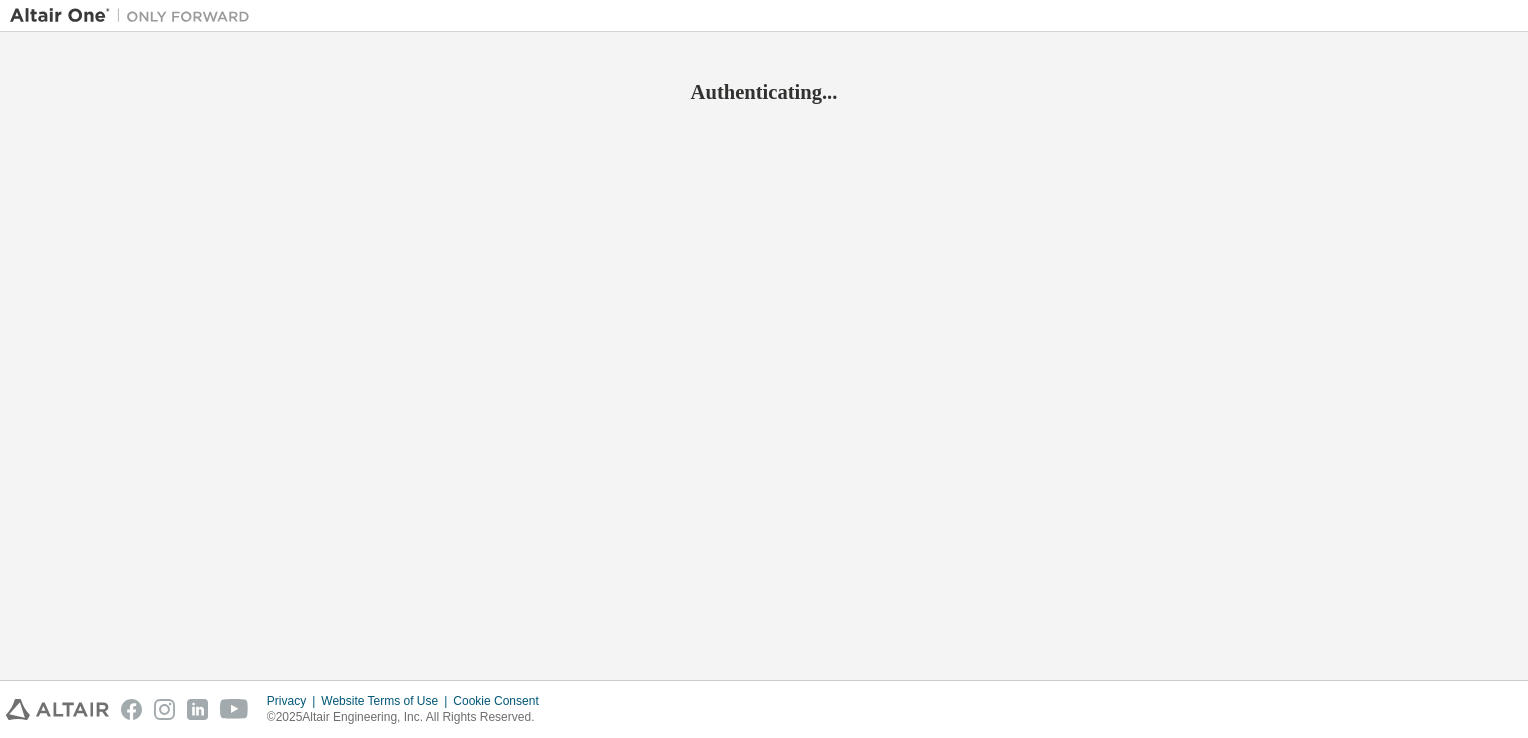 scroll, scrollTop: 0, scrollLeft: 0, axis: both 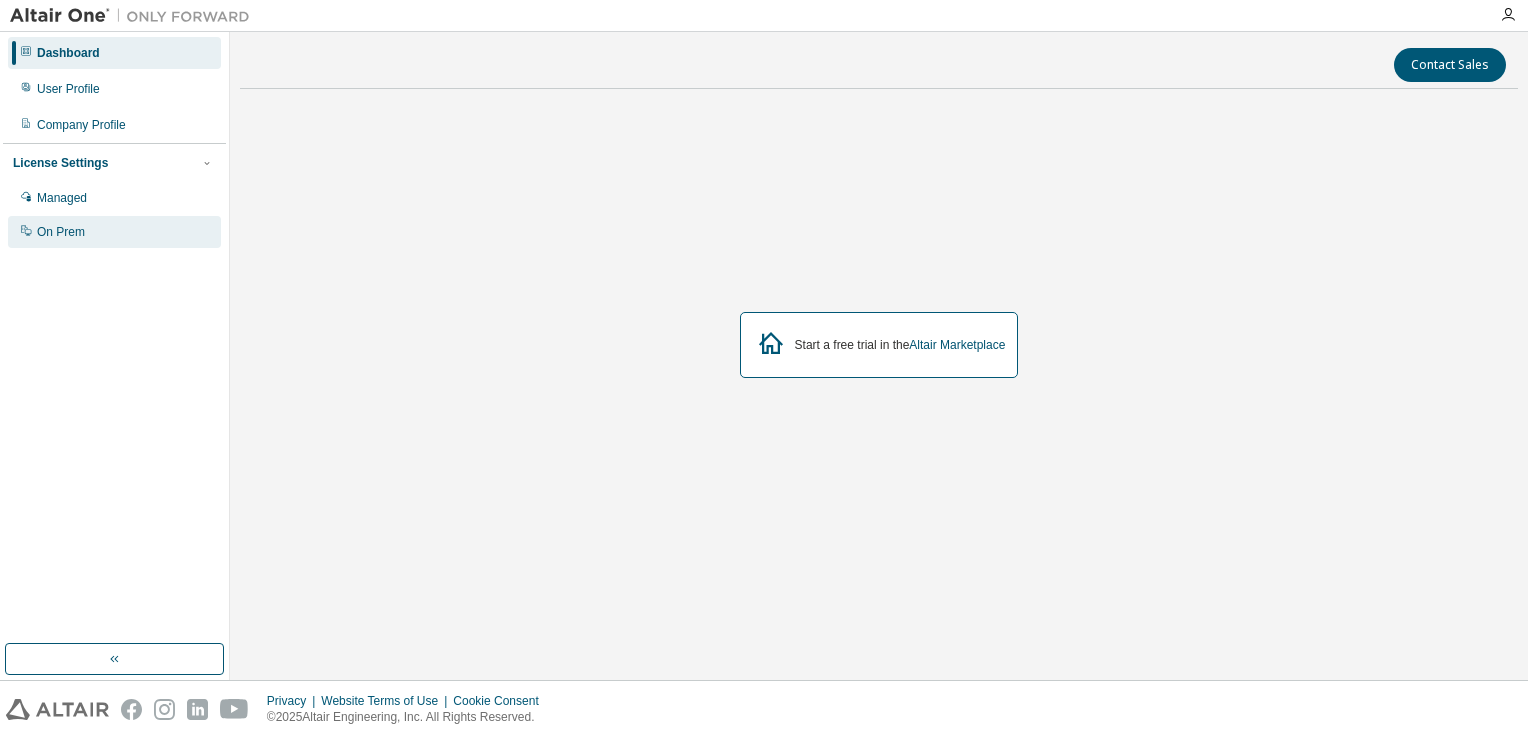 click on "On Prem" at bounding box center (61, 232) 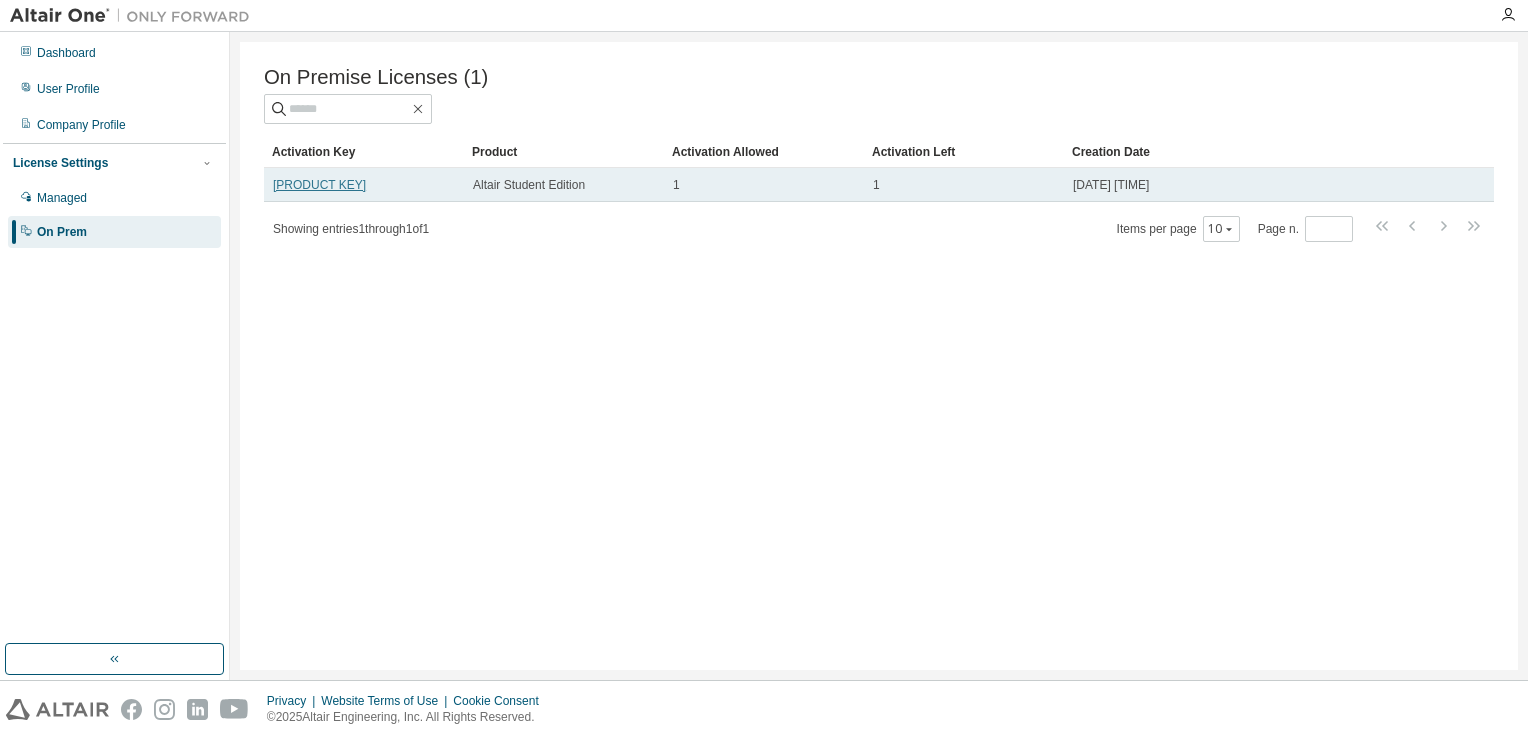 click on "LPK6K-G65RU-GSJWG-HRK0K" at bounding box center (319, 185) 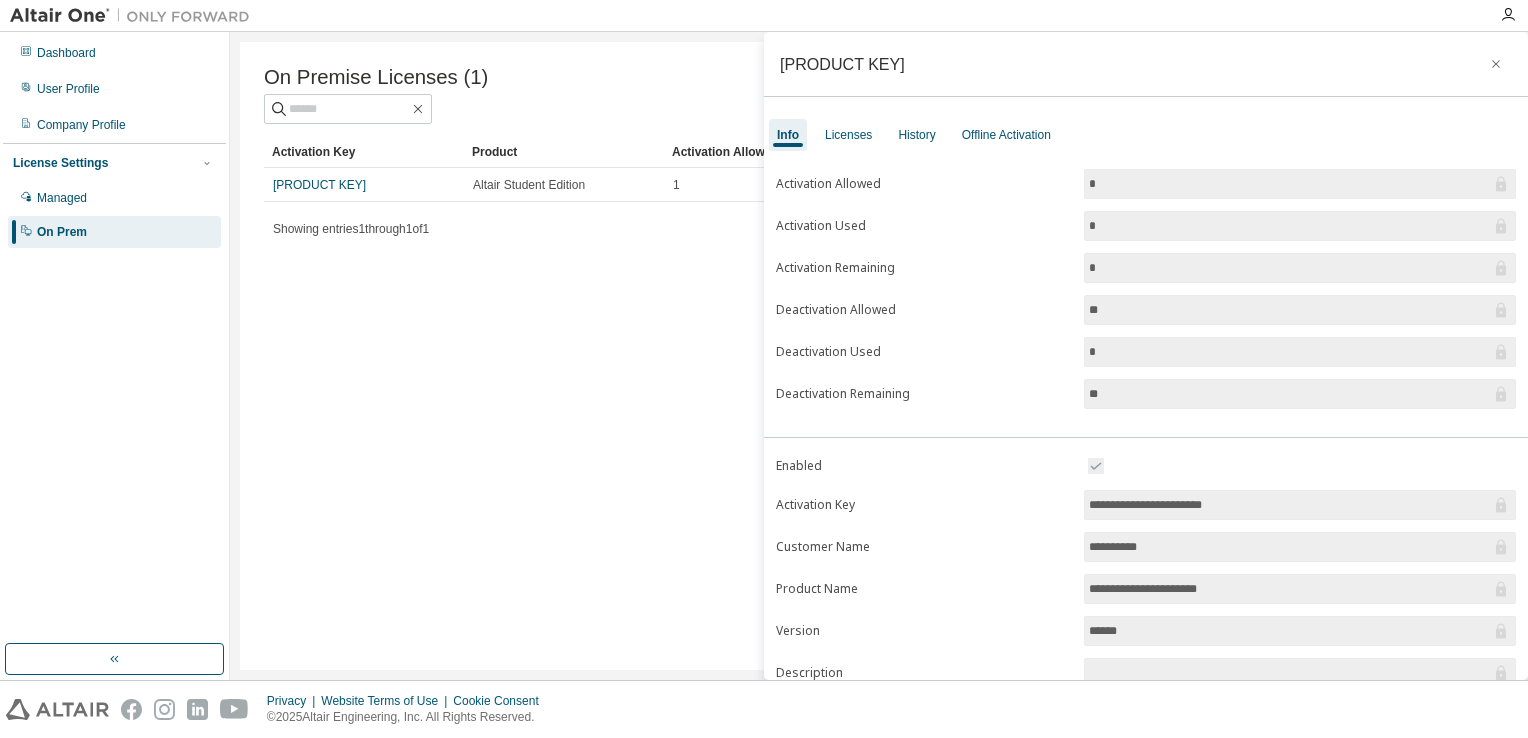scroll, scrollTop: 177, scrollLeft: 0, axis: vertical 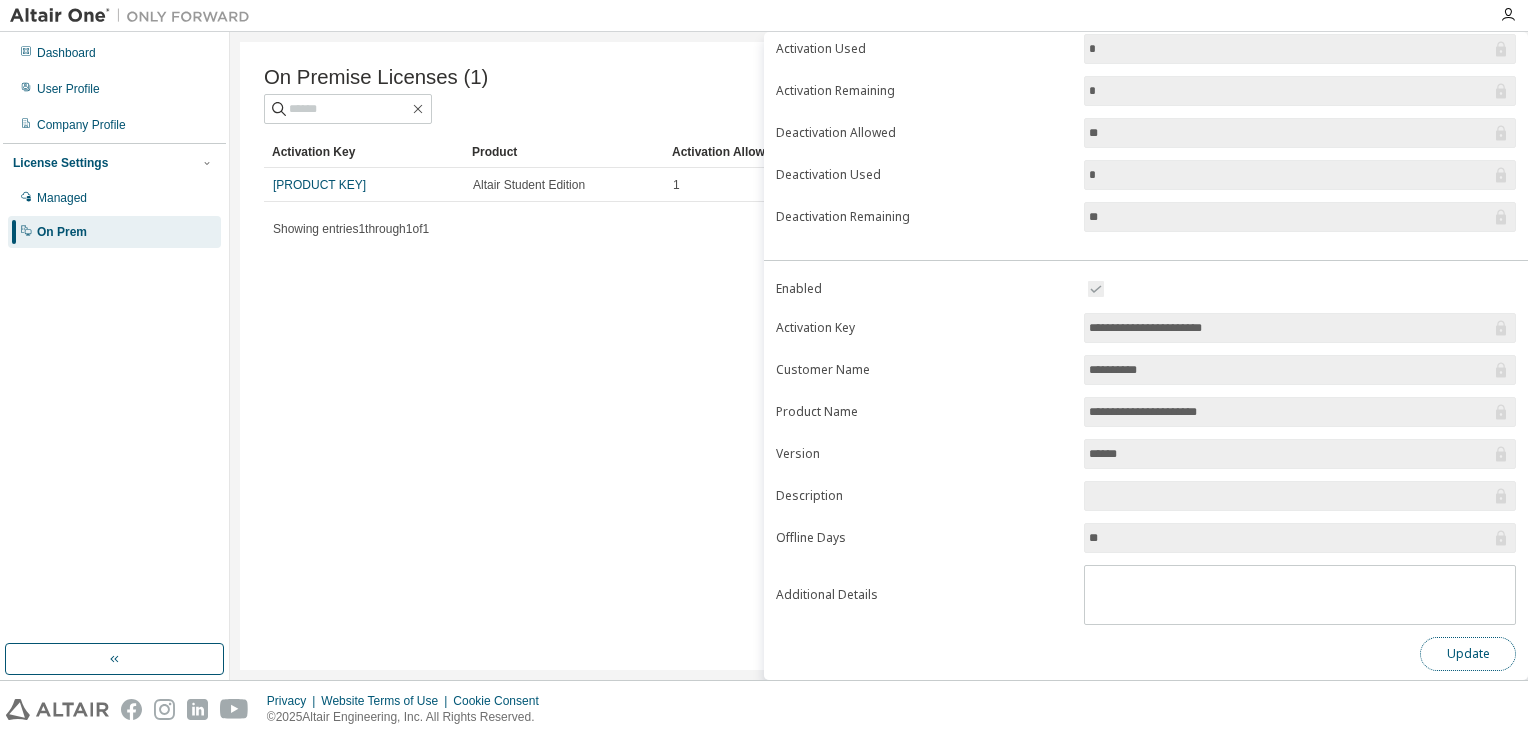 click on "Update" at bounding box center (1468, 654) 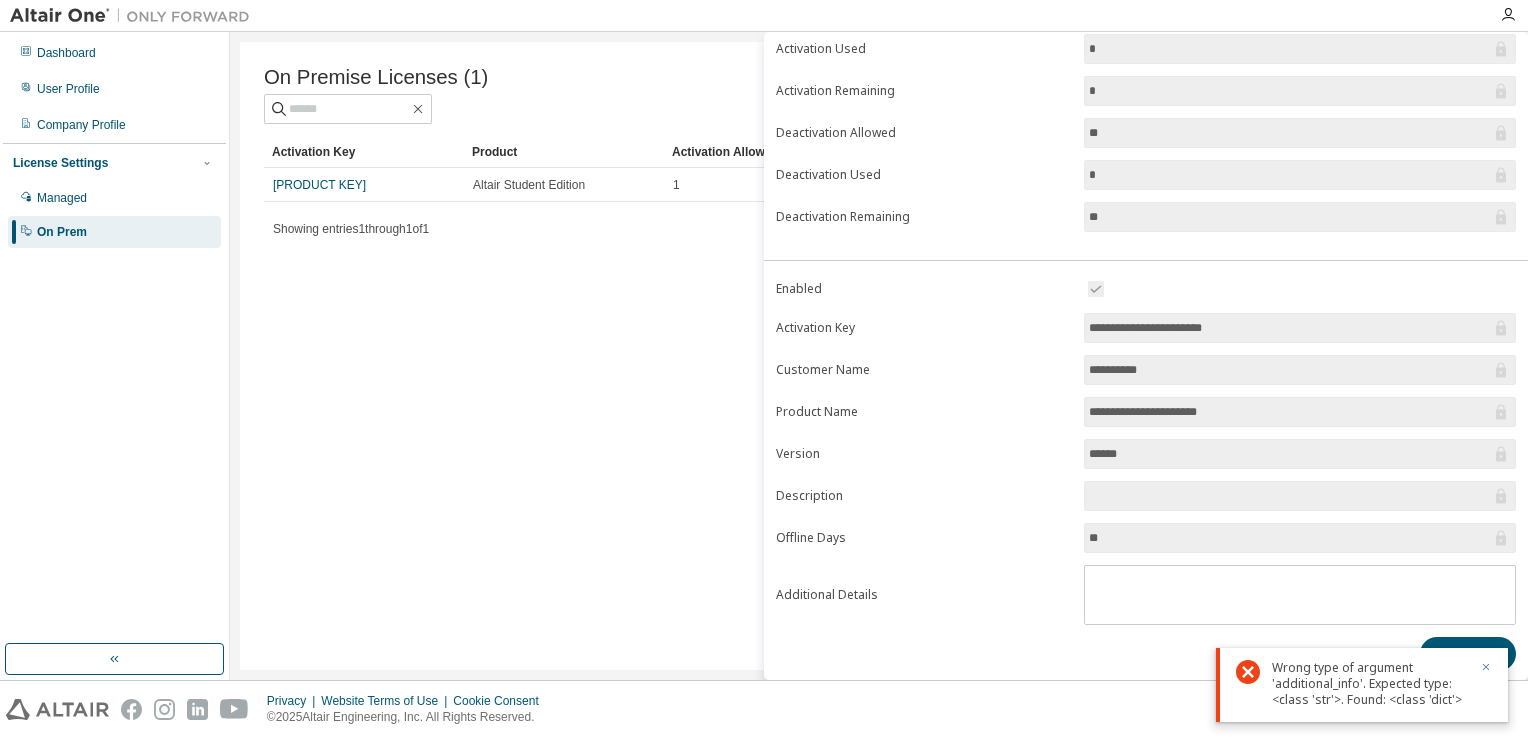 click 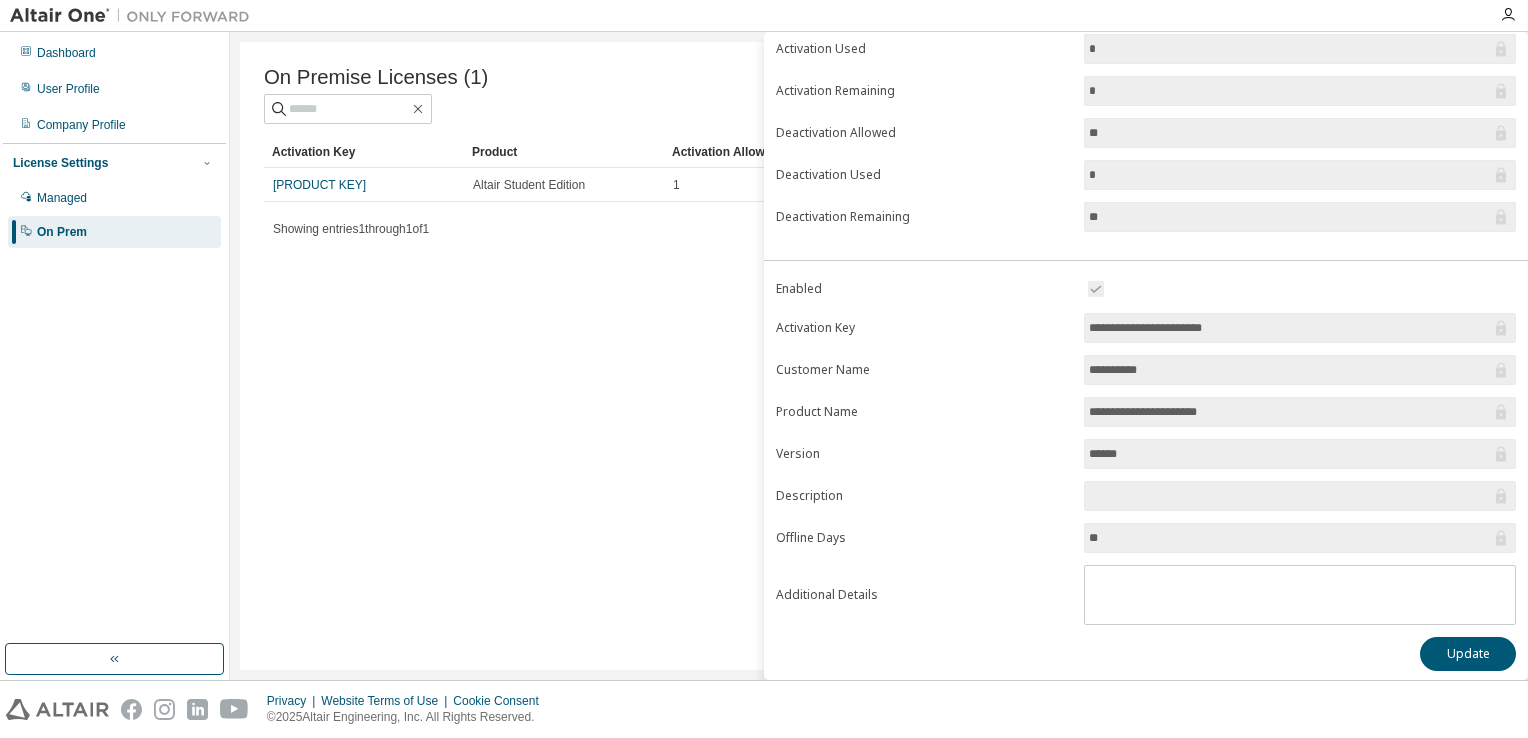 click on "On Premise Licenses (1) Clear Load Save Save As Field Operator Value Select filter Select operand Add criteria Search Activation Key Product Activation Allowed Activation Left Creation Date LPK6K-G65RU-GSJWG-HRK0K Altair Student Edition 1 1 2025-08-04 14:58:23 Showing entries  1  through  1  of  1 Items per page 10 Page n. *" at bounding box center (879, 356) 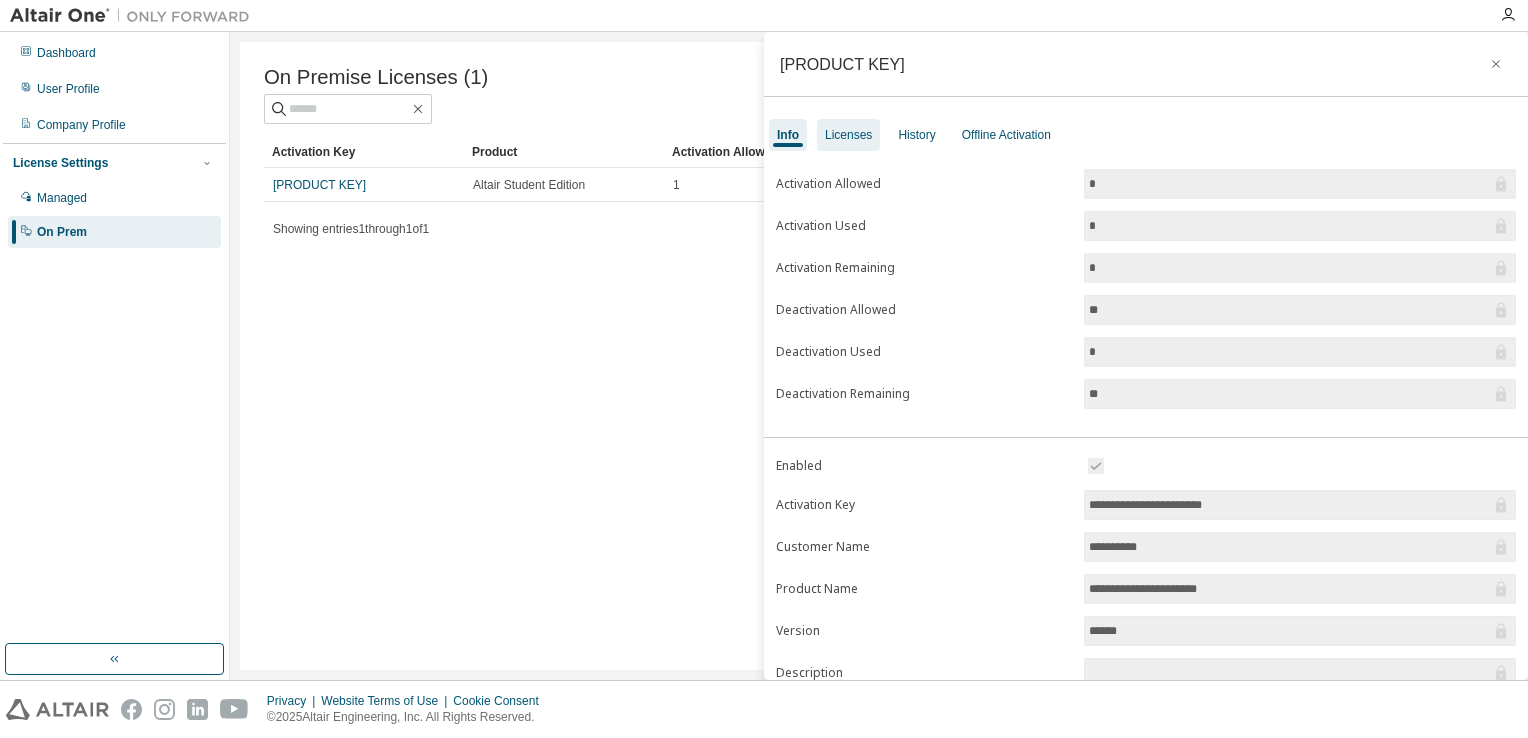 click on "Licenses" at bounding box center [848, 135] 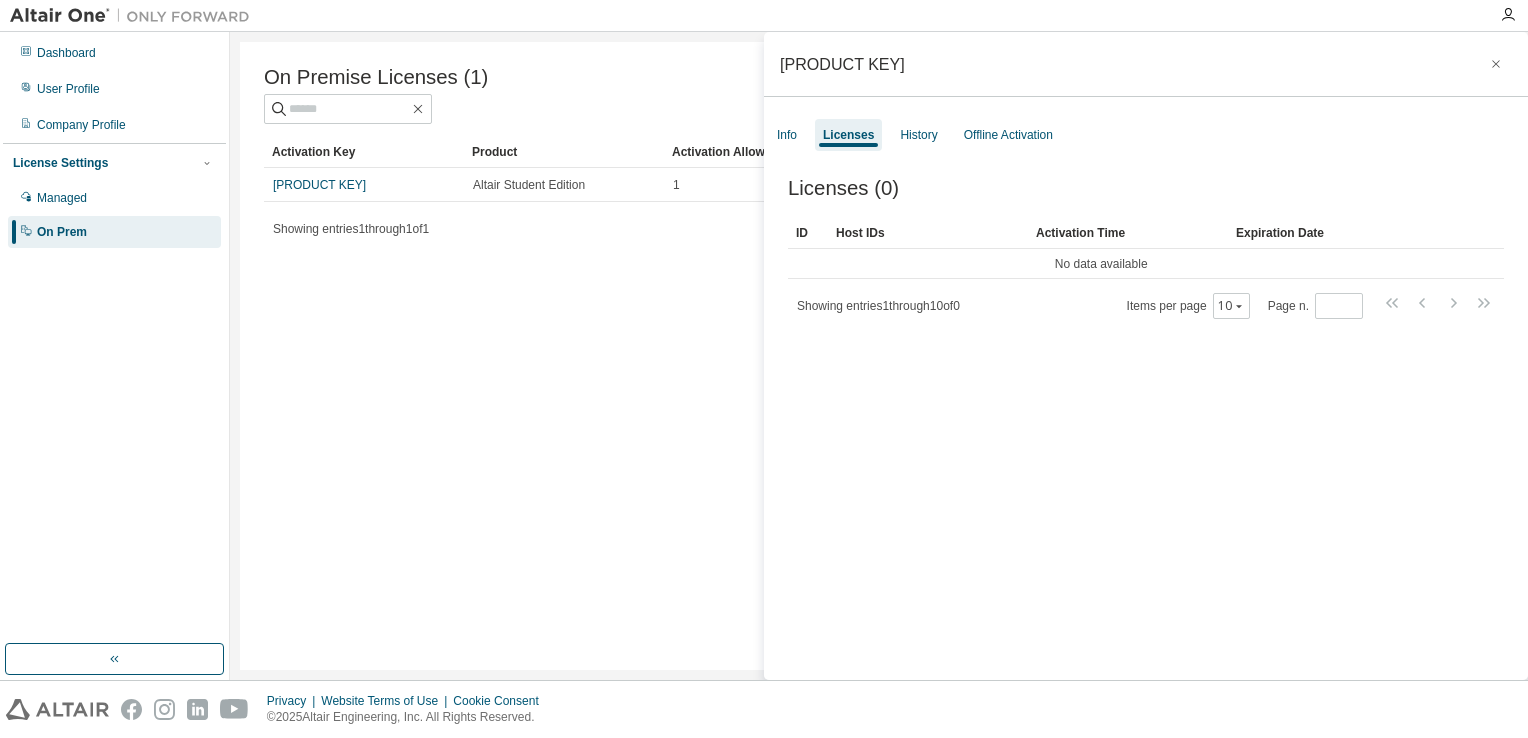 click on "On Premise Licenses (1) Clear Load Save Save As Field Operator Value Select filter Select operand Add criteria Search Activation Key Product Activation Allowed Activation Left Creation Date LPK6K-G65RU-GSJWG-HRK0K Altair Student Edition 1 1 [DATE] [TIME] Showing entries  1  through  1  of  1 Items per page 10 Page n. *" at bounding box center (879, 356) 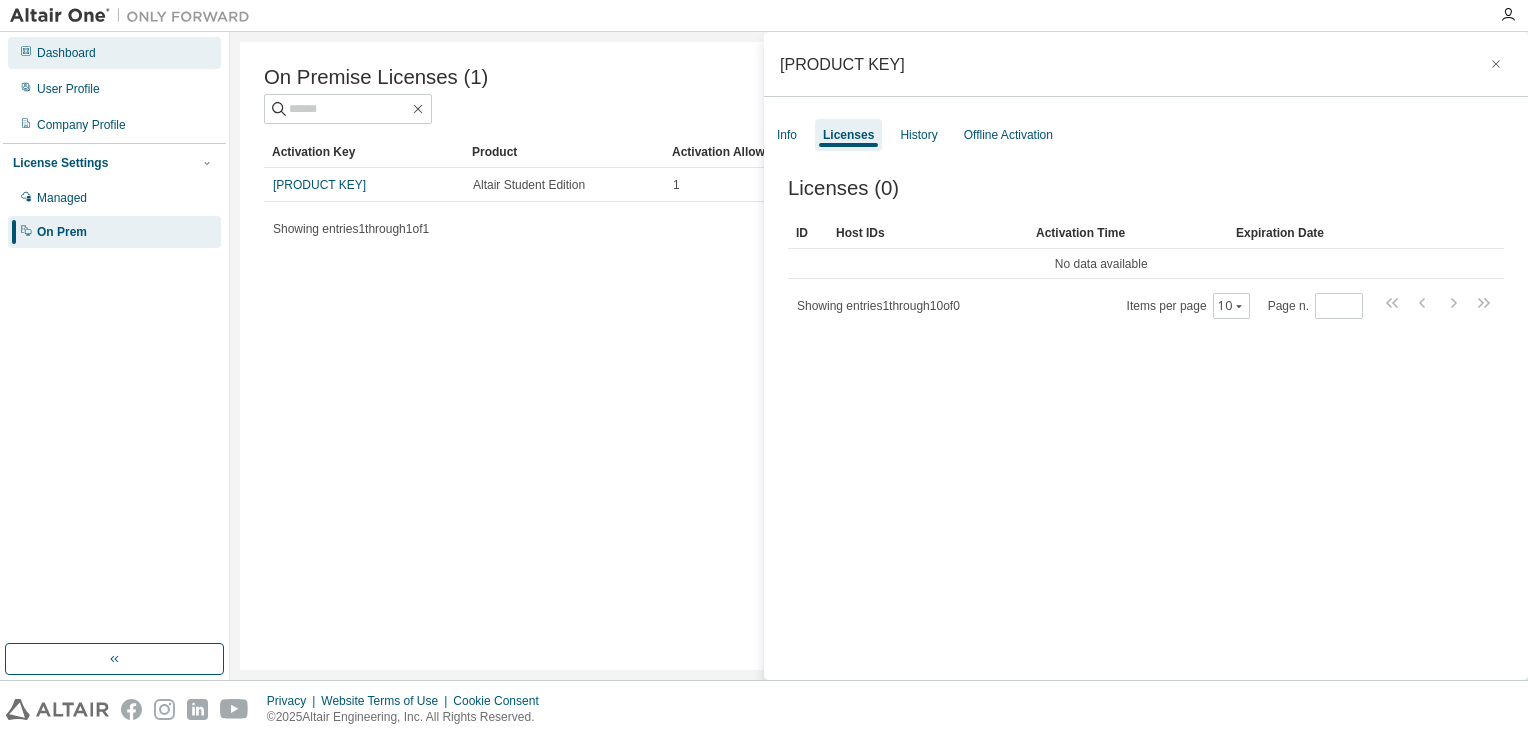 click on "Dashboard" at bounding box center (114, 53) 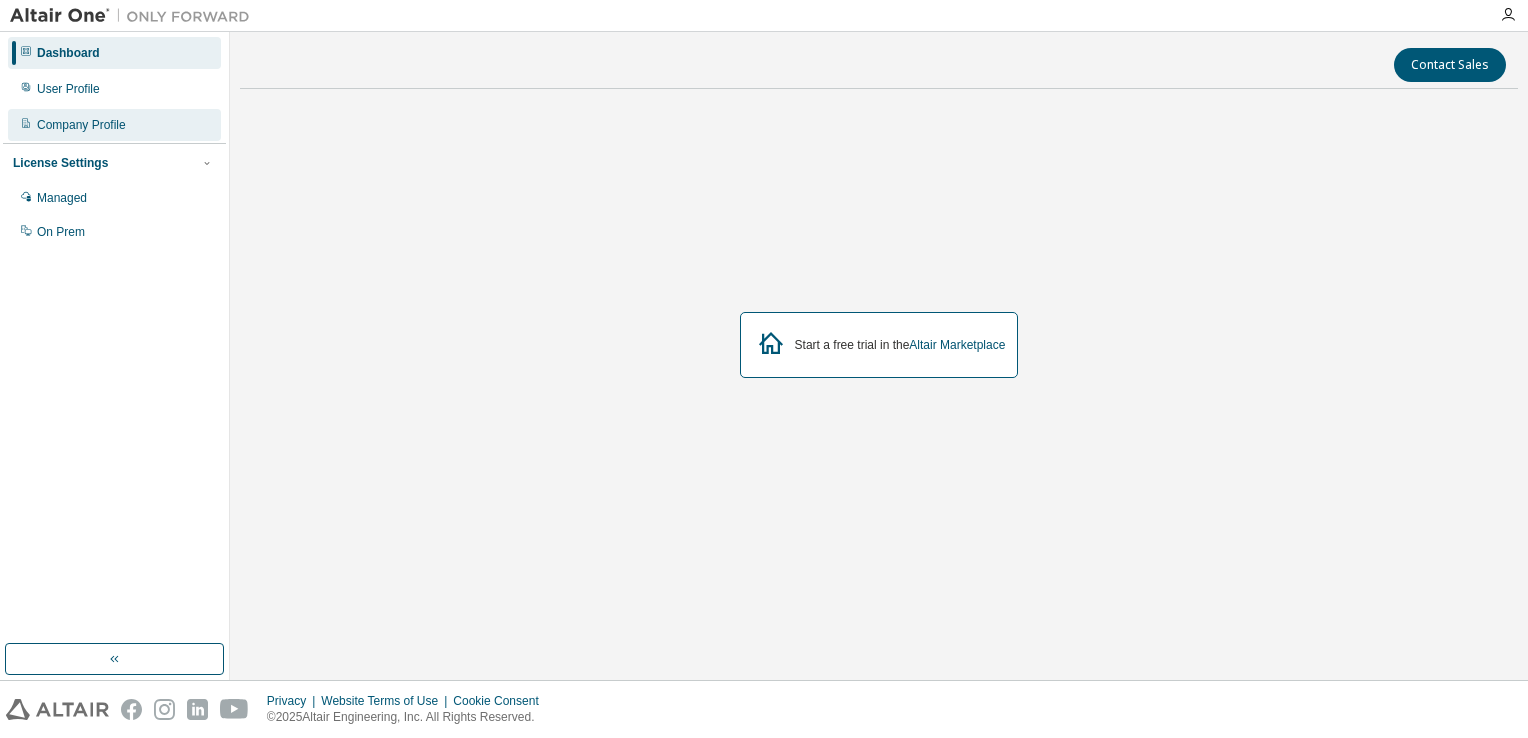 click on "Company Profile" at bounding box center (114, 125) 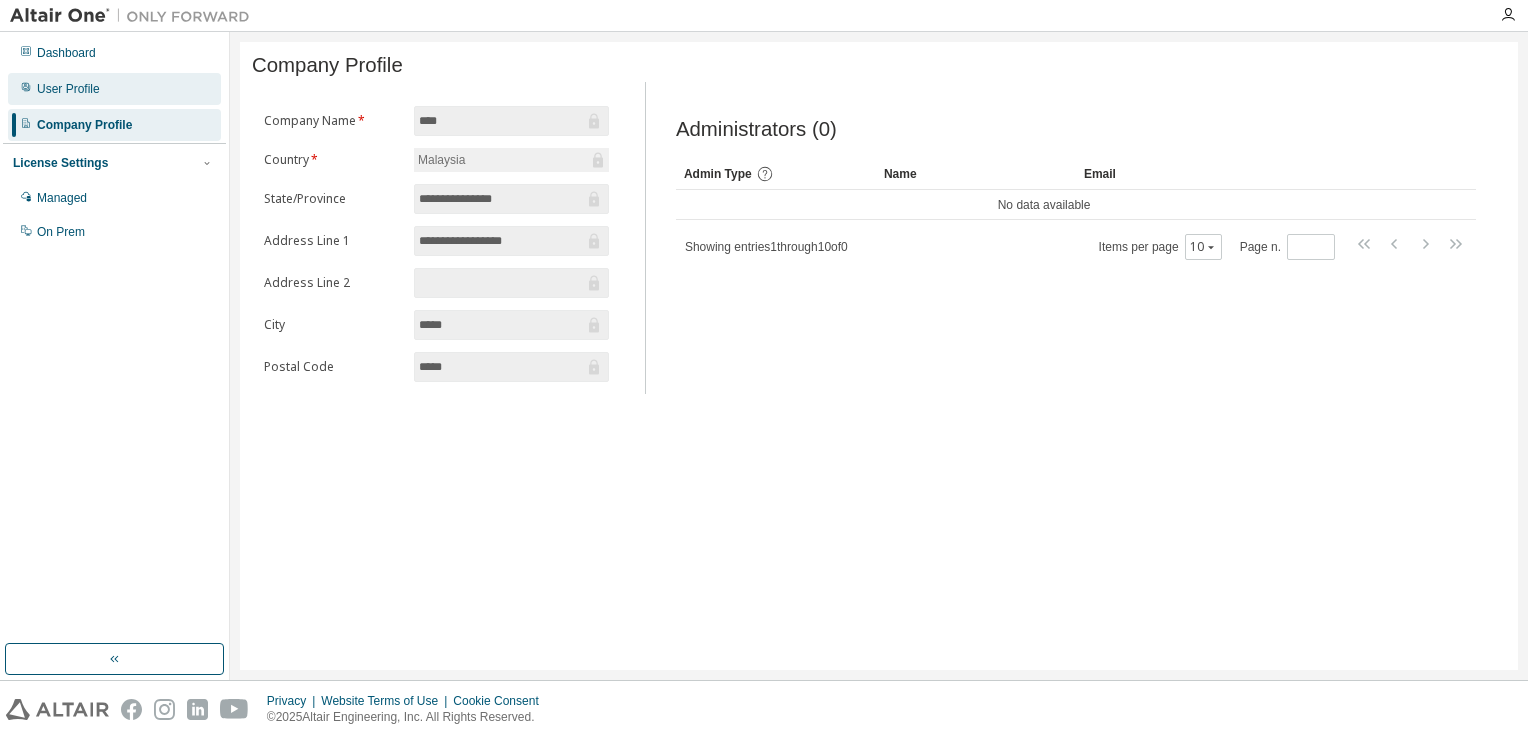 click on "User Profile" at bounding box center (114, 89) 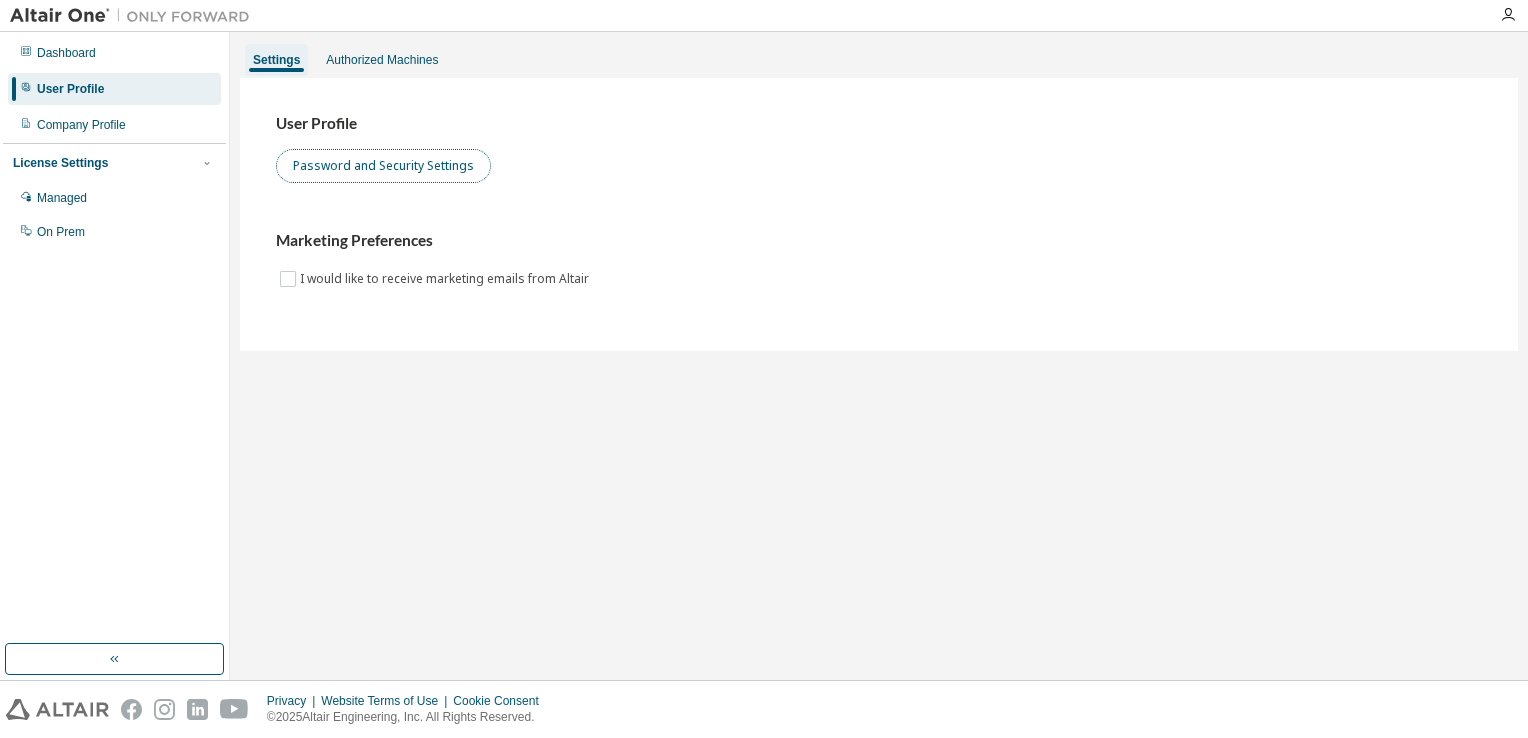 click on "Password and Security Settings" at bounding box center (383, 166) 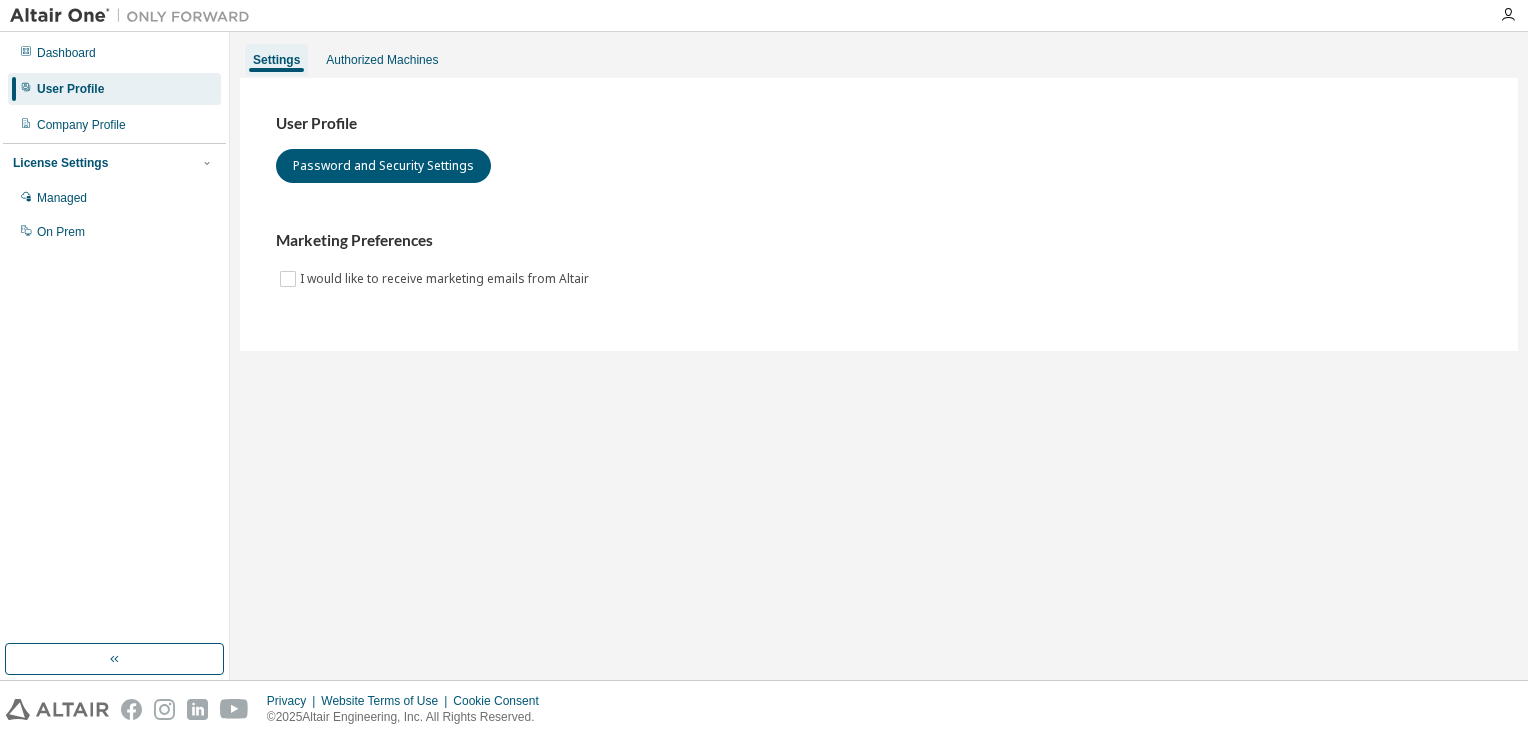 click on "User Profile" at bounding box center [70, 89] 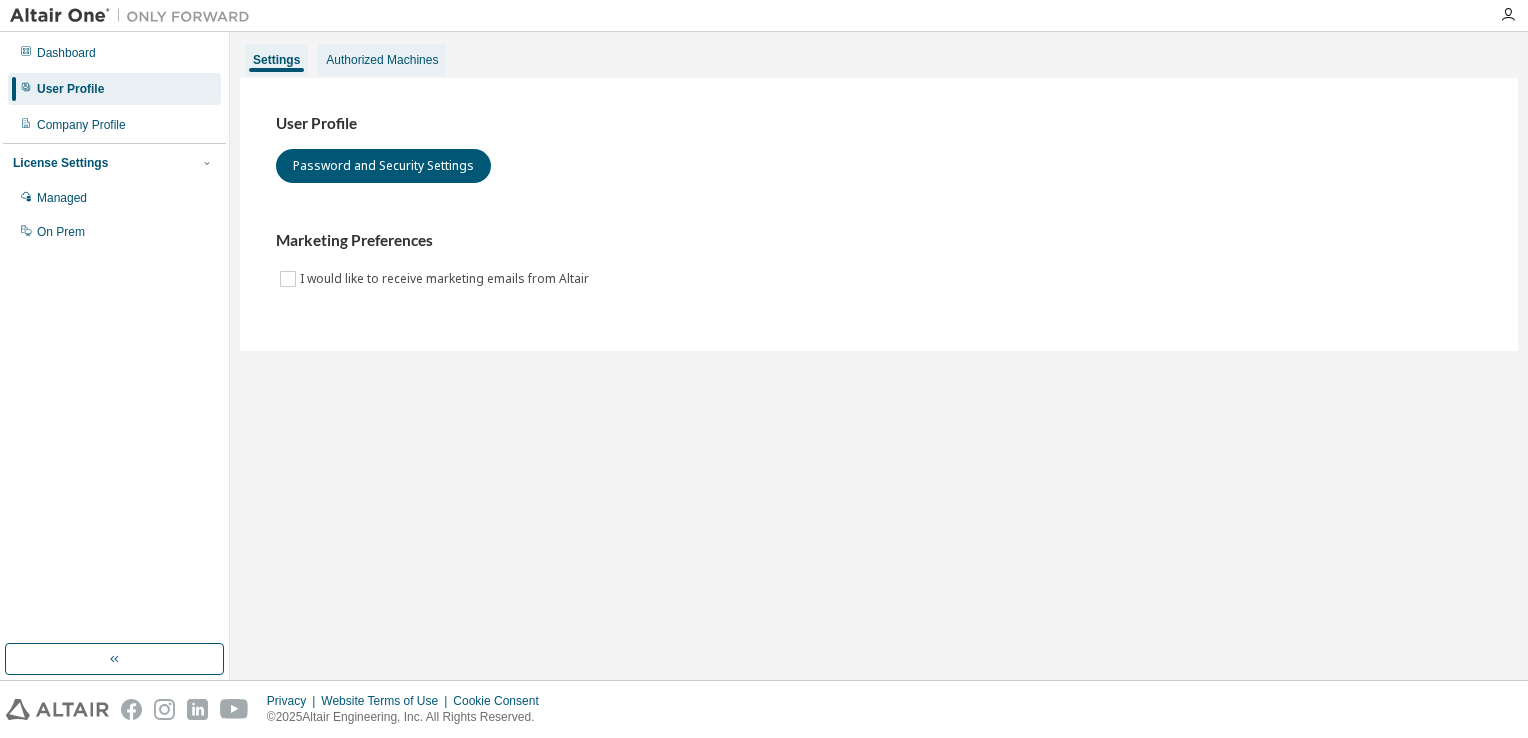 click on "Authorized Machines" at bounding box center (382, 60) 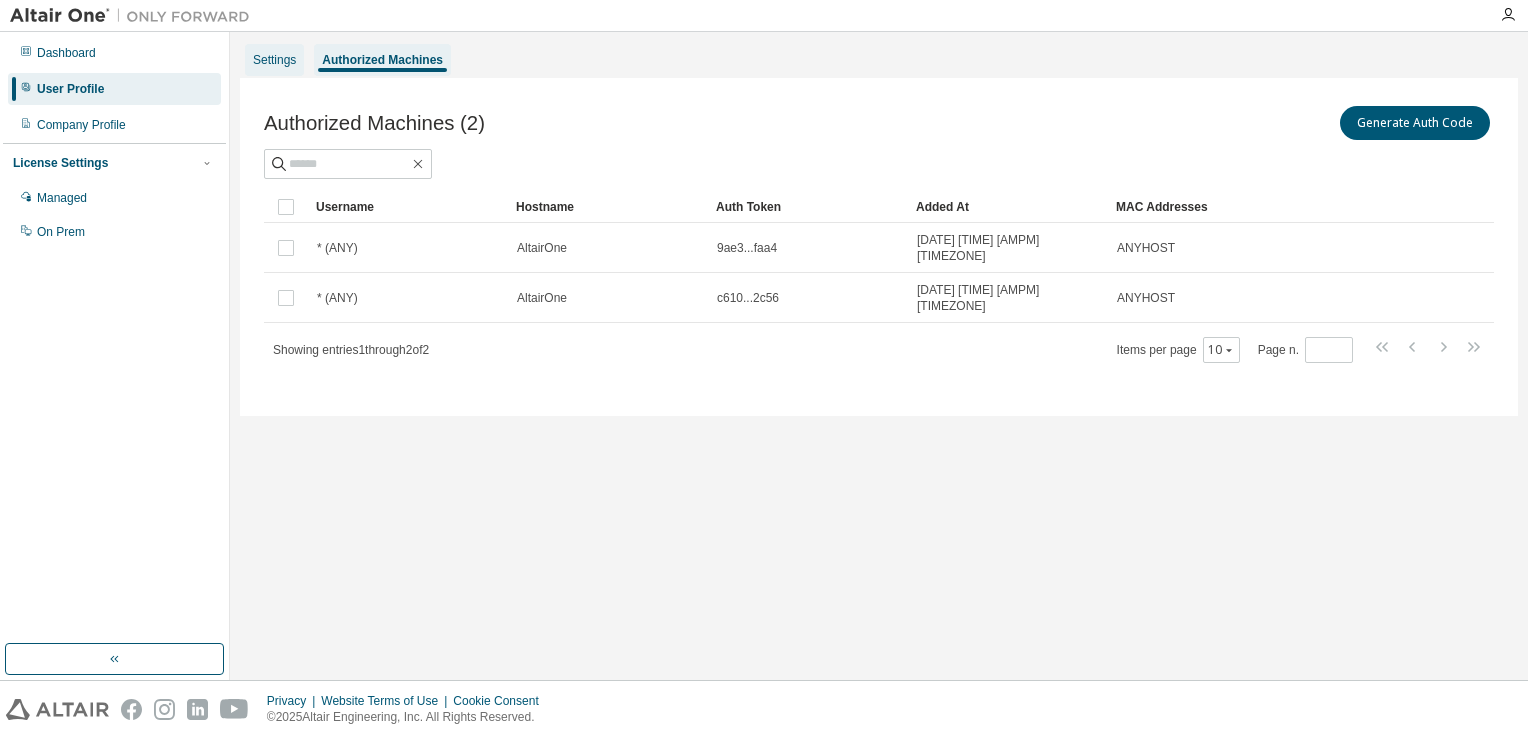 click on "Settings" at bounding box center [274, 60] 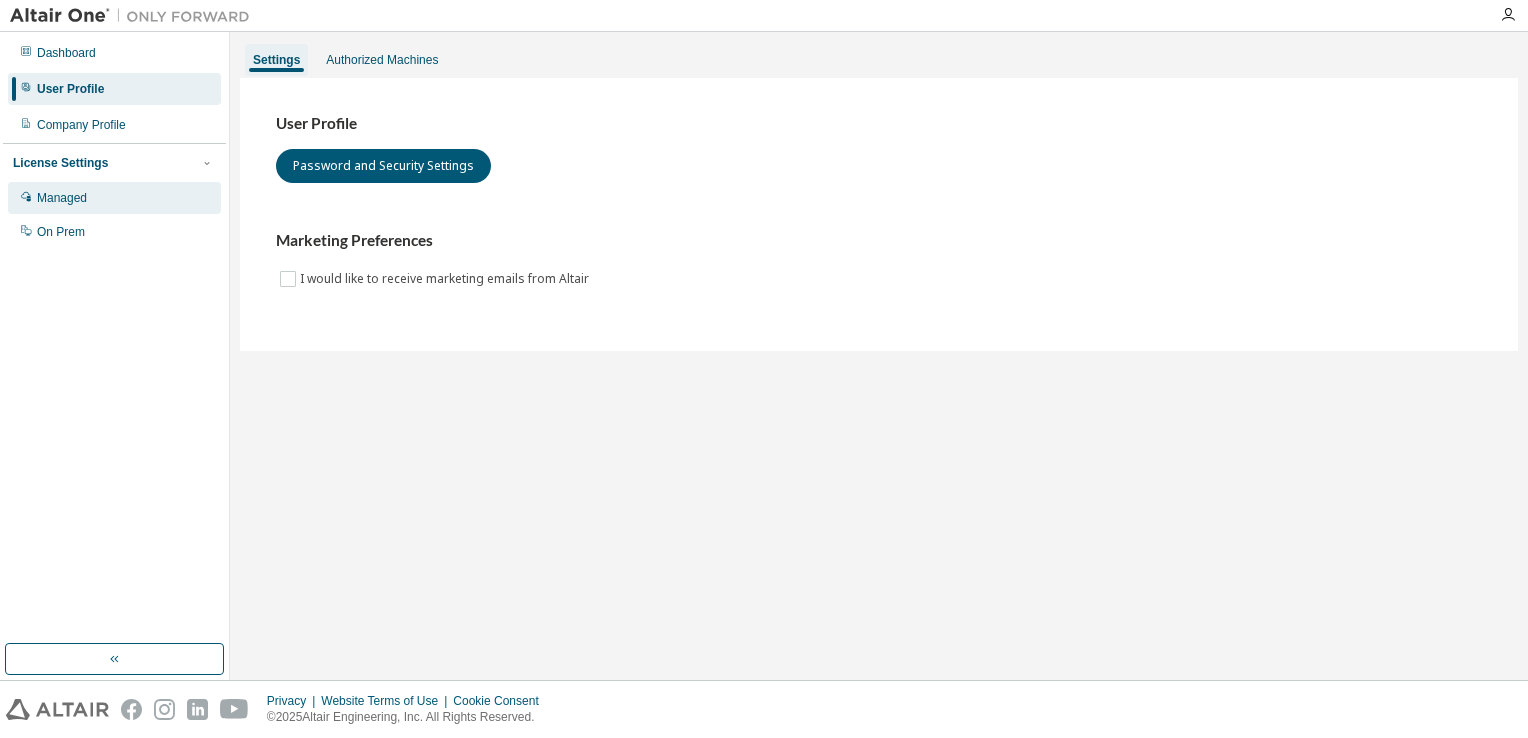 click on "Managed" at bounding box center [62, 198] 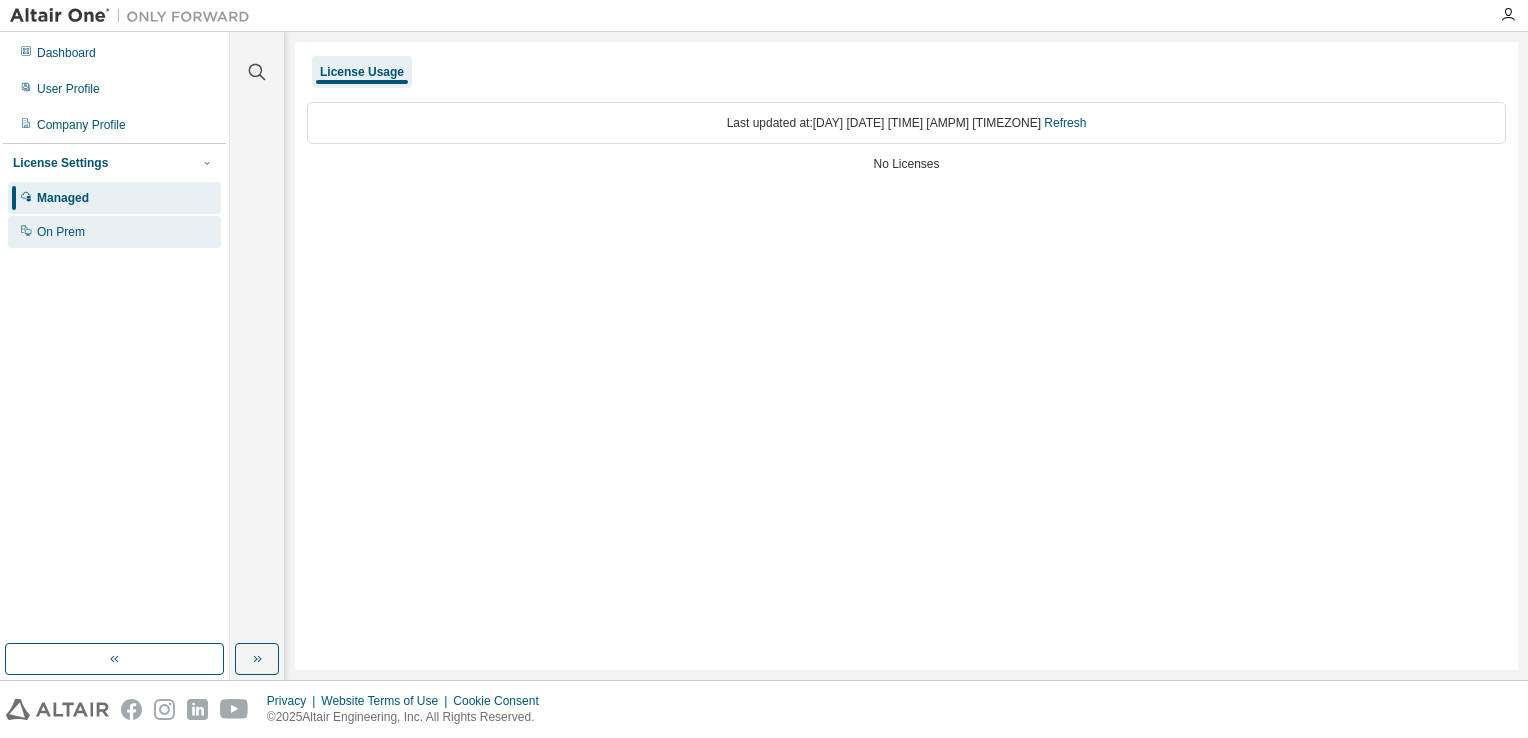 click on "On Prem" at bounding box center [114, 232] 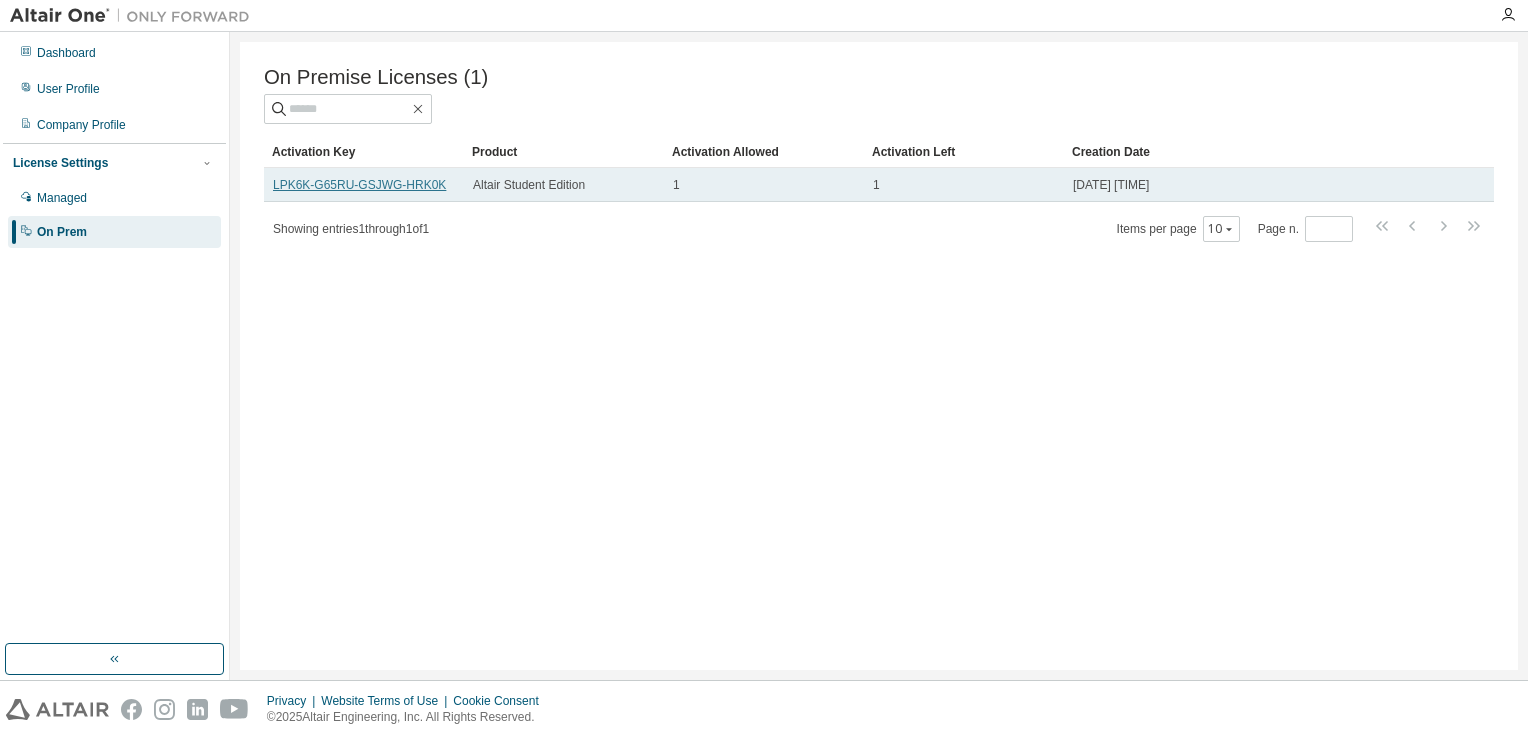 click on "LPK6K-G65RU-GSJWG-HRK0K" at bounding box center (359, 185) 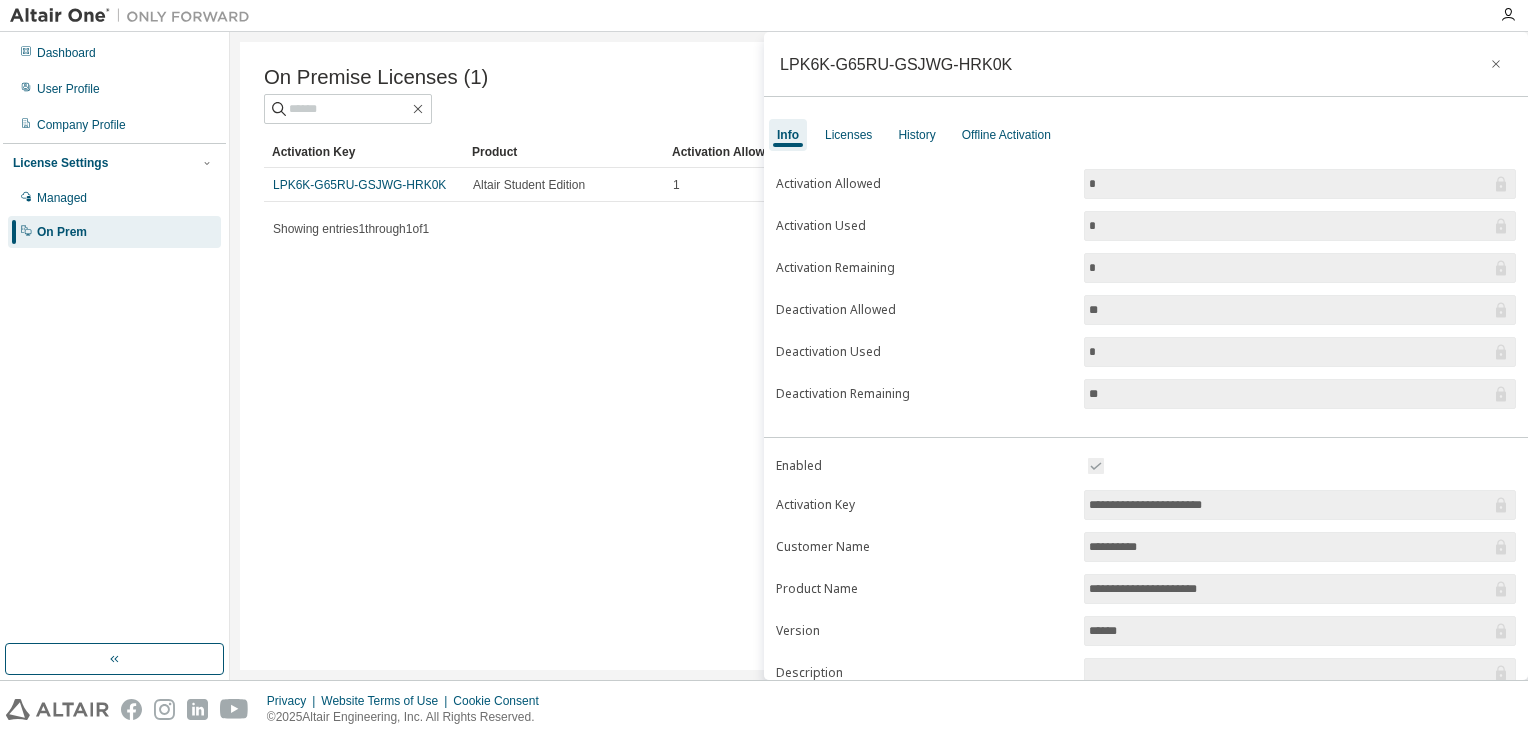 scroll, scrollTop: 177, scrollLeft: 0, axis: vertical 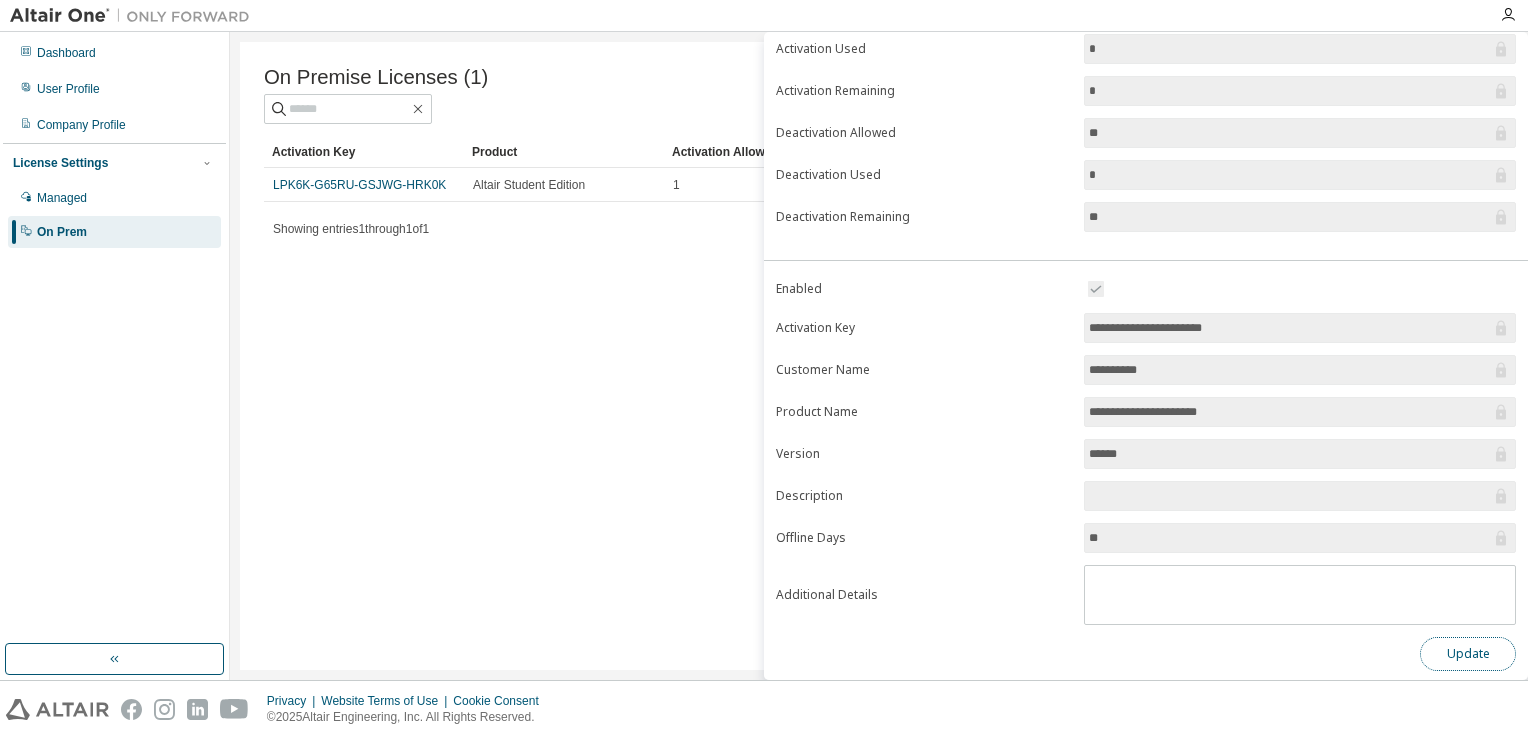 click on "Update" at bounding box center (1468, 654) 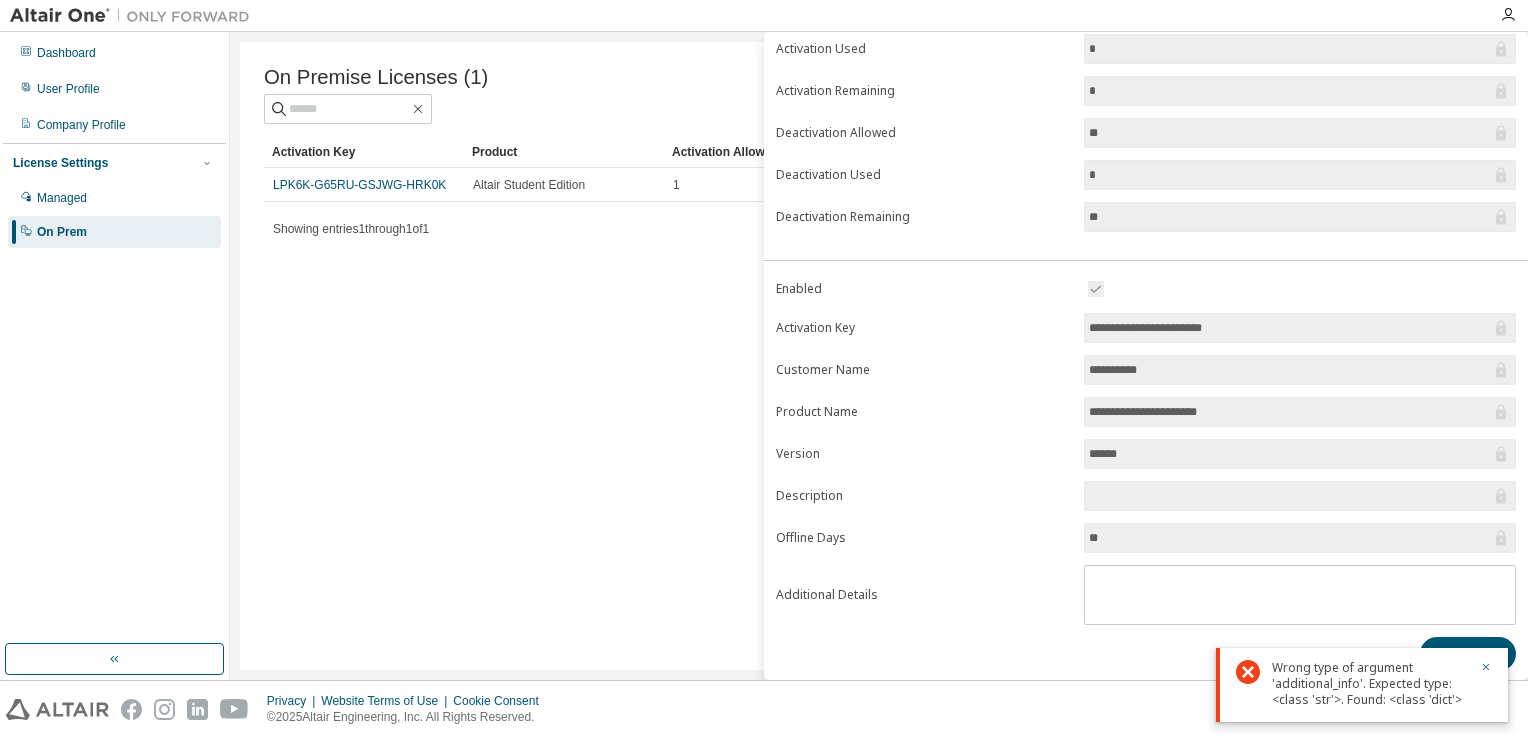 click on "Showing entries  1  through  1  of  1 Items per page 10 Page n. *" at bounding box center (879, 228) 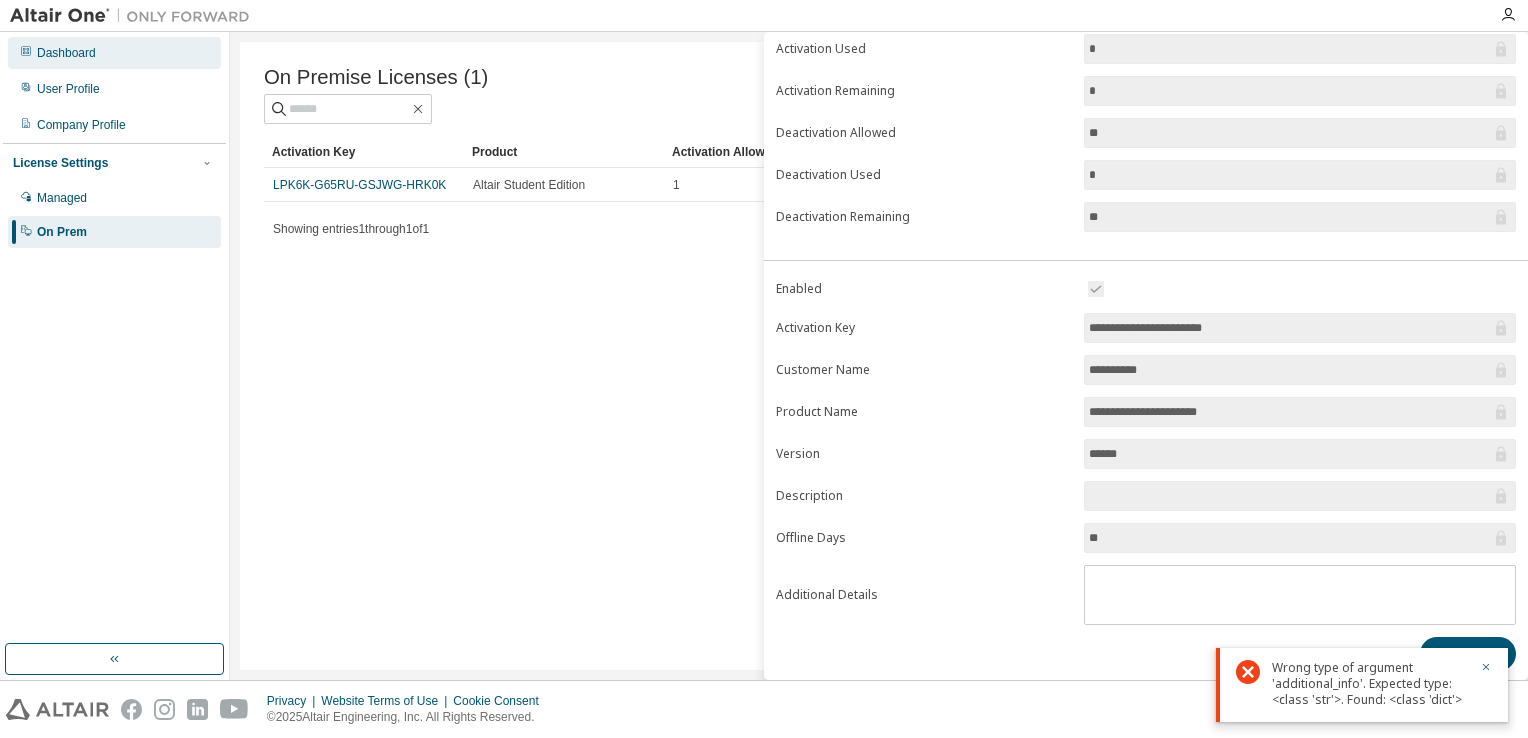 click on "Dashboard" at bounding box center (66, 53) 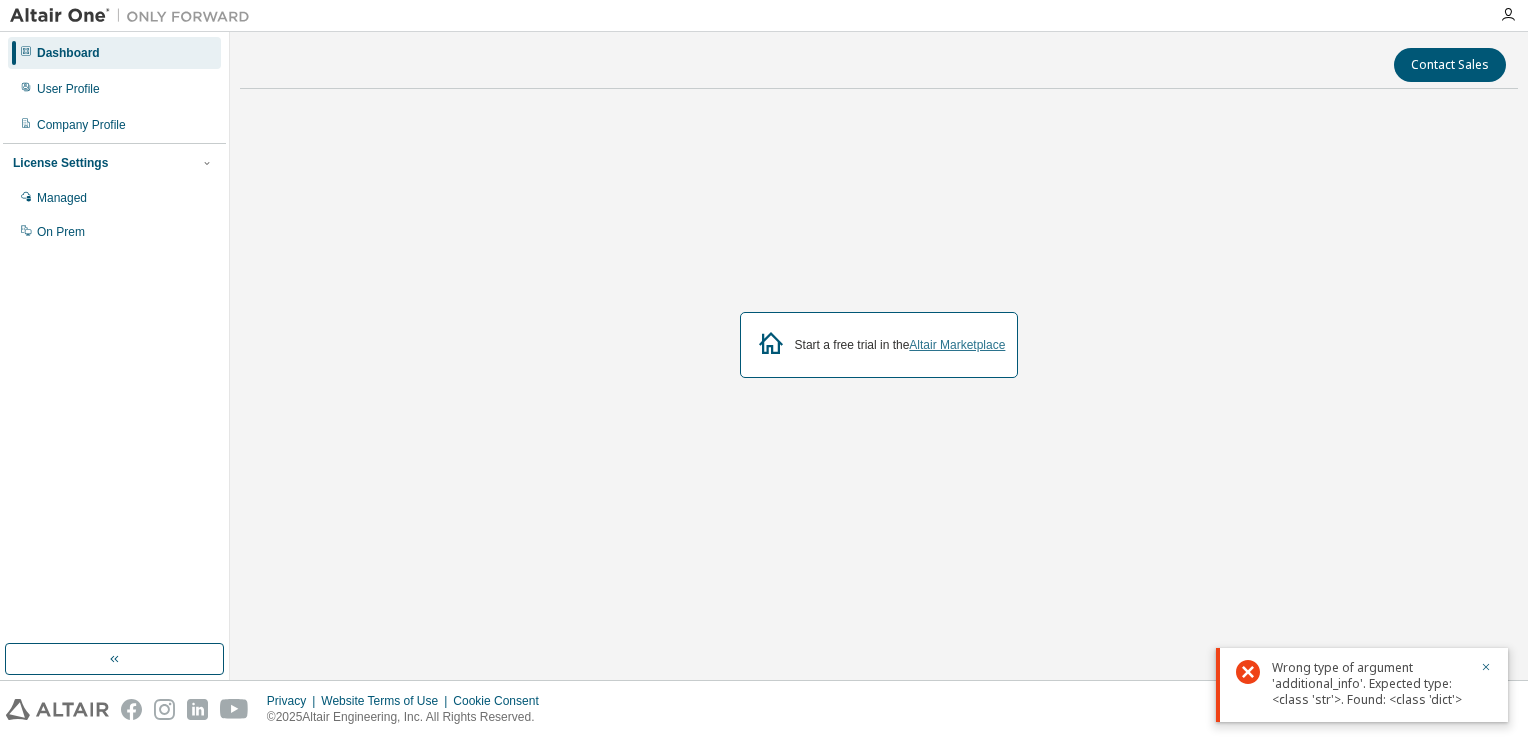 click on "Altair Marketplace" at bounding box center (957, 345) 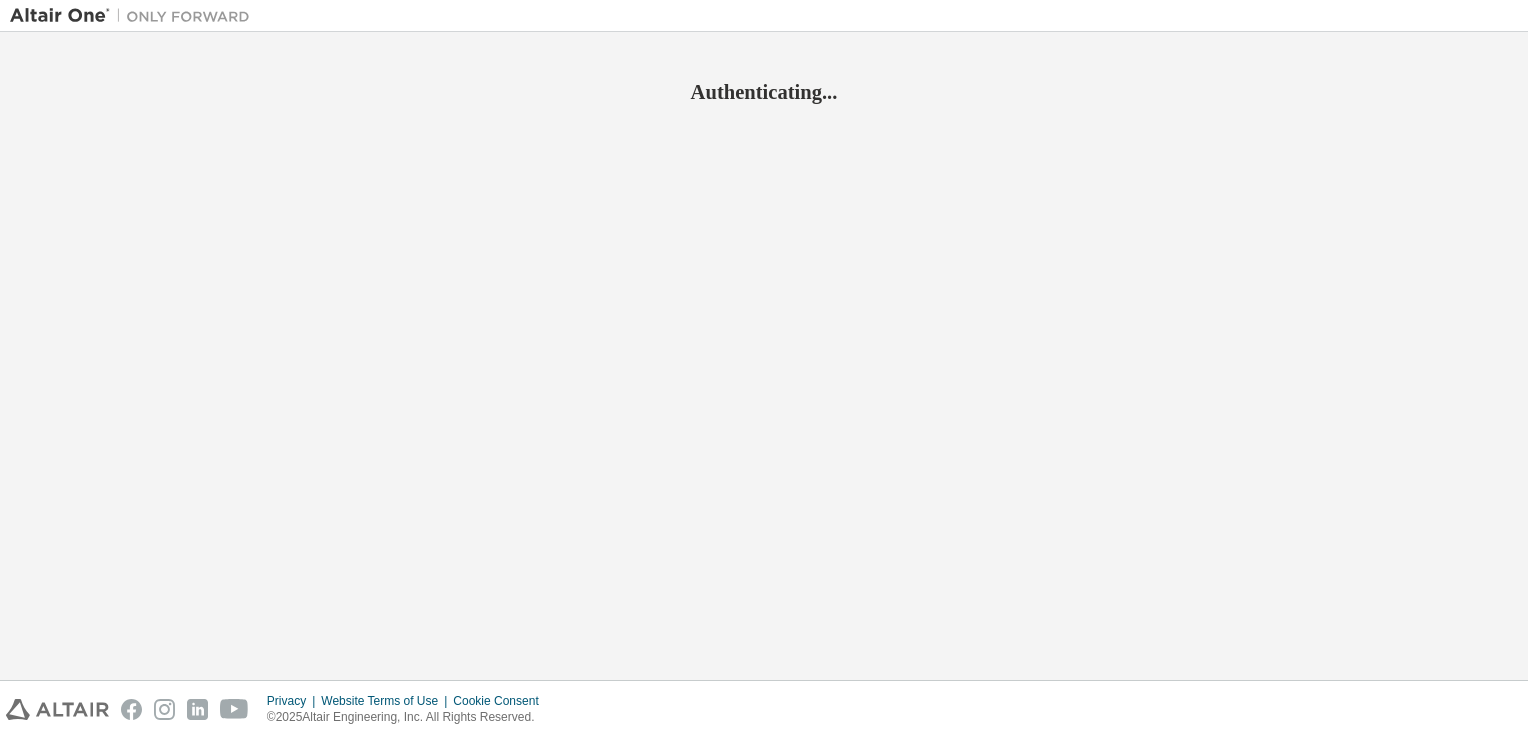 scroll, scrollTop: 0, scrollLeft: 0, axis: both 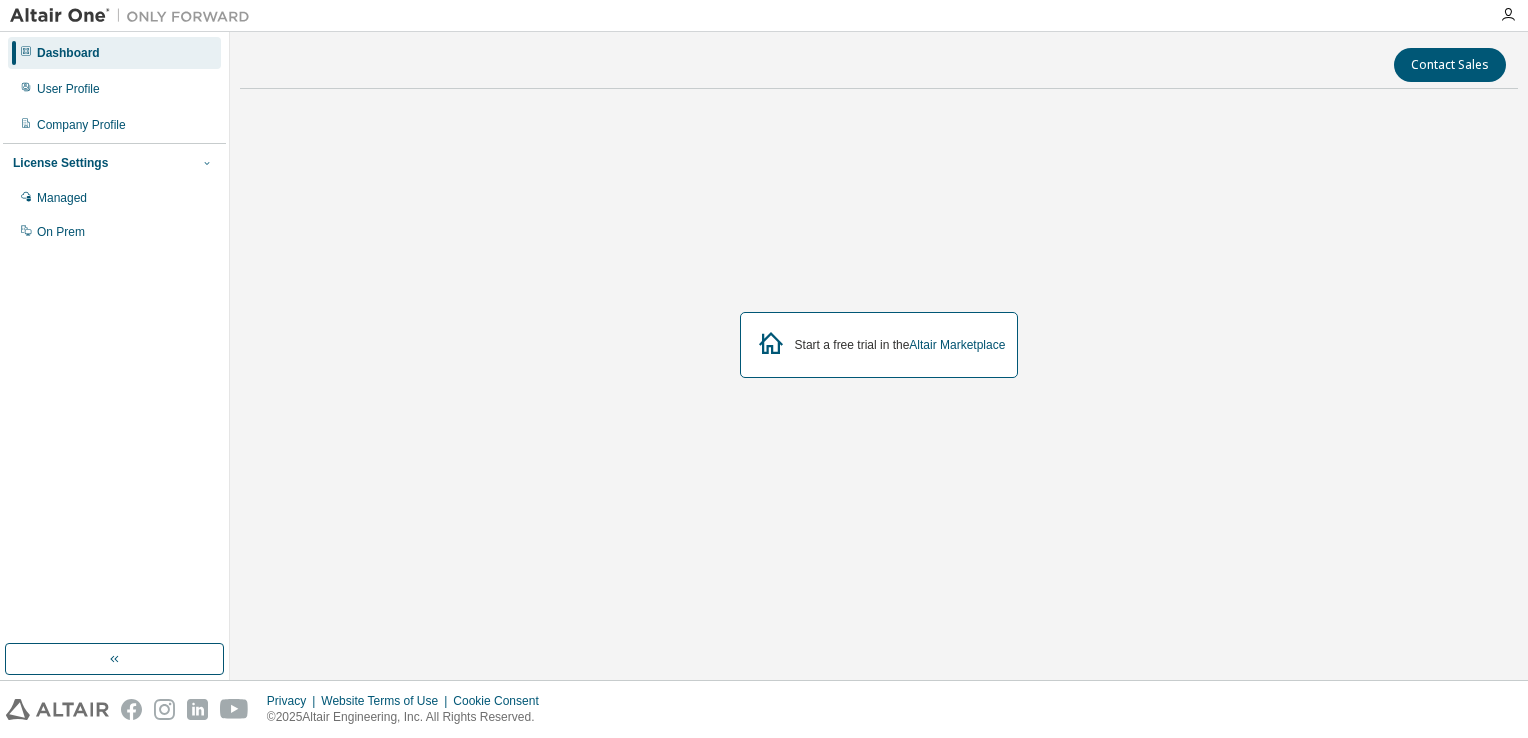 click 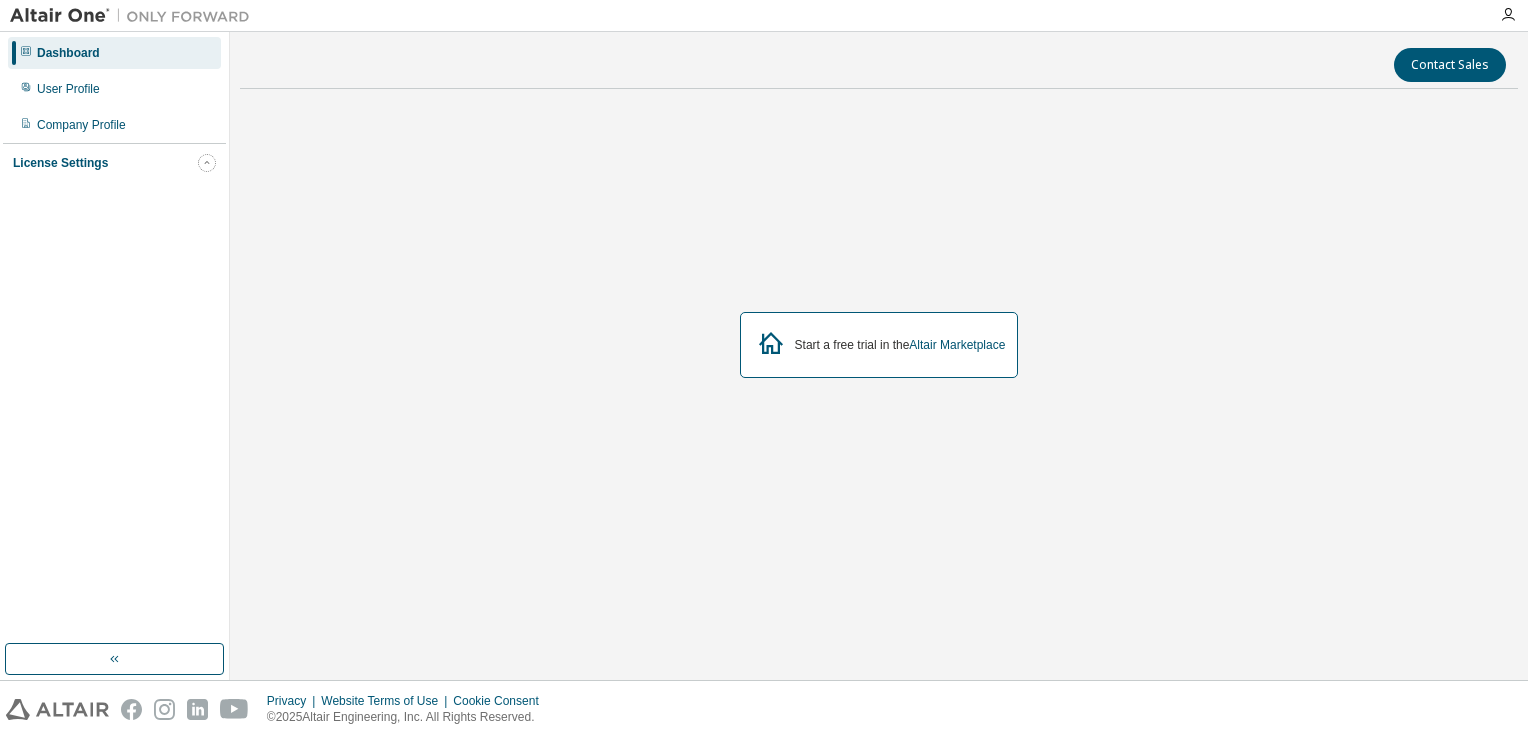 click 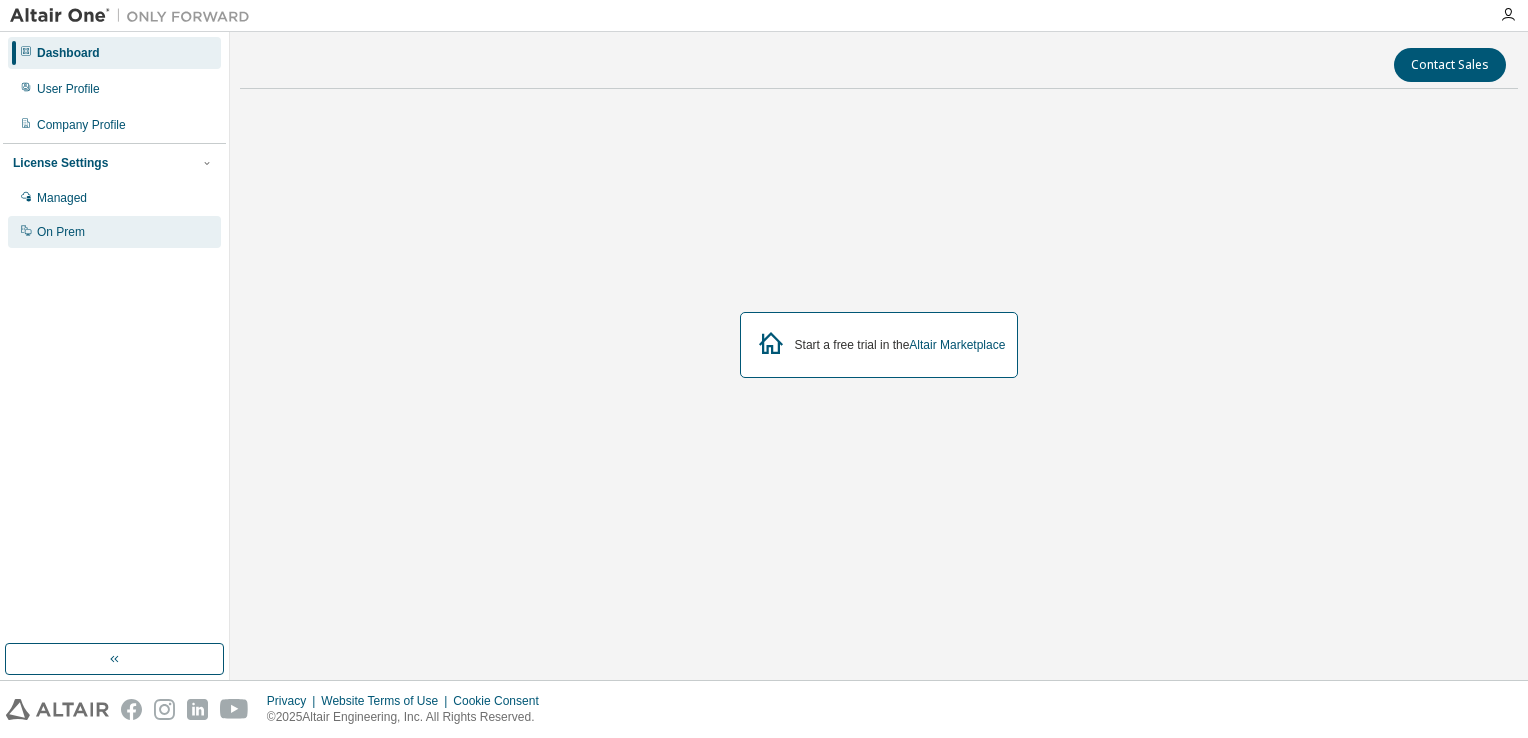 click on "On Prem" at bounding box center [114, 232] 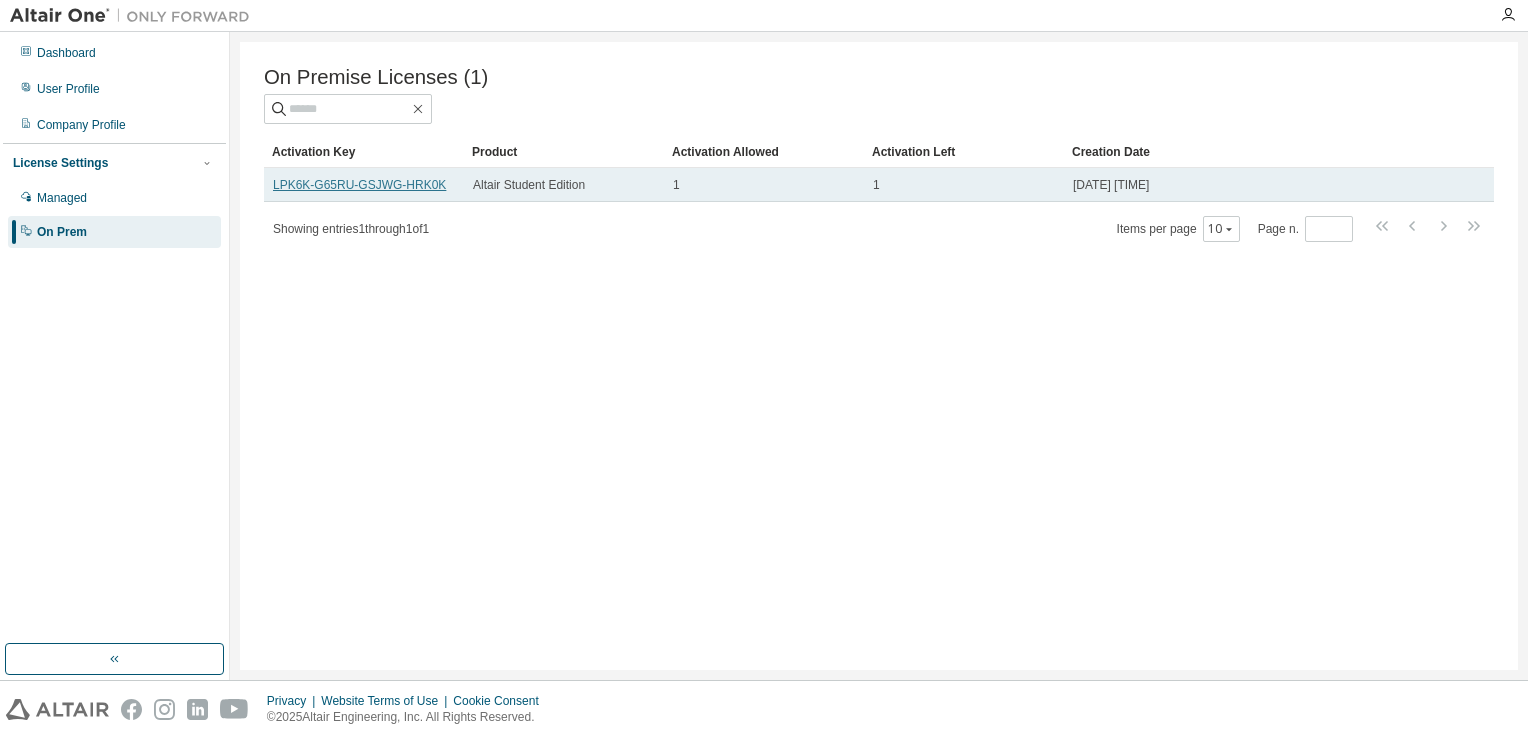 click on "LPK6K-G65RU-GSJWG-HRK0K" at bounding box center [359, 185] 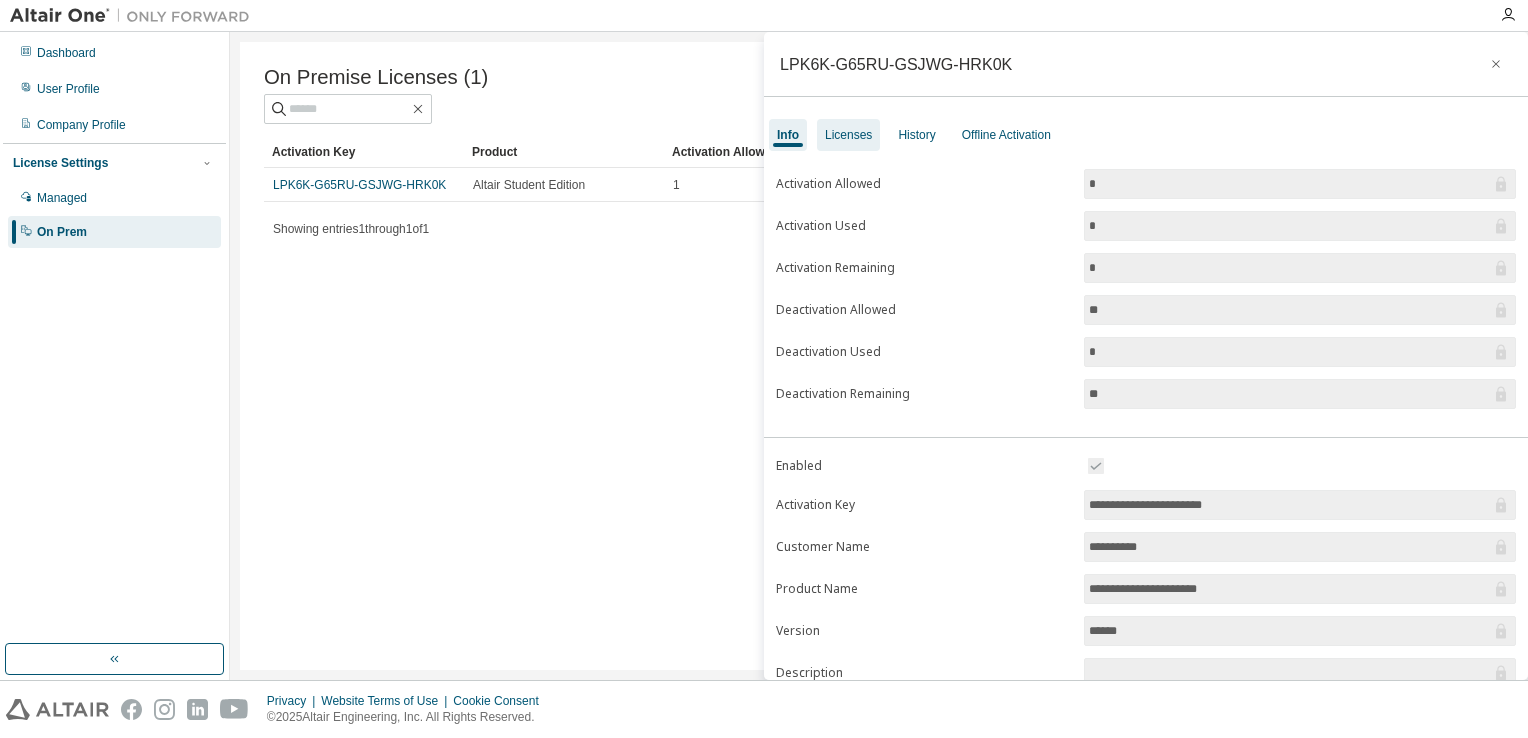 click on "Licenses" at bounding box center (848, 135) 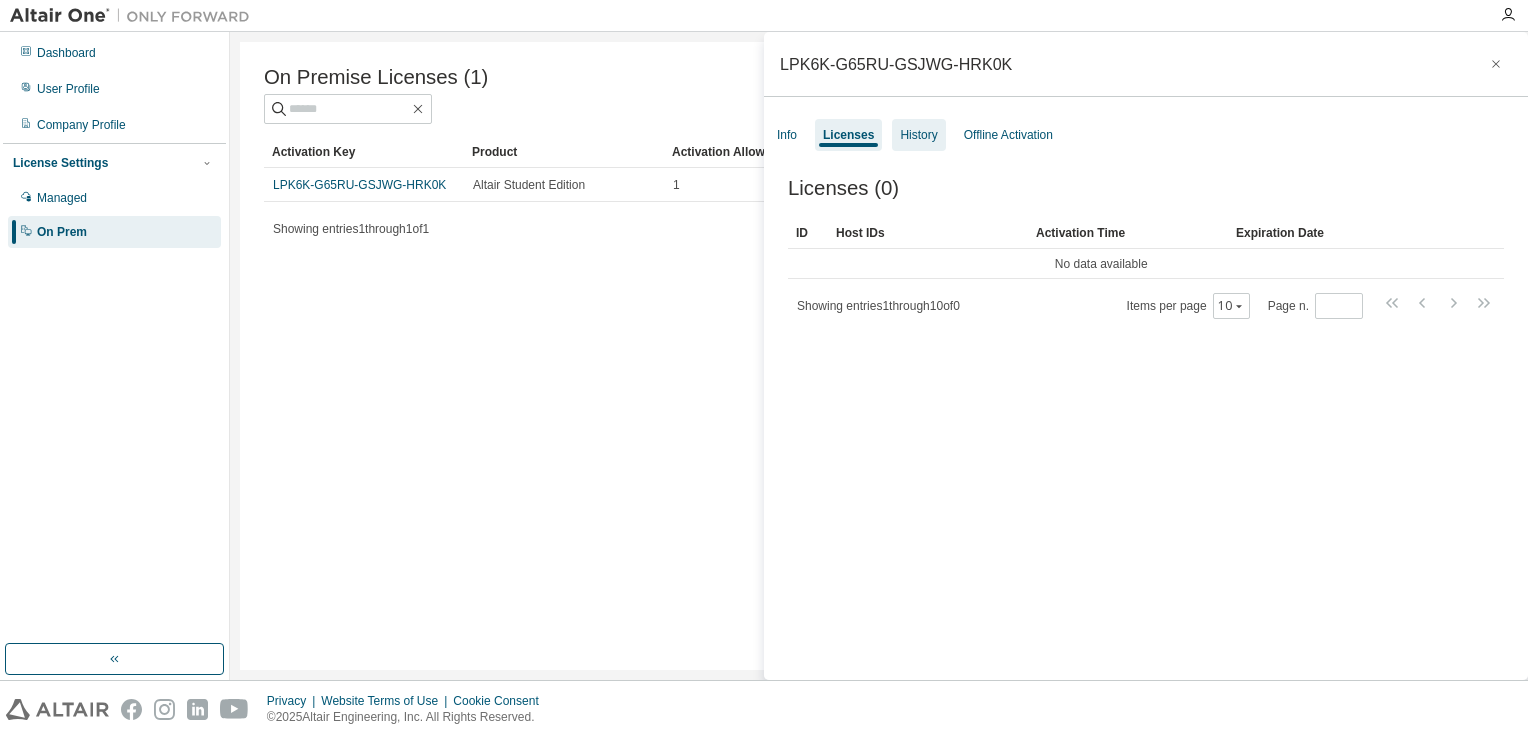 click on "History" at bounding box center [918, 135] 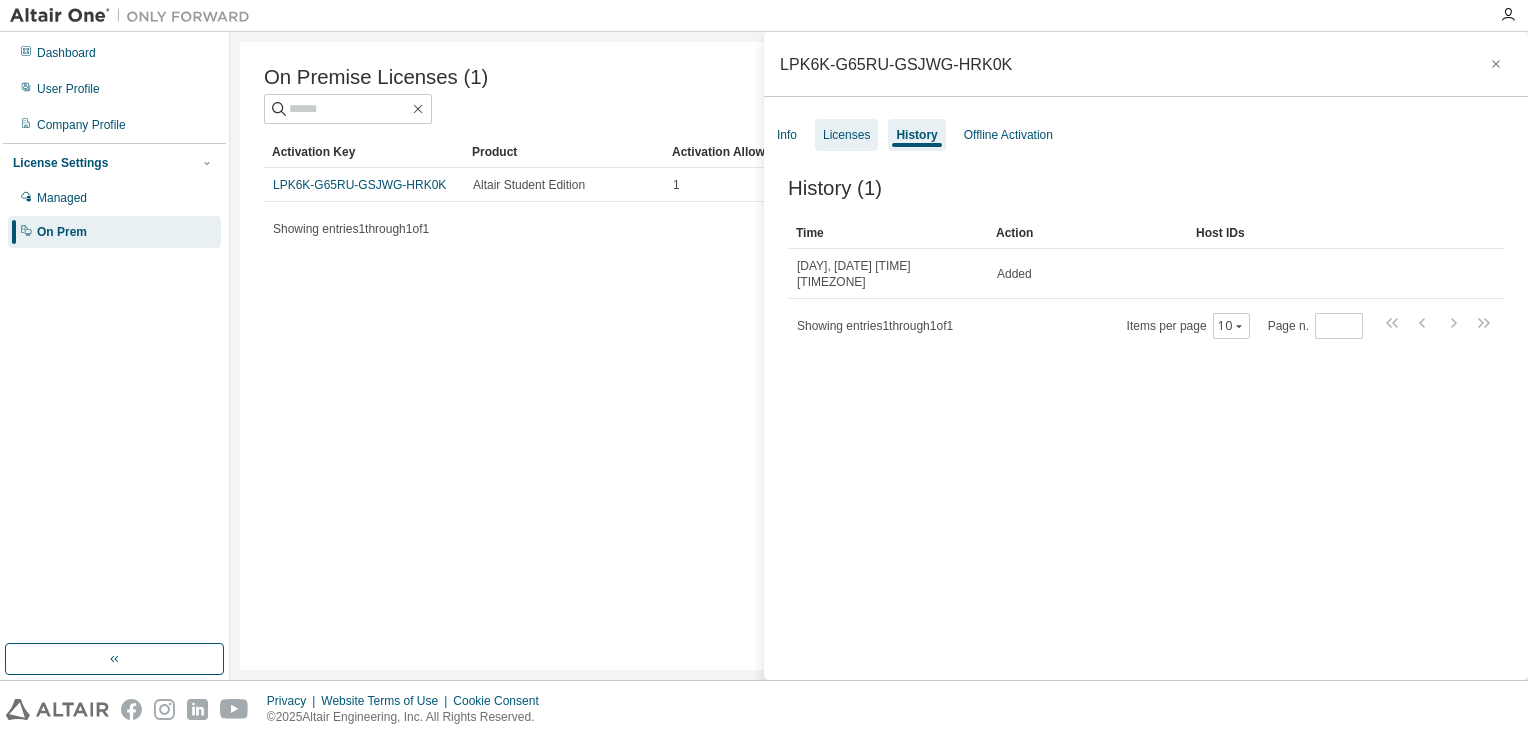 click on "Licenses" at bounding box center [846, 135] 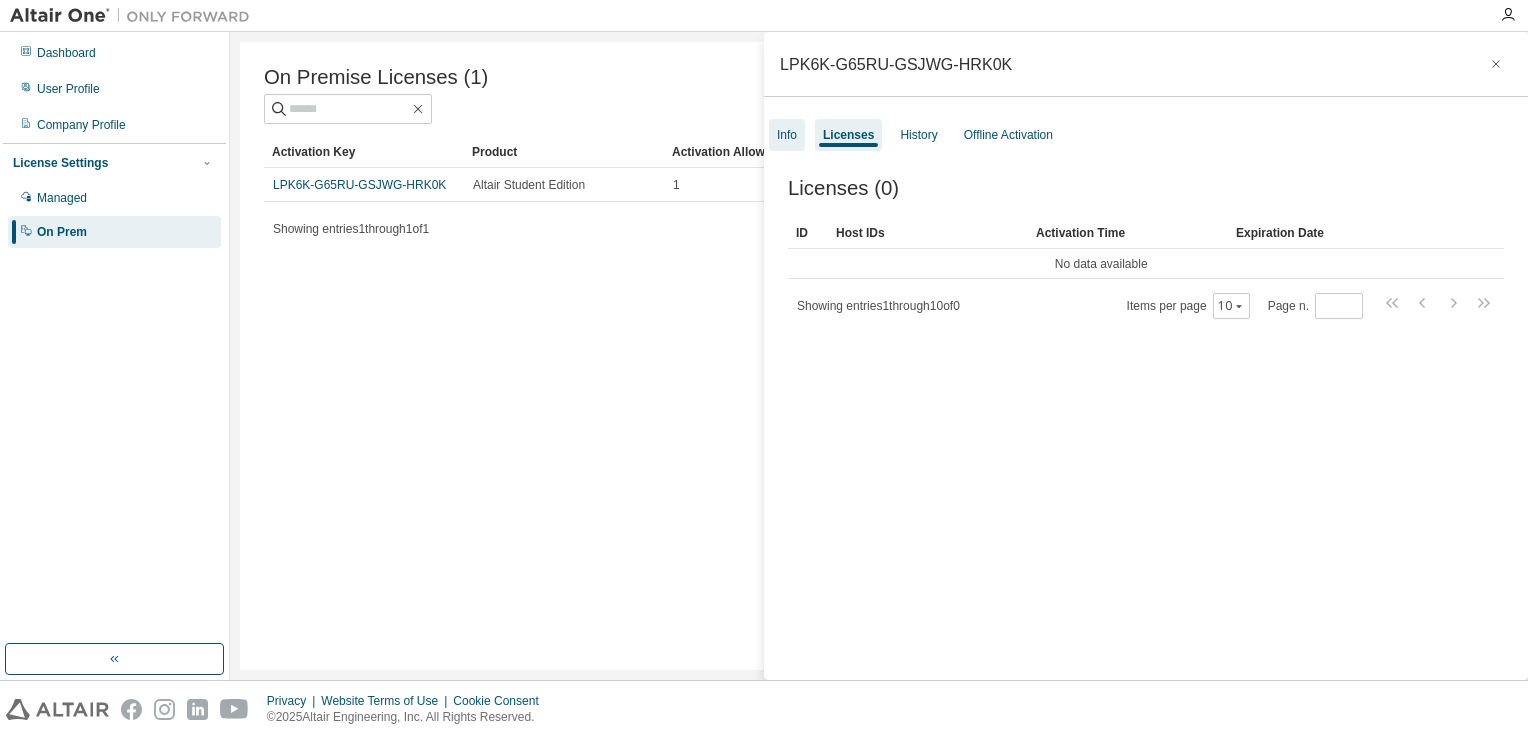 click on "Info" at bounding box center (787, 135) 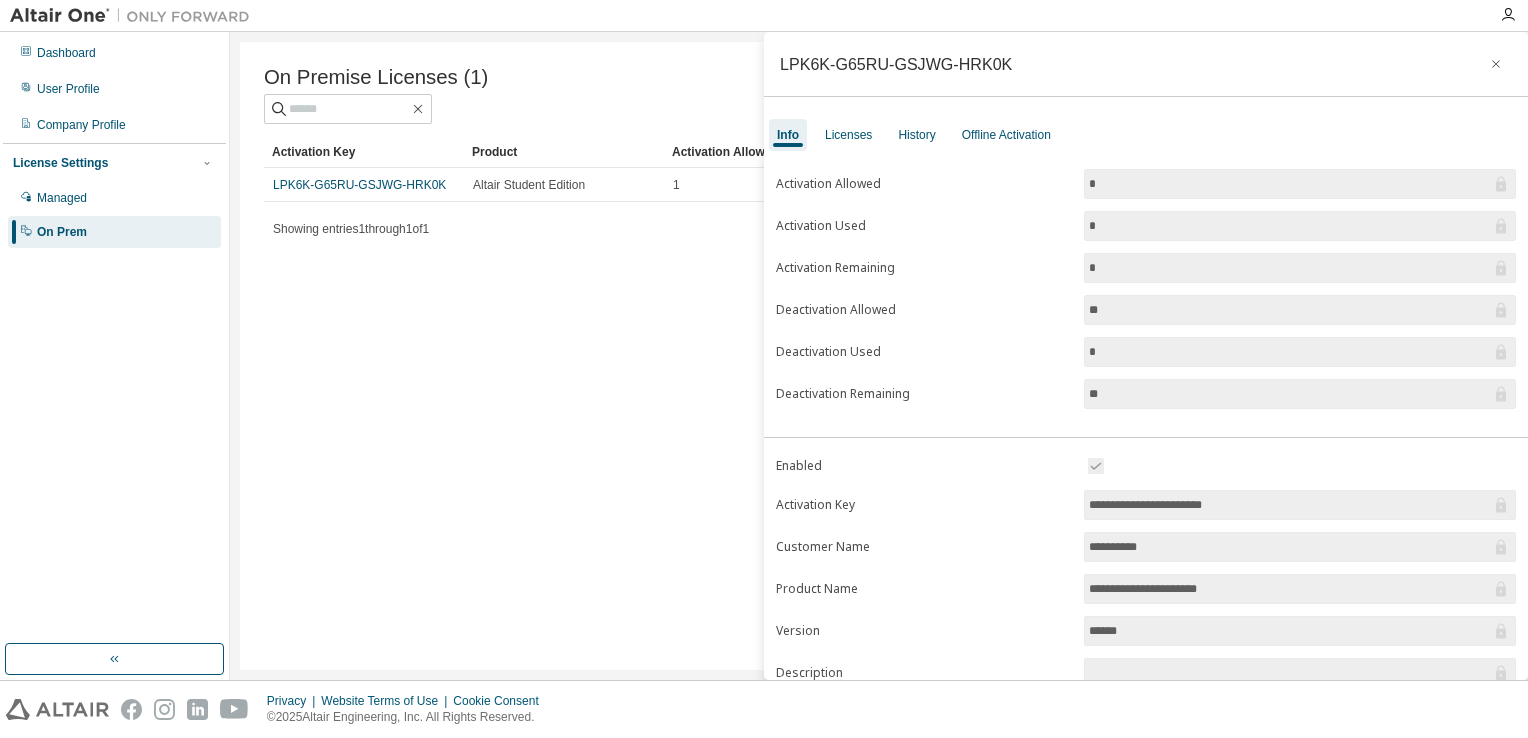 scroll, scrollTop: 177, scrollLeft: 0, axis: vertical 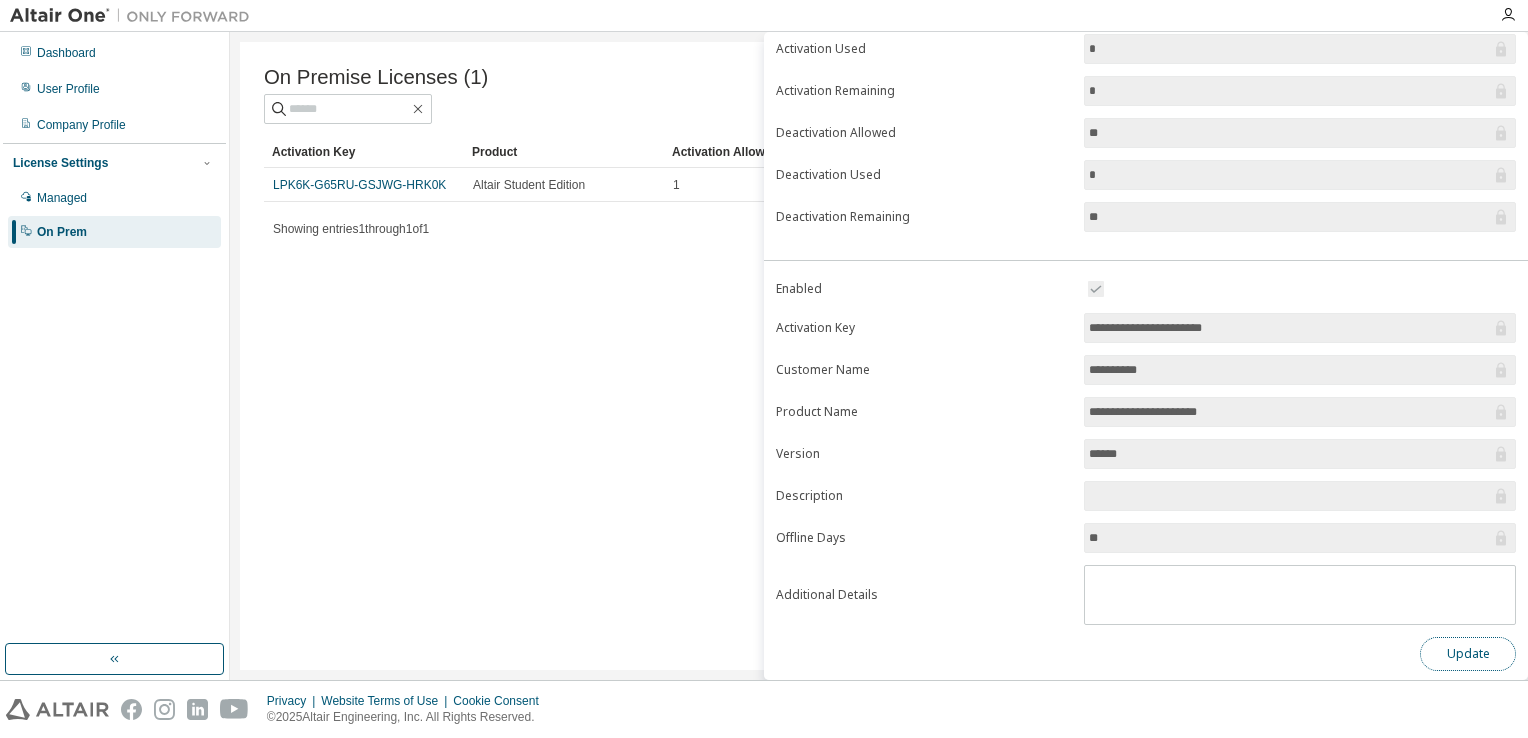 click on "Update" at bounding box center (1468, 654) 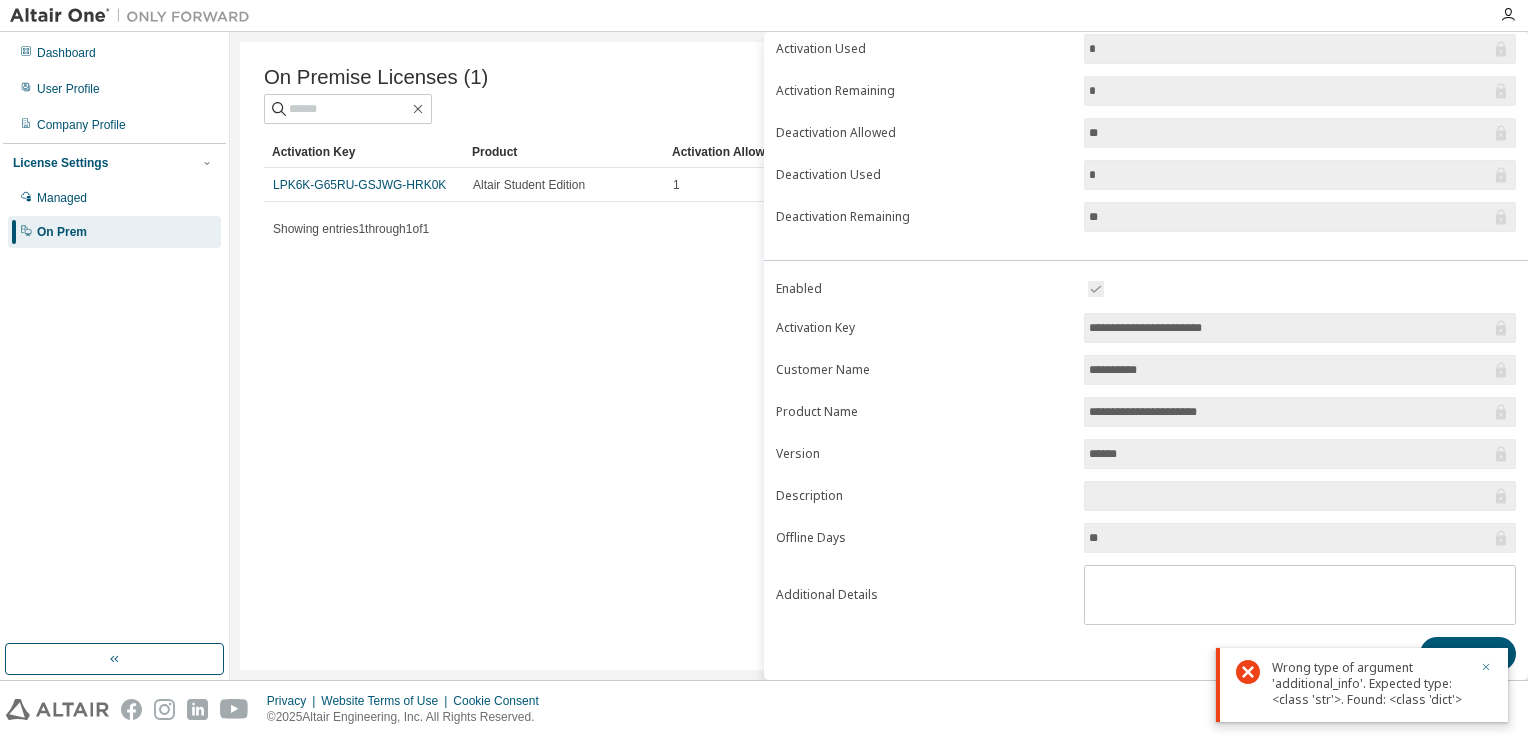 click 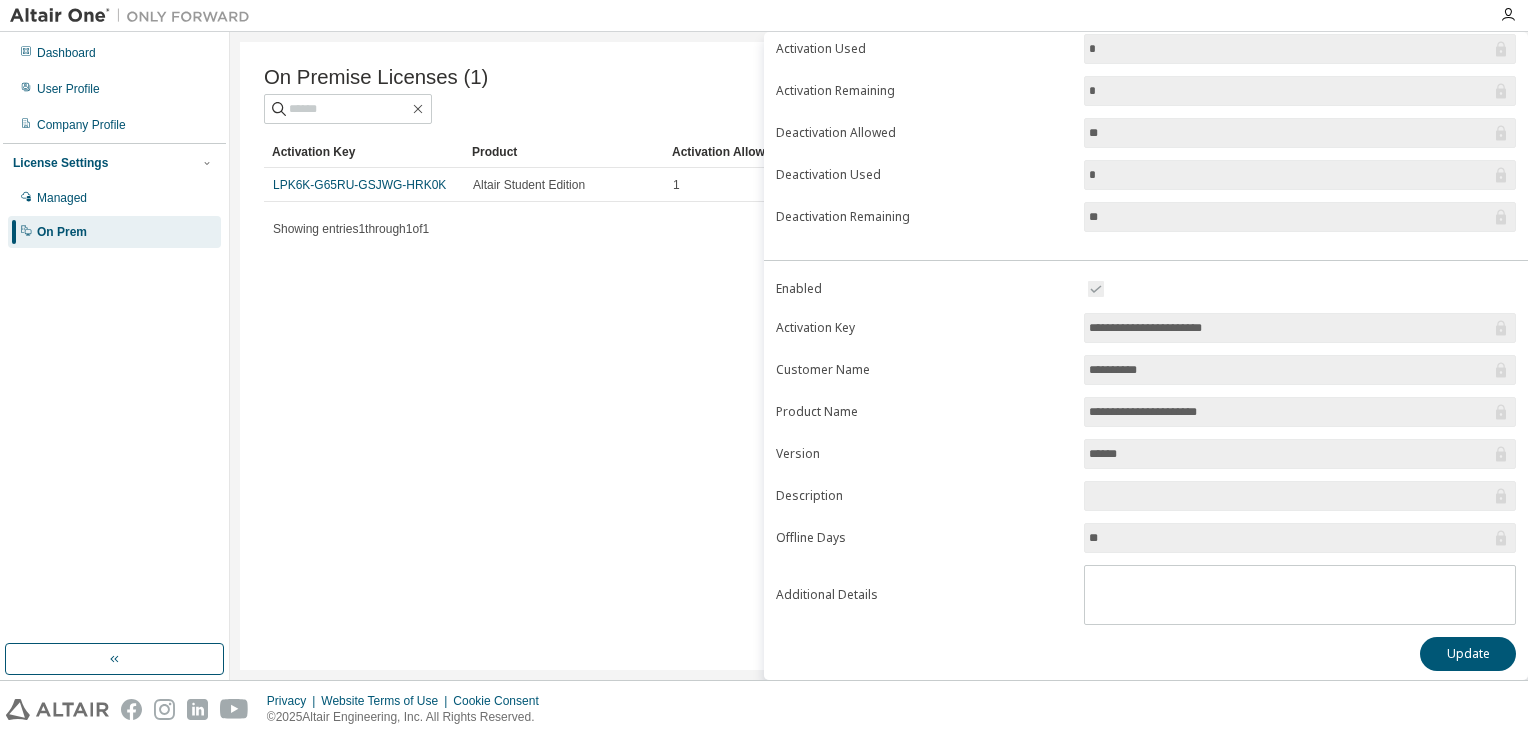 click on "On Premise Licenses (1) Clear Load Save Save As Field Operator Value Select filter Select operand Add criteria Search Activation Key Product Activation Allowed Activation Left Creation Date LPK6K-G65RU-GSJWG-HRK0K Altair Student Edition 1 1 [DATE] [TIME] Showing entries  1  through  1  of  1 Items per page 10 Page n. *" at bounding box center (879, 356) 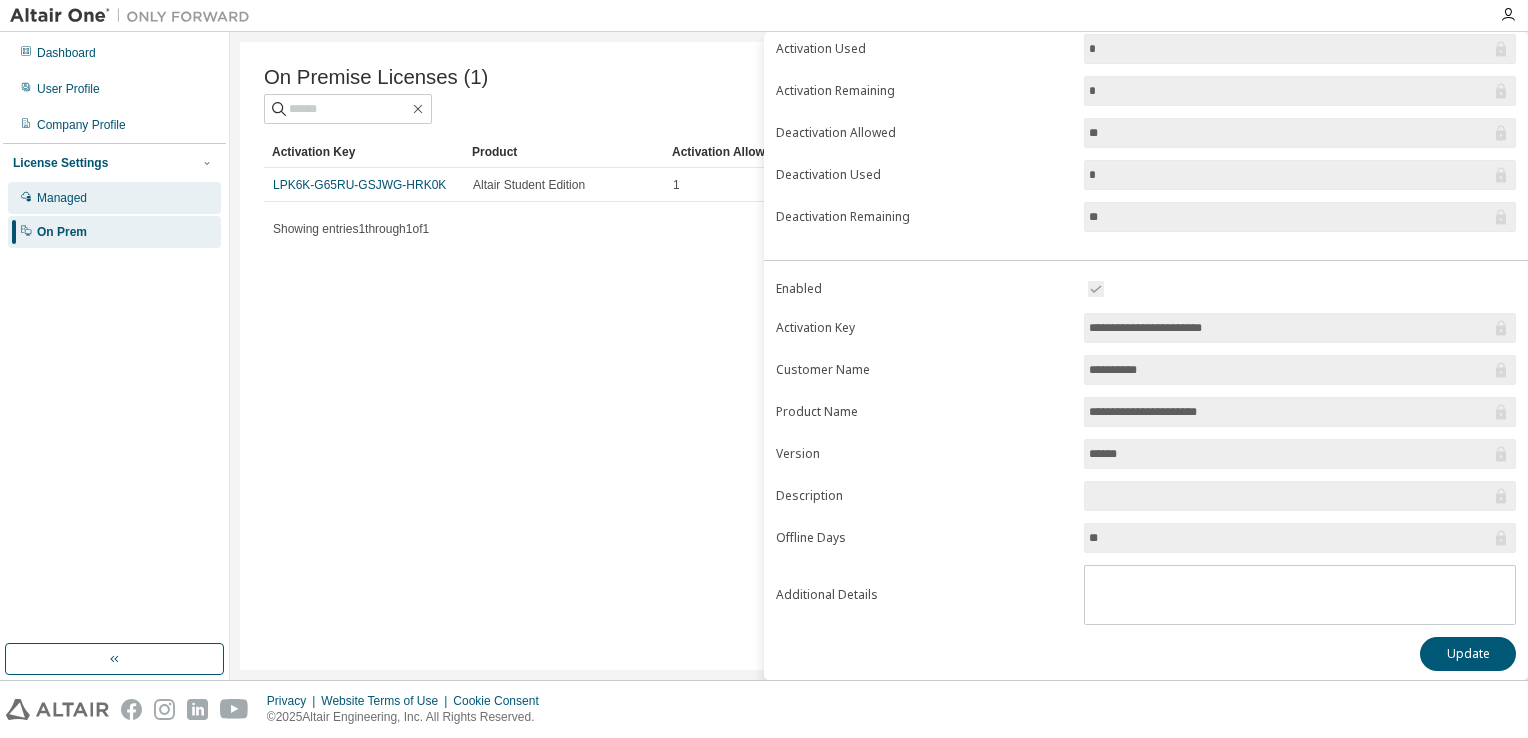 click on "Managed" at bounding box center [114, 198] 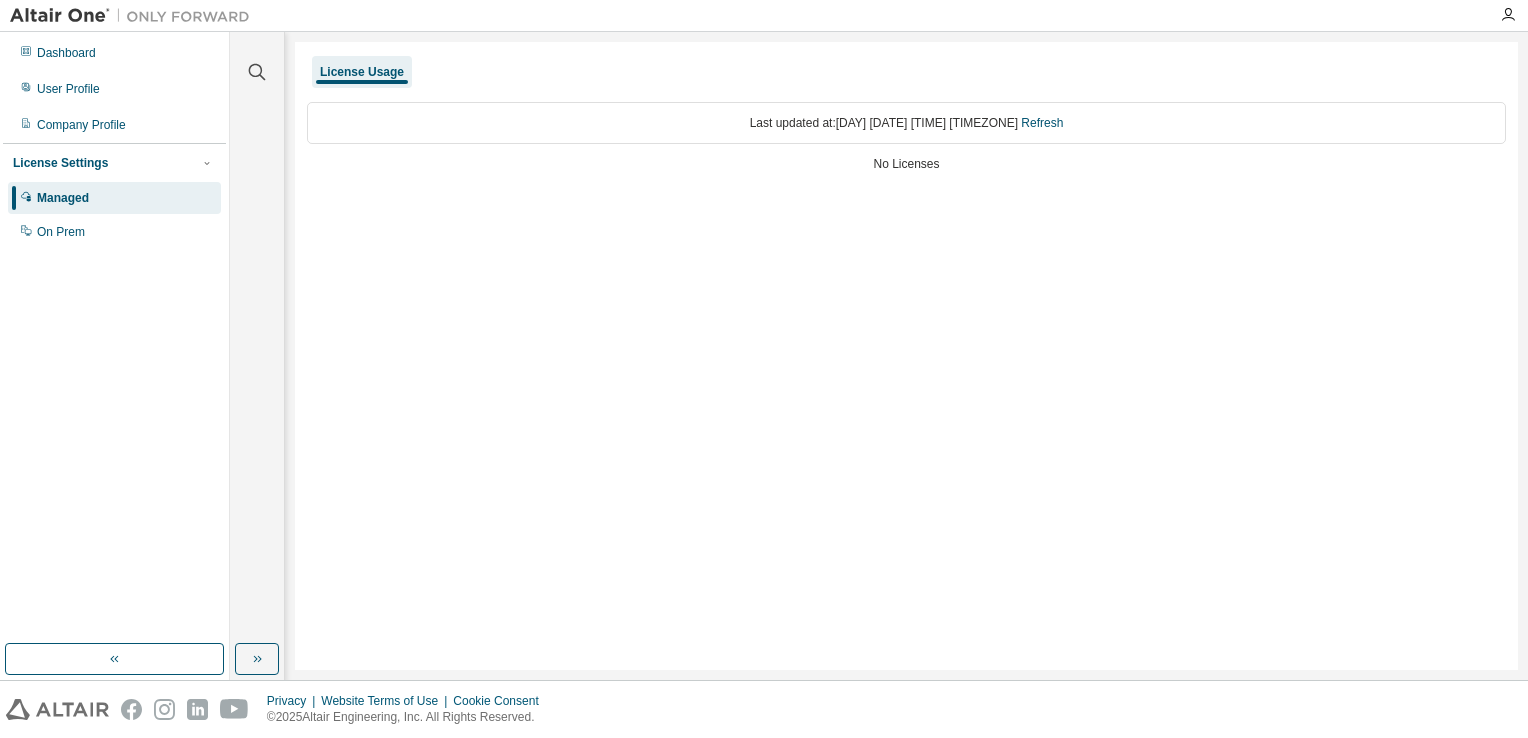 click on "Last updated at:  [DAY] [DATE] [TIME] [TIMEZONE]   Refresh" at bounding box center (906, 123) 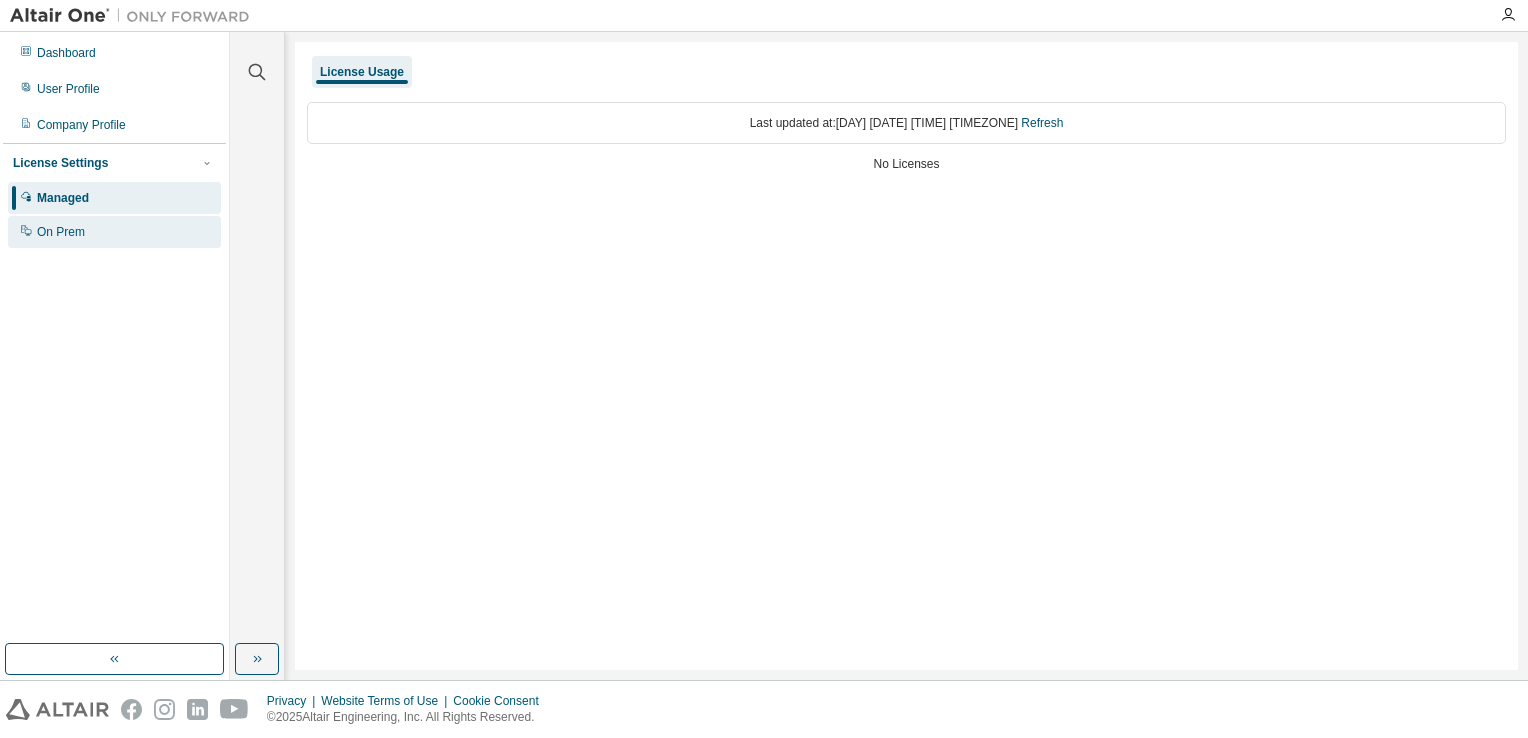 click on "On Prem" at bounding box center [114, 232] 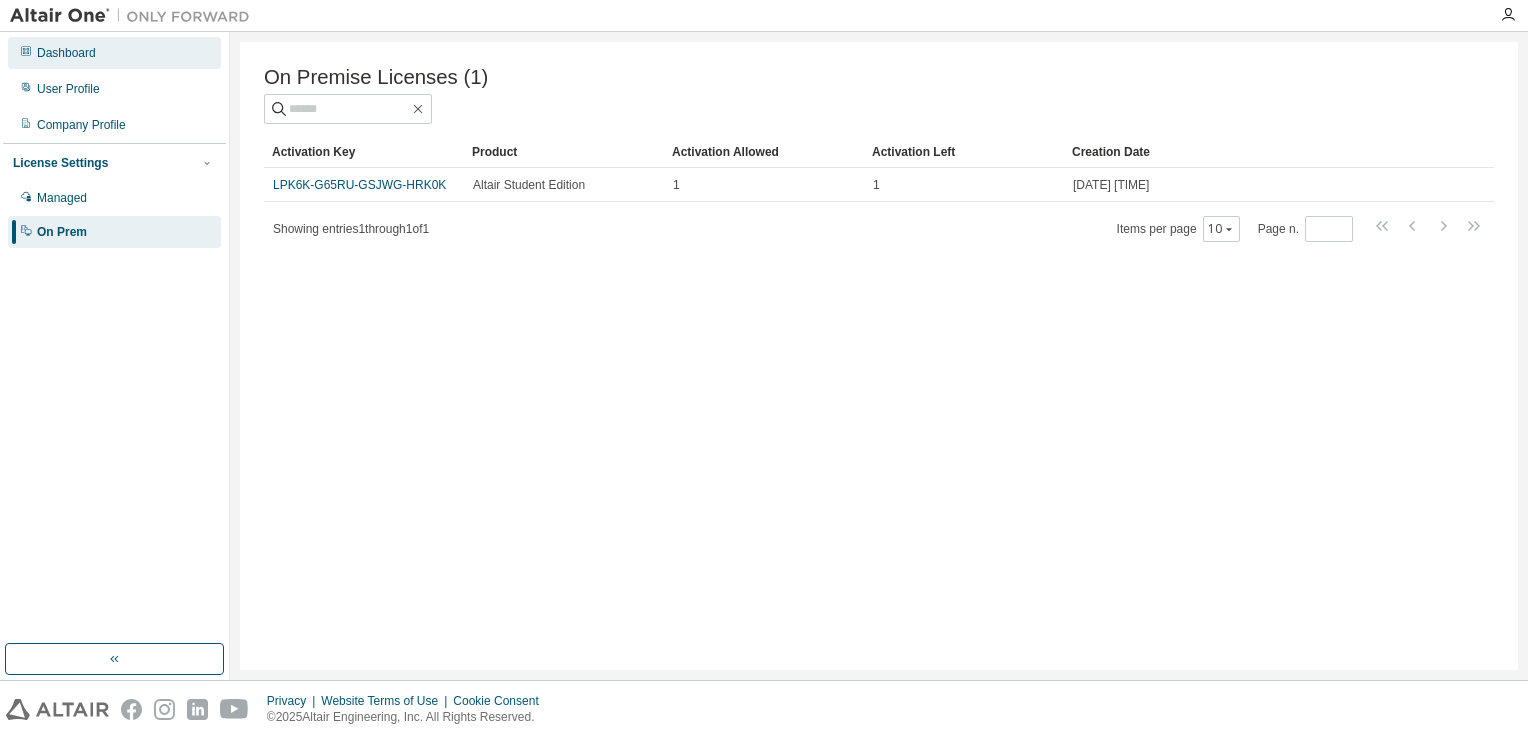 click on "Dashboard" at bounding box center (114, 53) 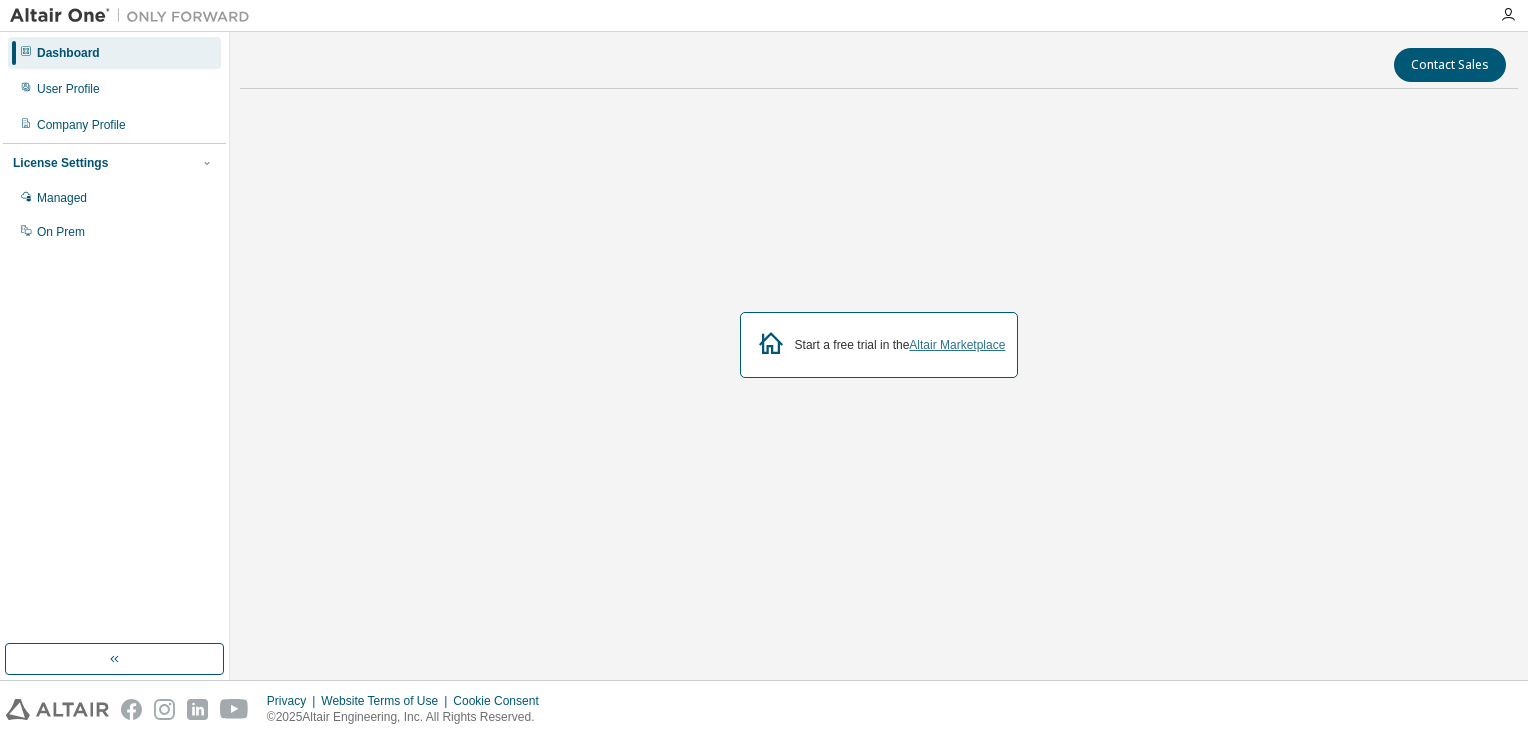 click on "Altair Marketplace" at bounding box center (957, 345) 